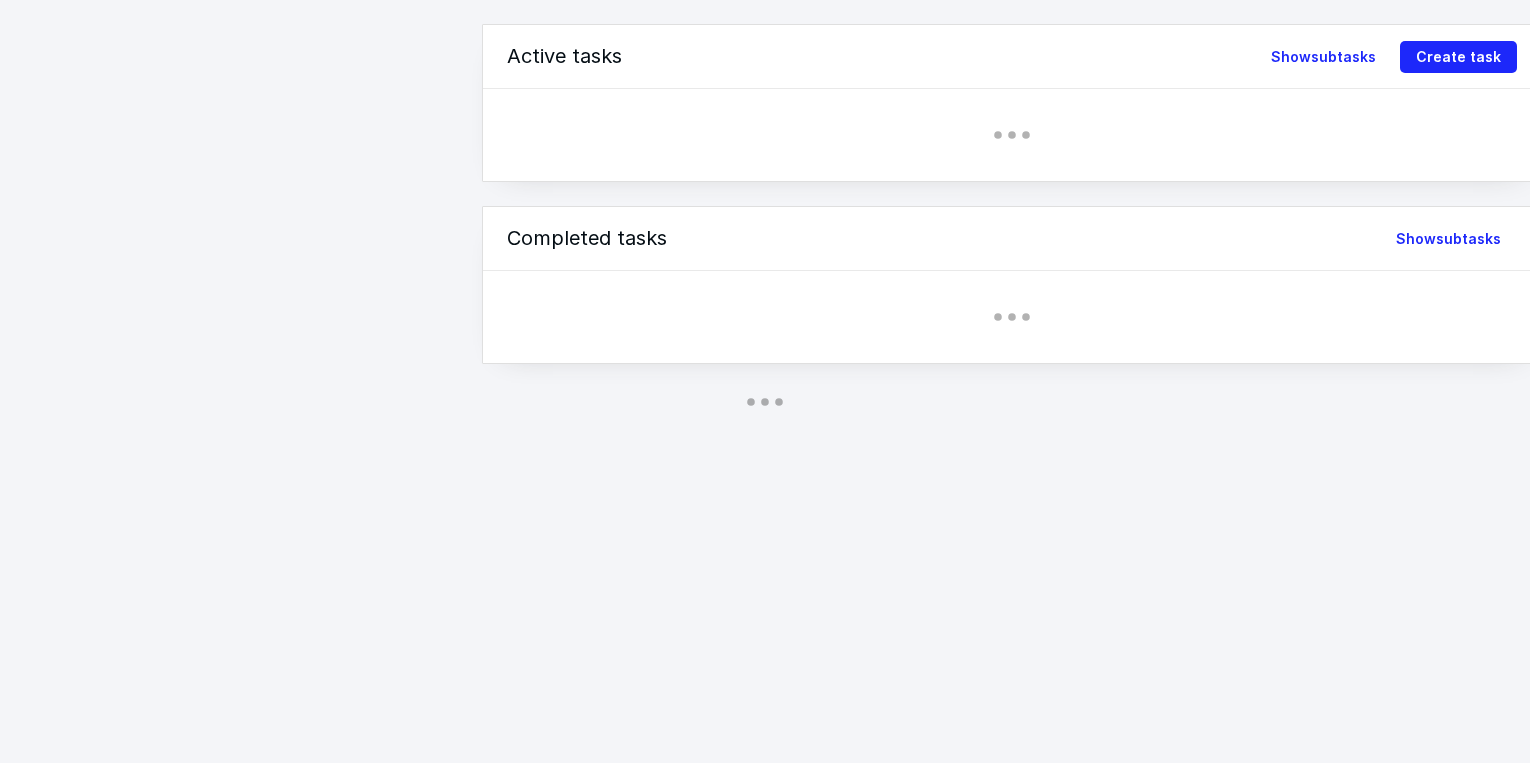 scroll, scrollTop: 0, scrollLeft: 0, axis: both 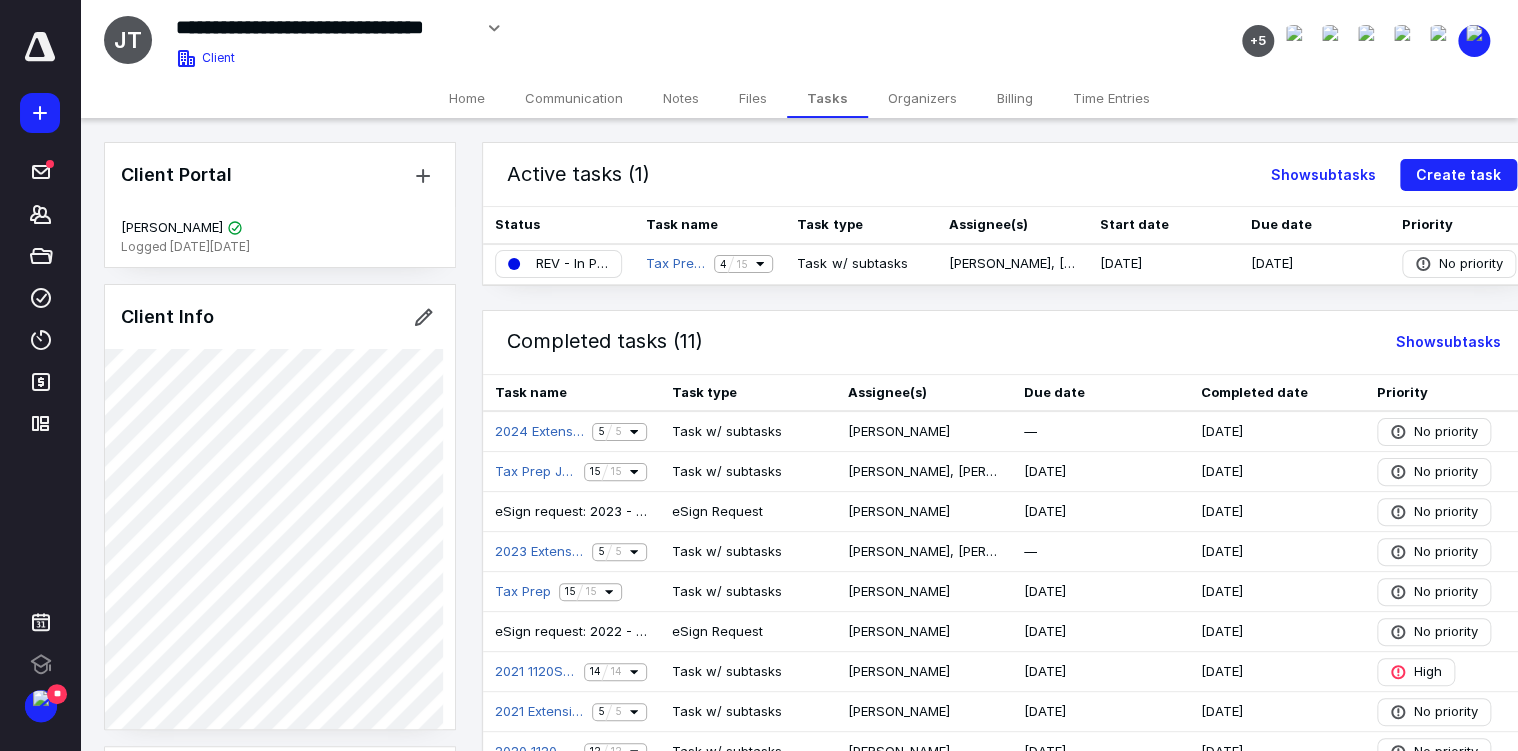 click on "Files" at bounding box center [753, 98] 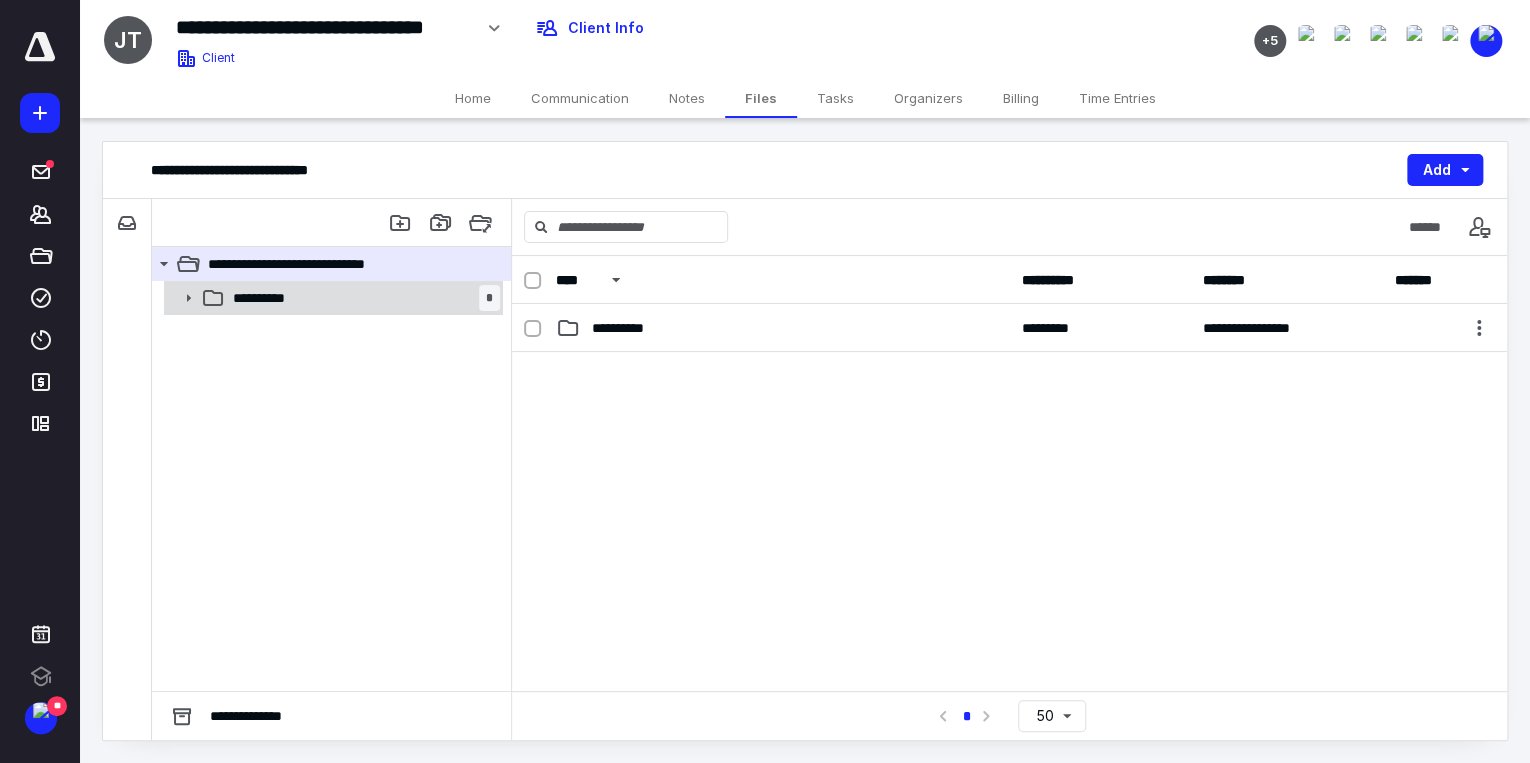 click 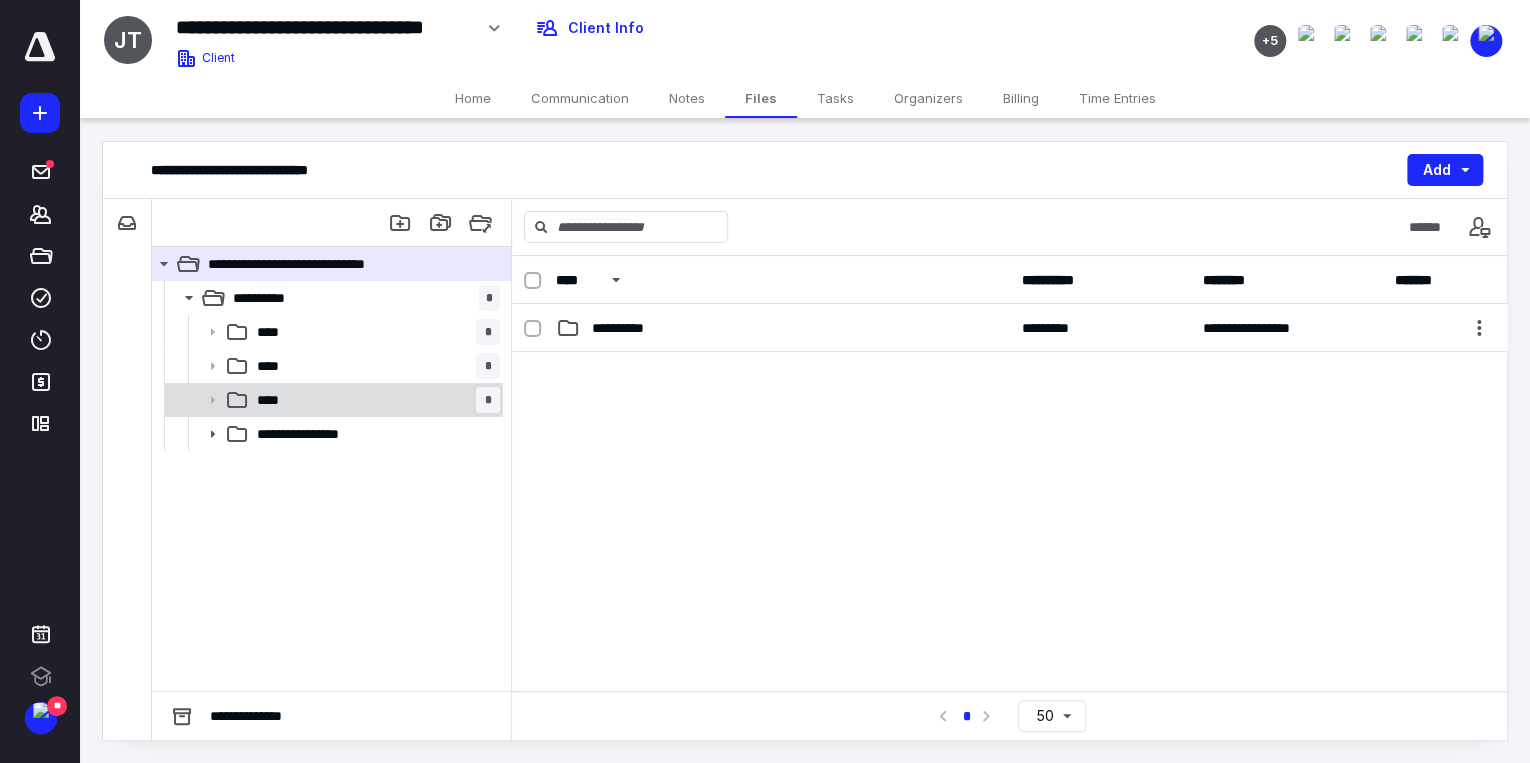 click 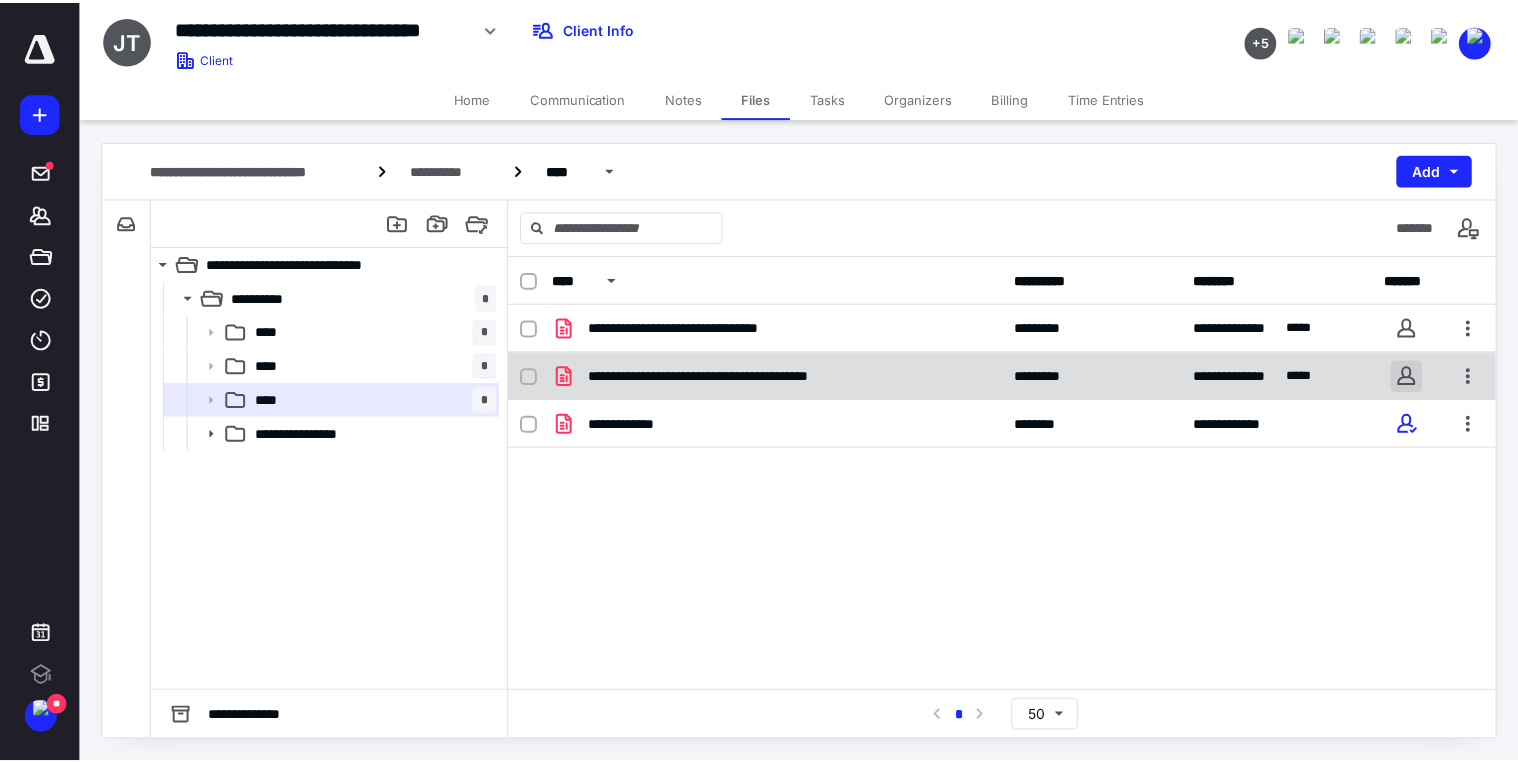 scroll, scrollTop: 0, scrollLeft: 0, axis: both 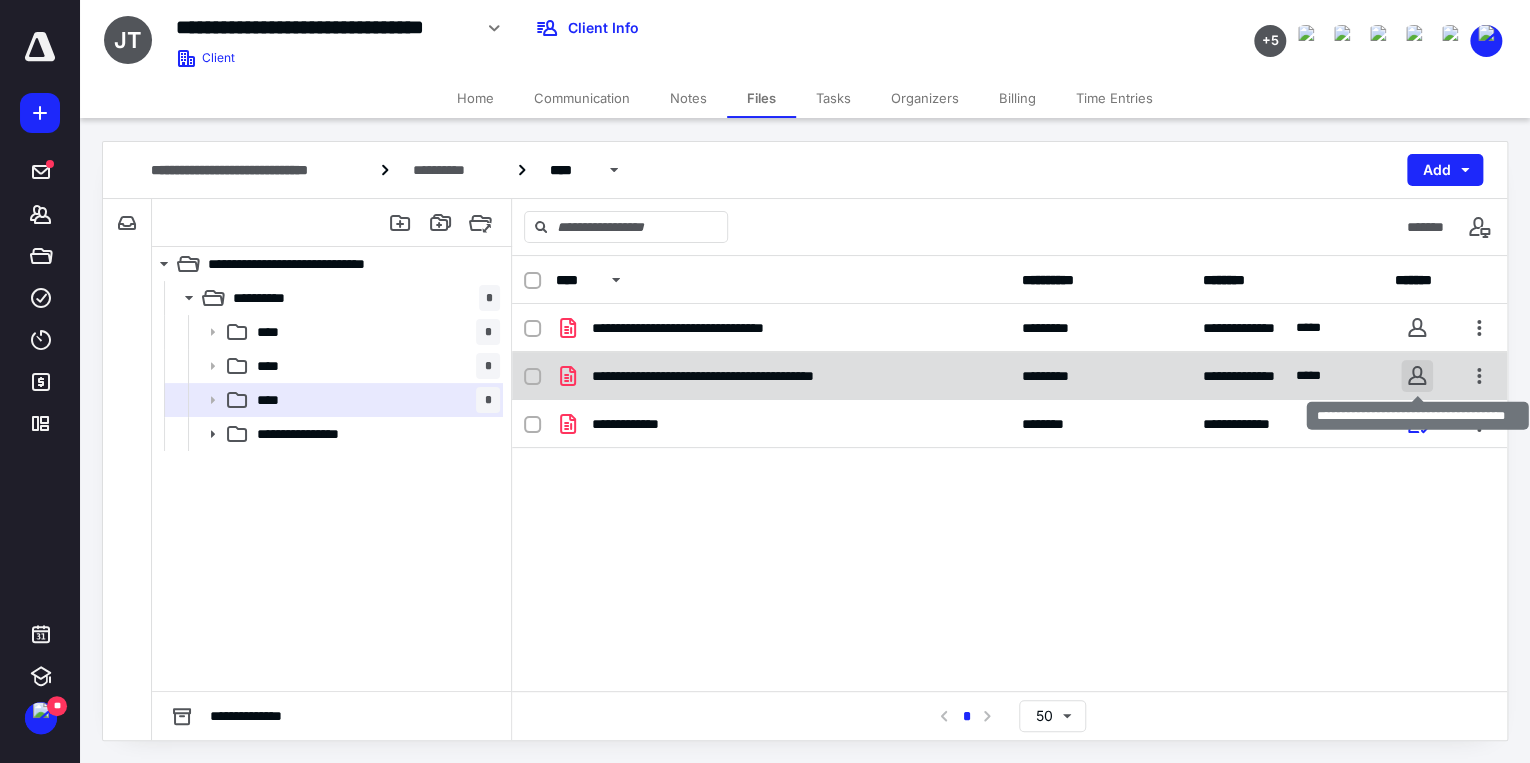 click at bounding box center [1417, 376] 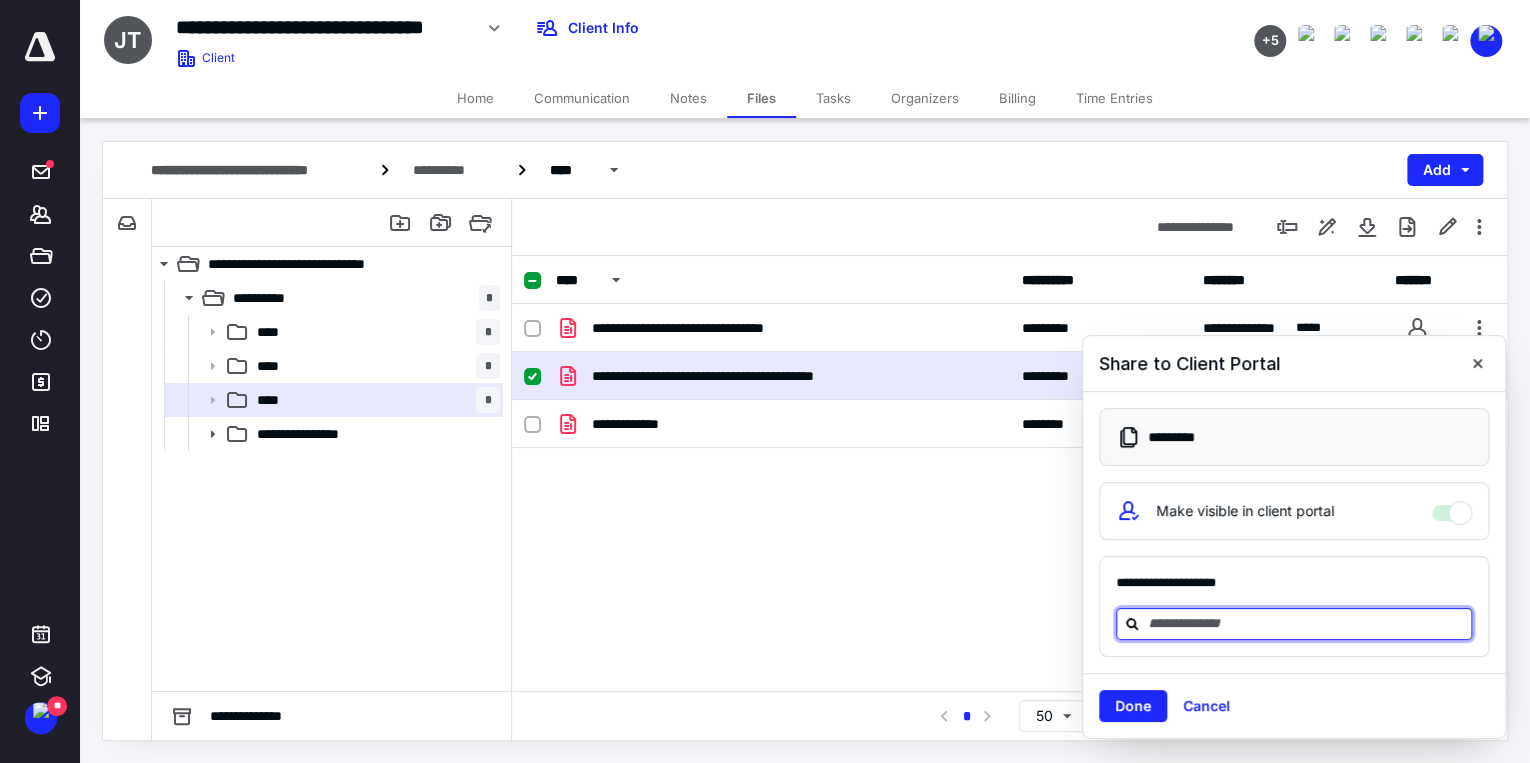 click at bounding box center [1306, 623] 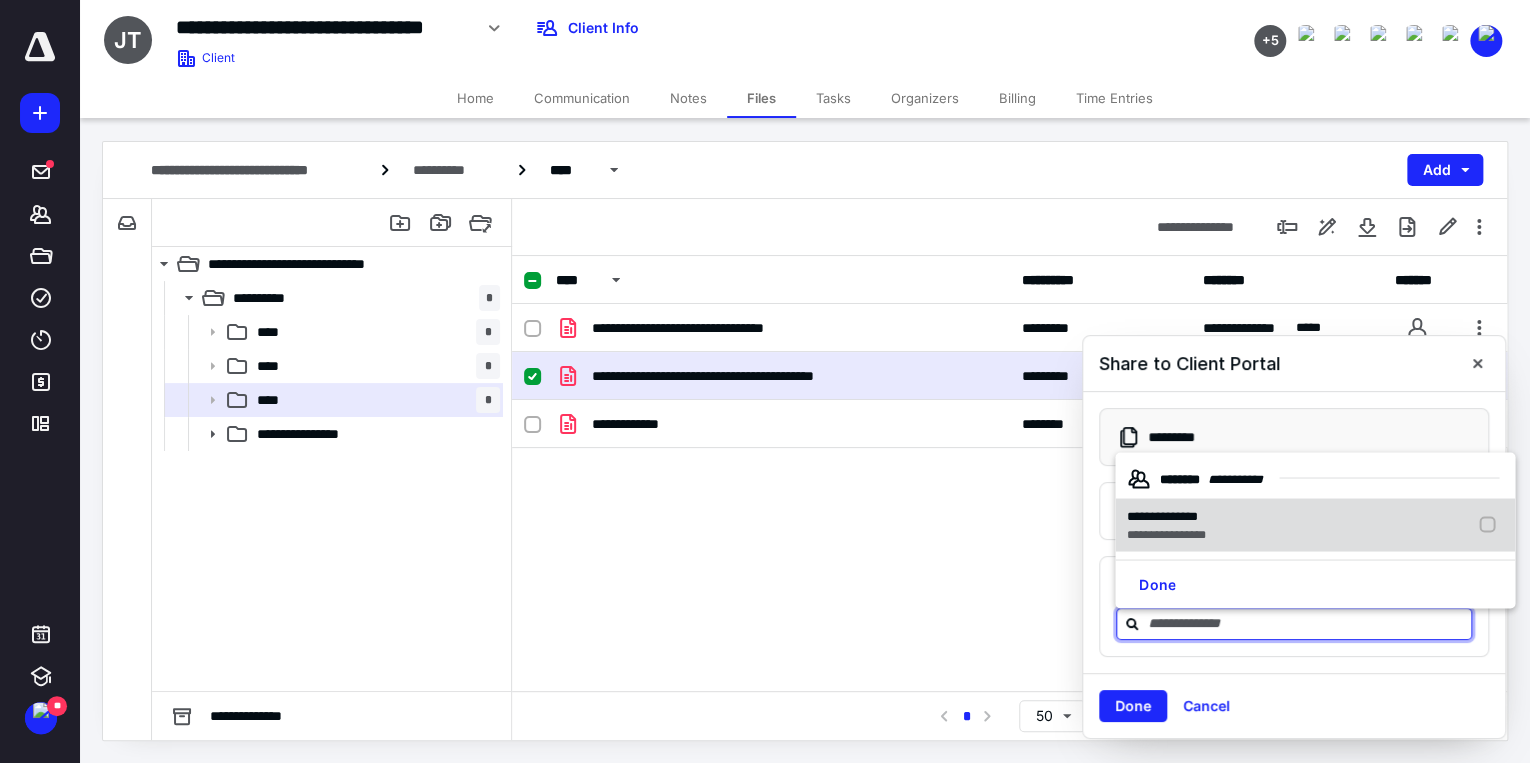 click at bounding box center (1491, 525) 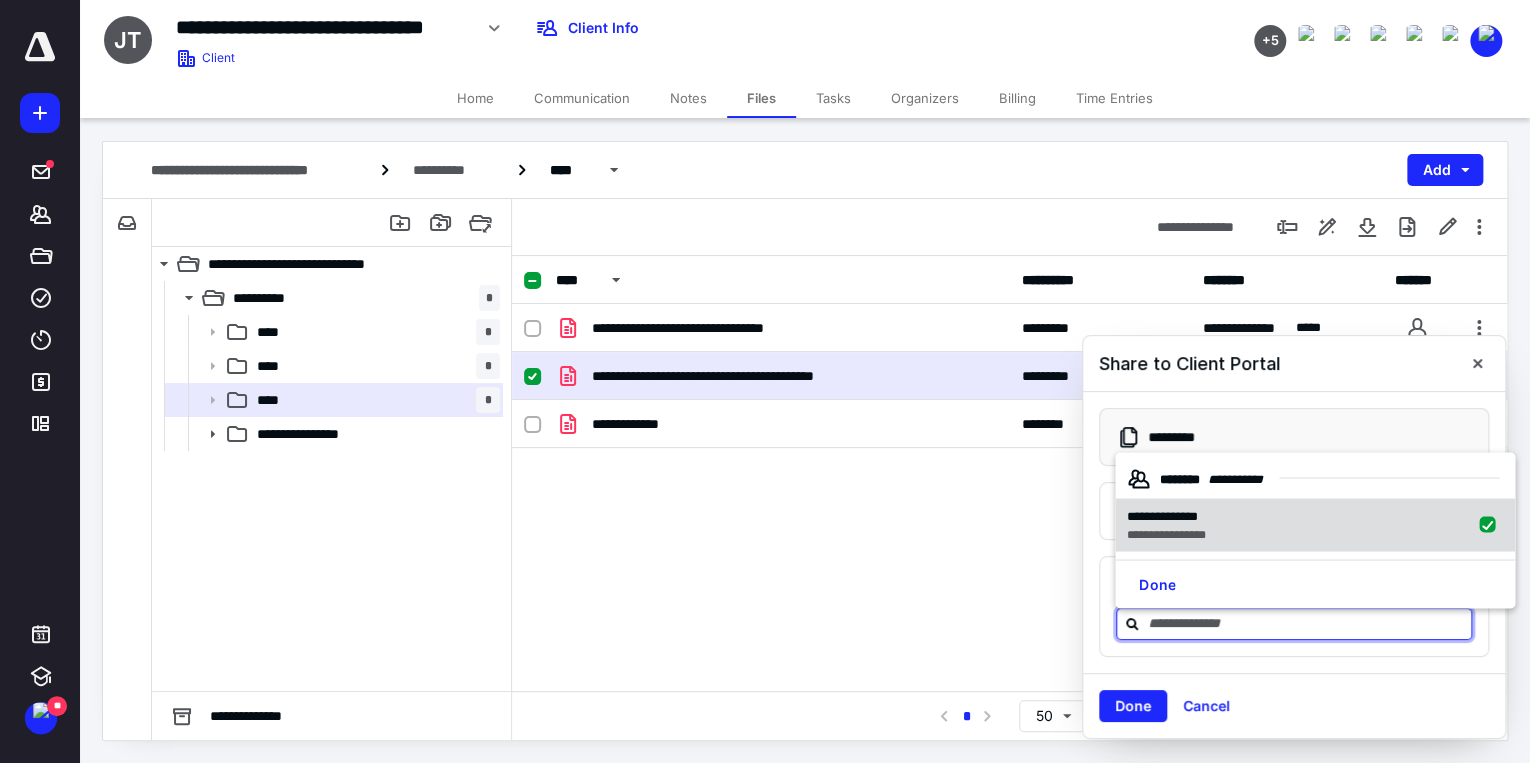 checkbox on "true" 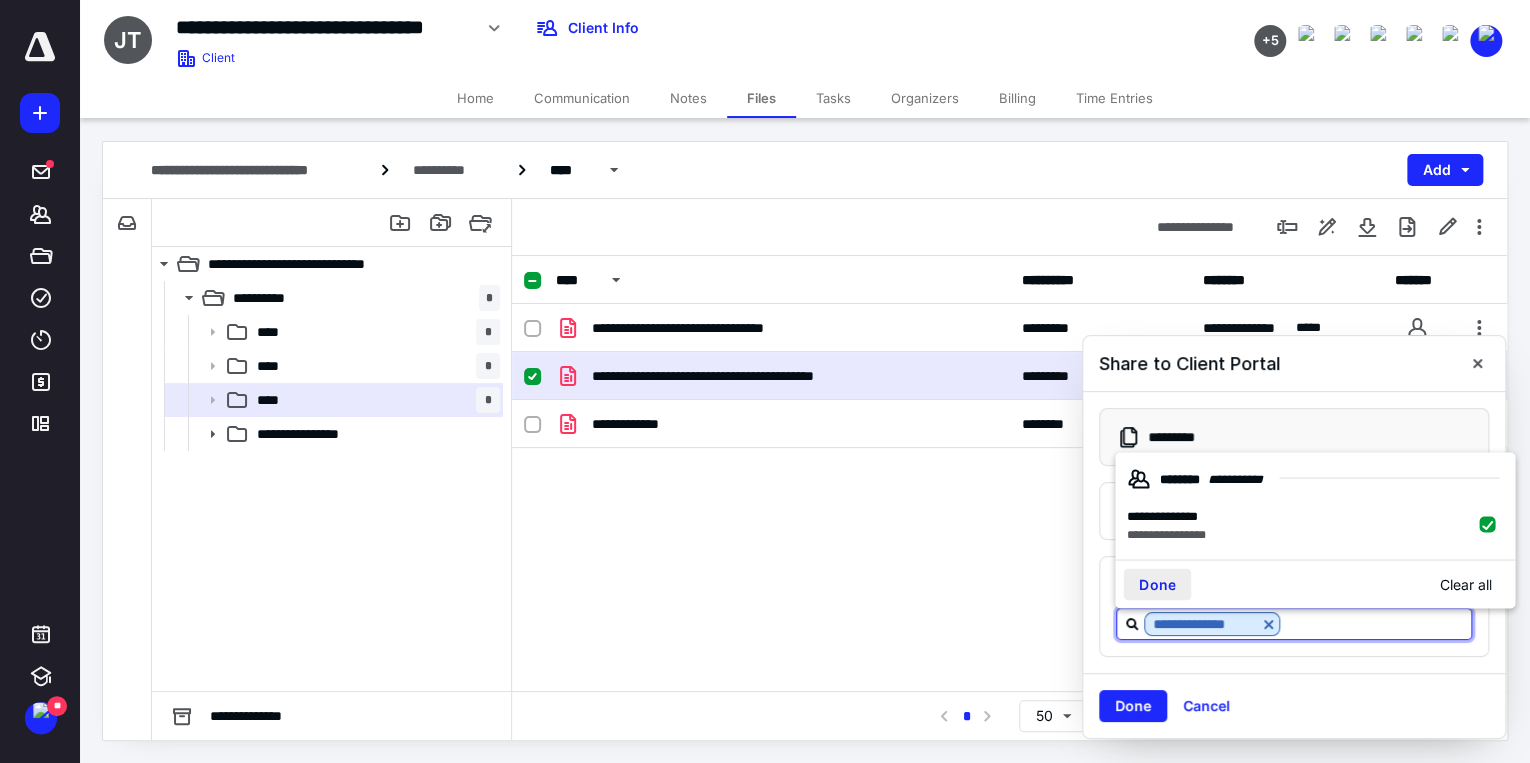 click on "Done" at bounding box center (1157, 585) 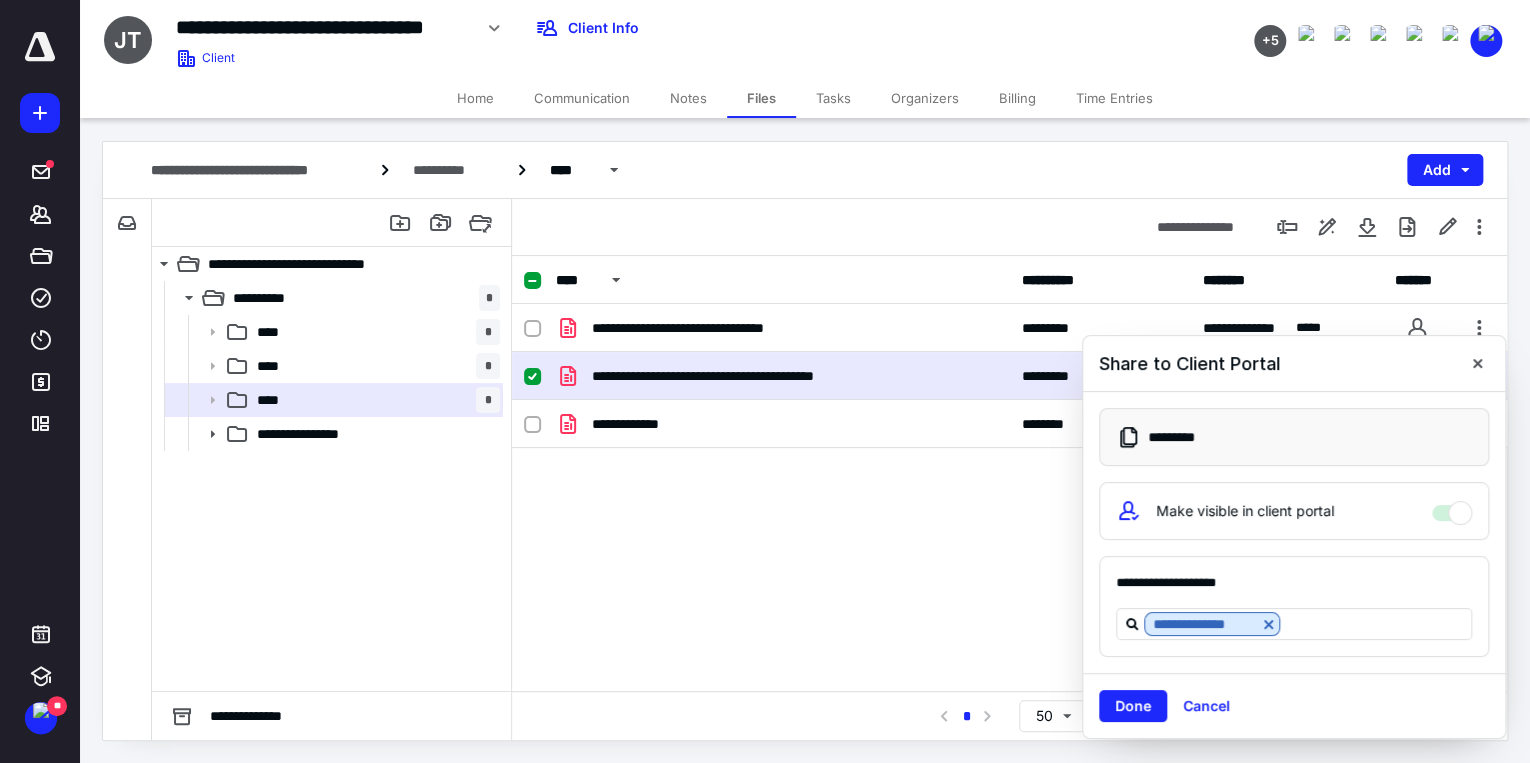 click on "Done" at bounding box center (1133, 706) 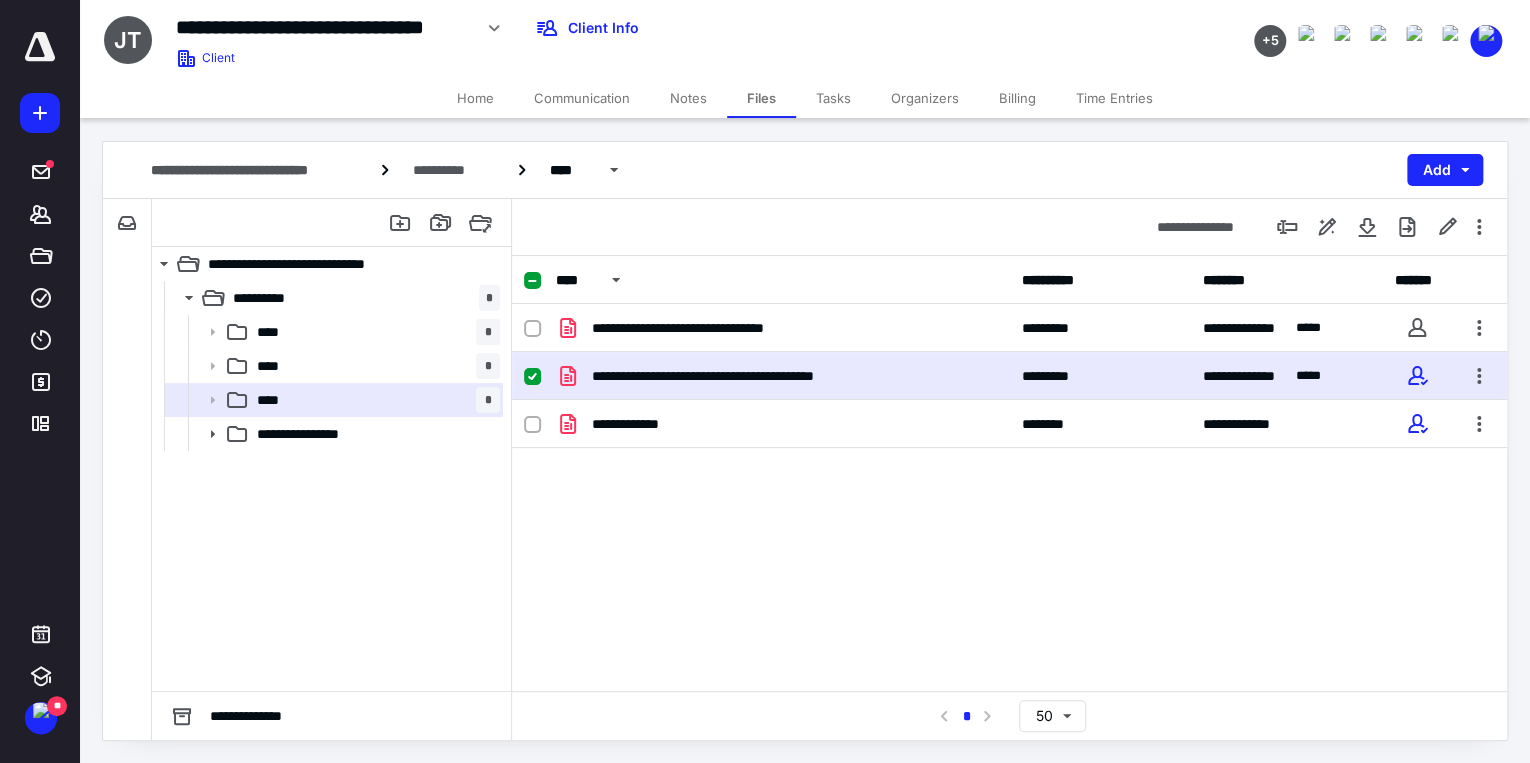 click on "Billing" at bounding box center [1017, 98] 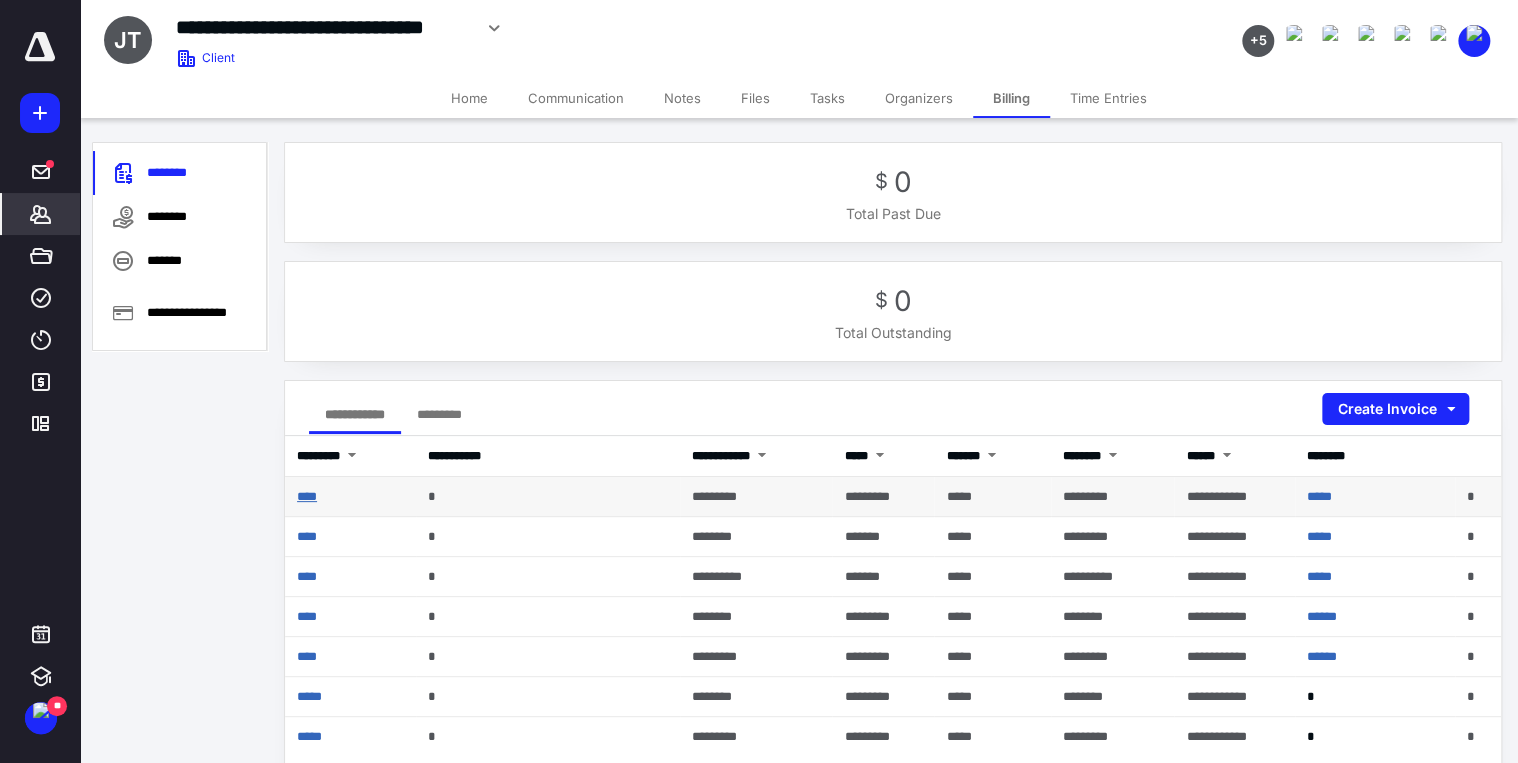 click on "****" at bounding box center (307, 496) 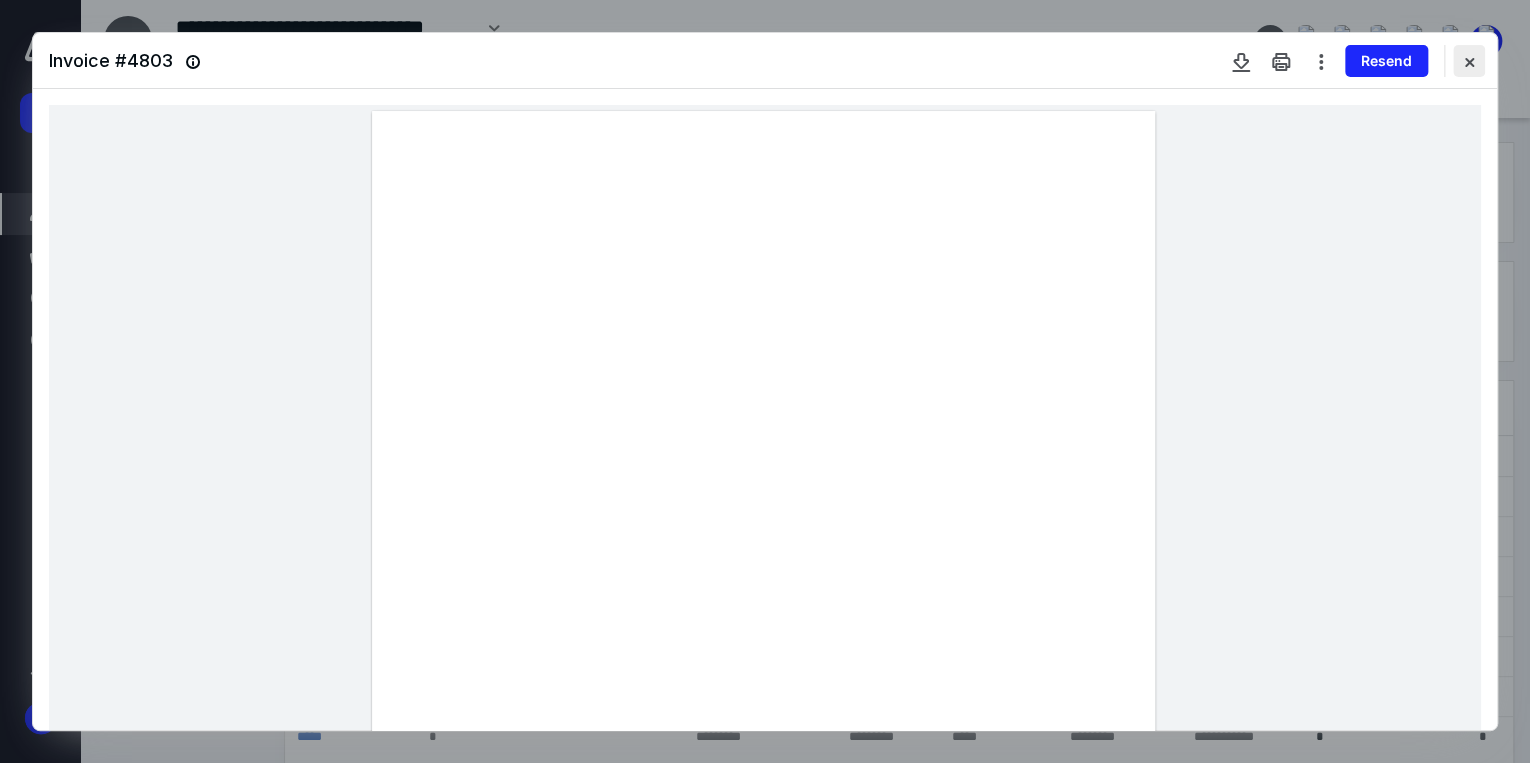 click at bounding box center [1469, 61] 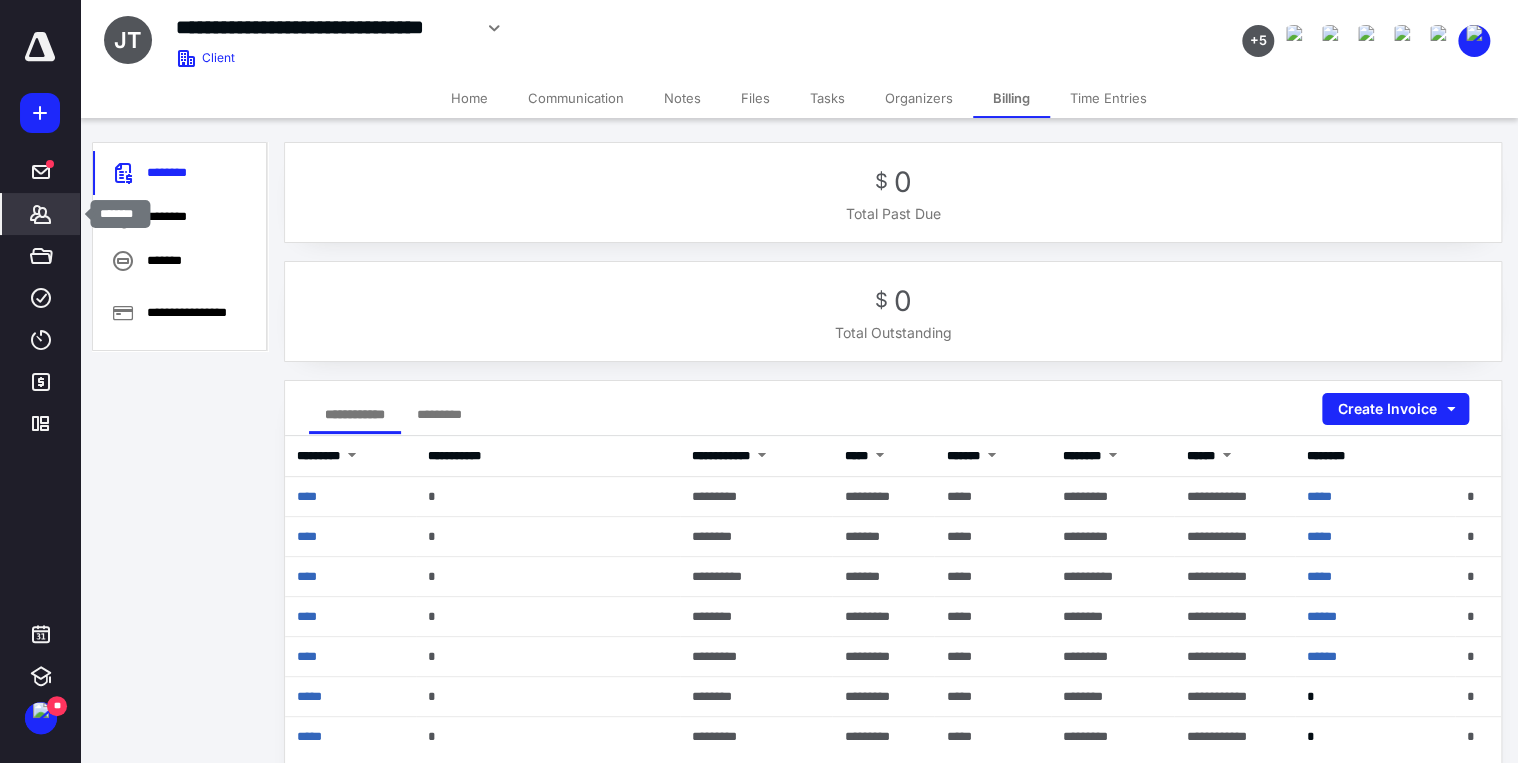 click 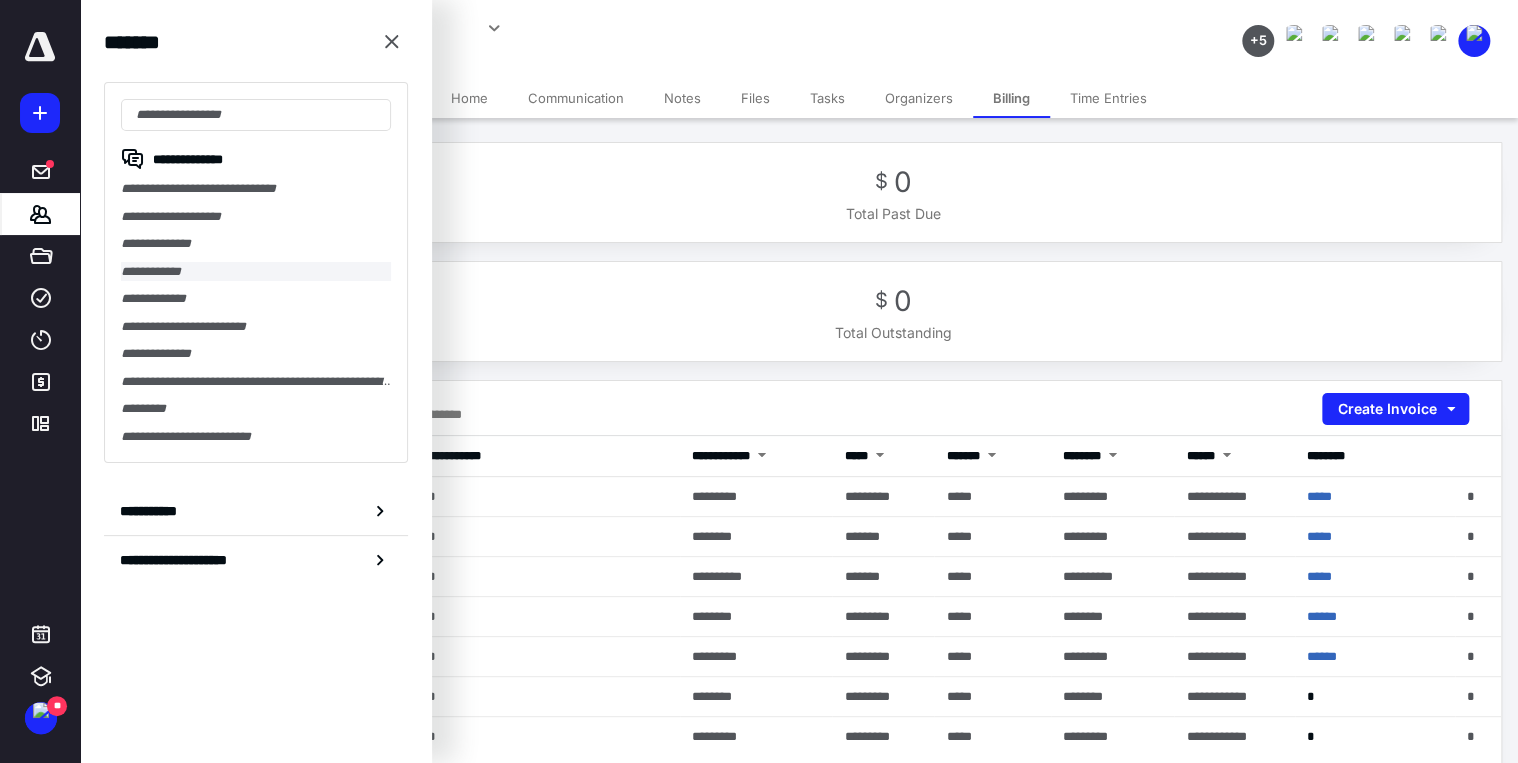 click on "**********" at bounding box center [256, 272] 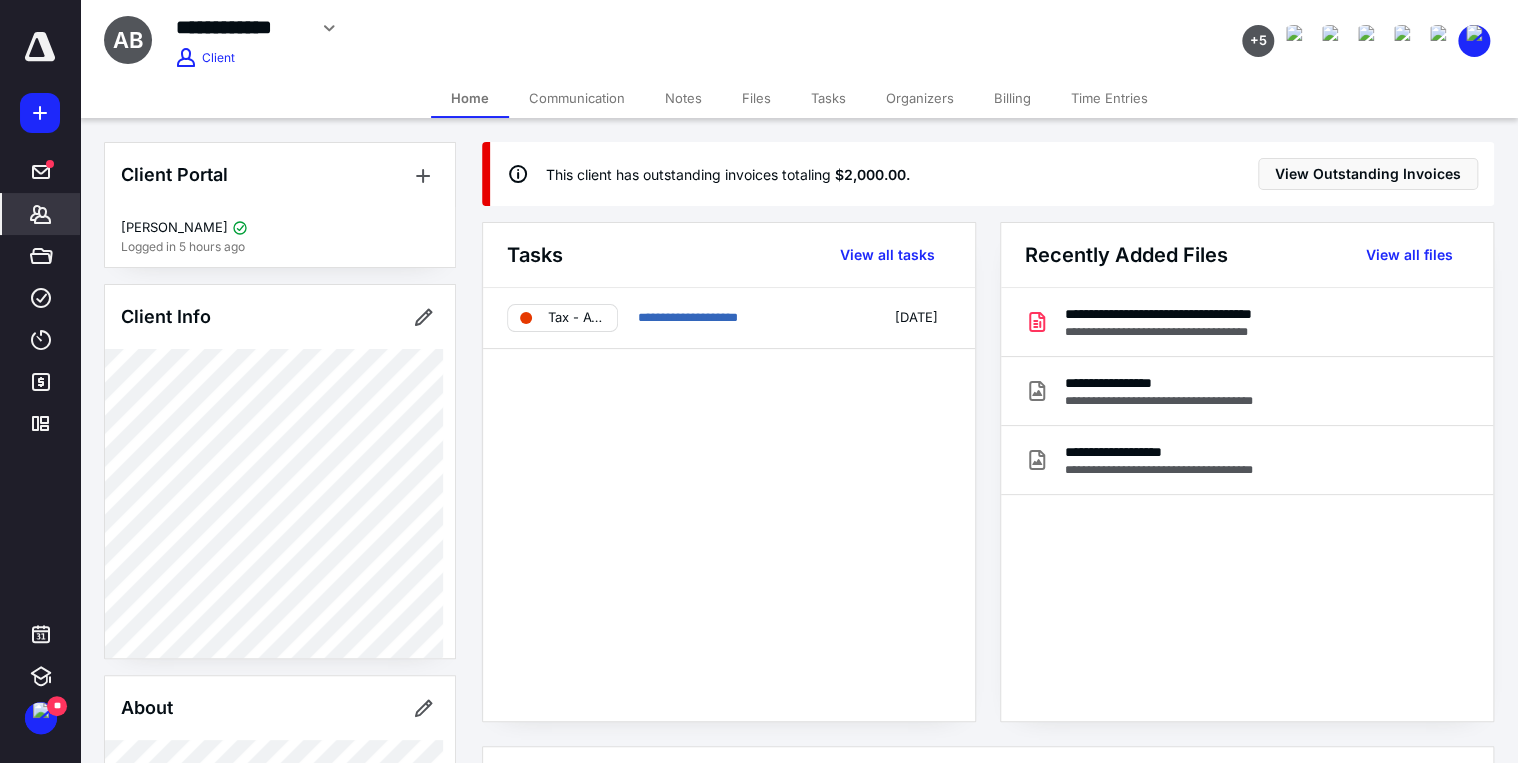 click on "Billing" at bounding box center [1012, 98] 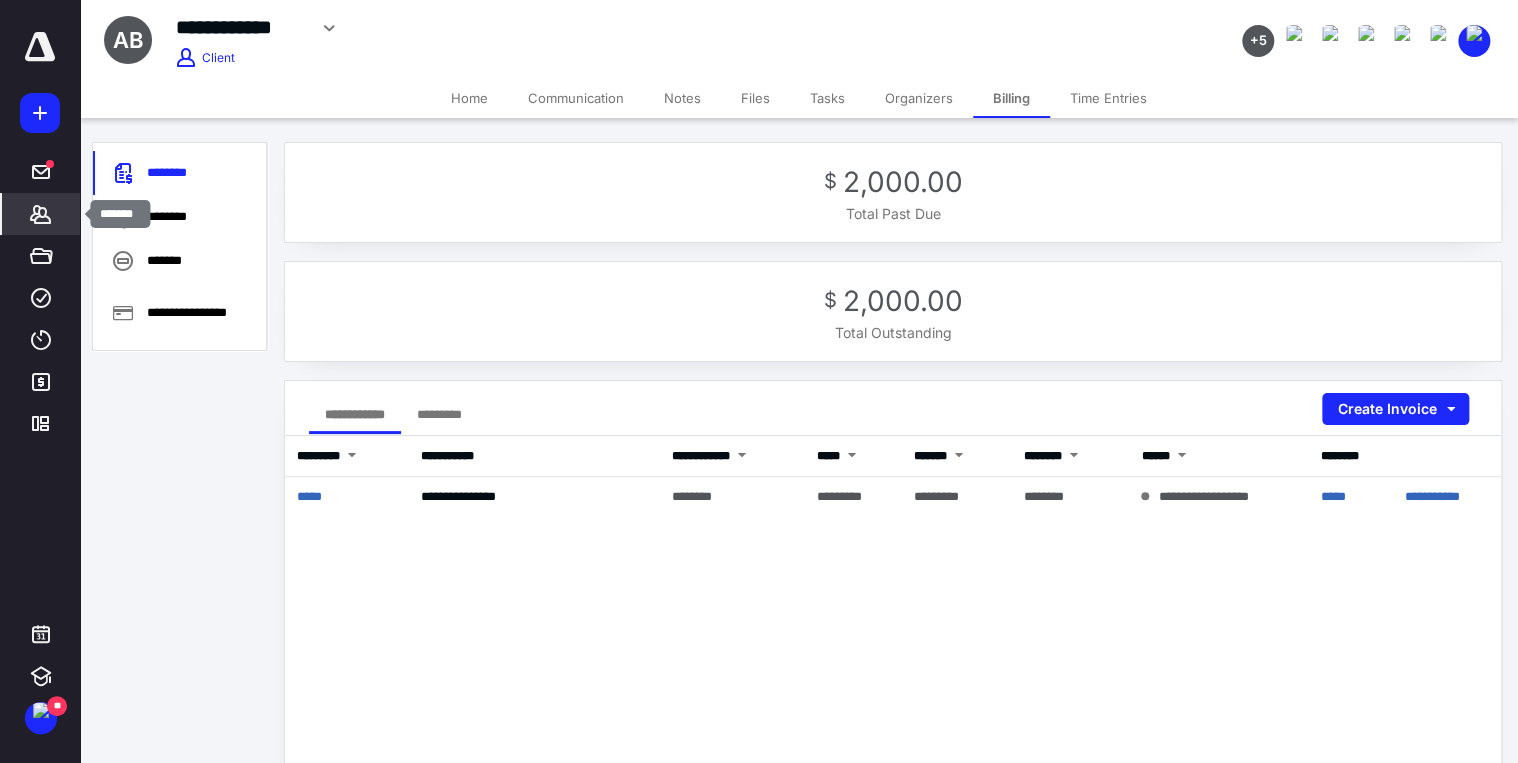 click 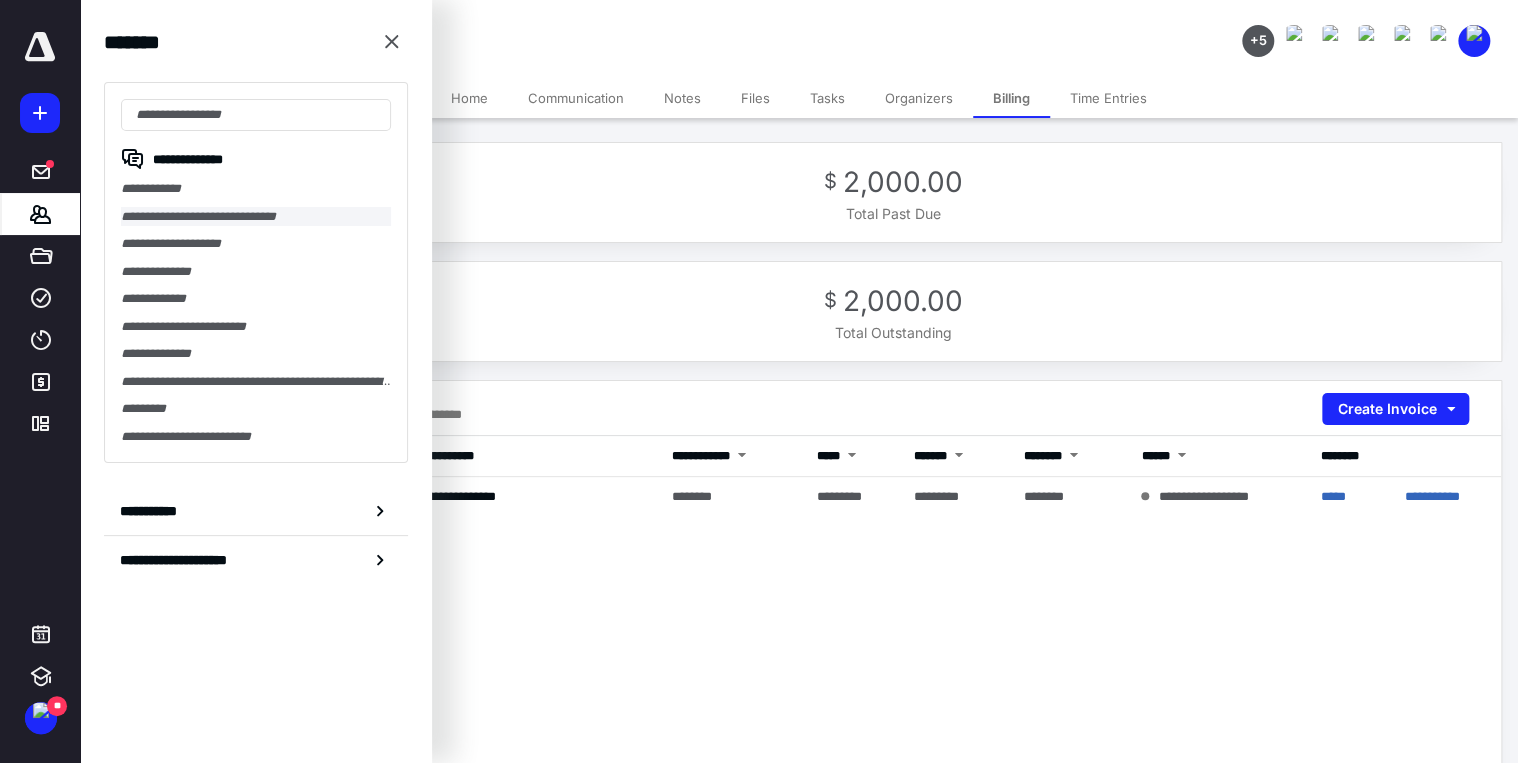 click on "**********" at bounding box center (256, 217) 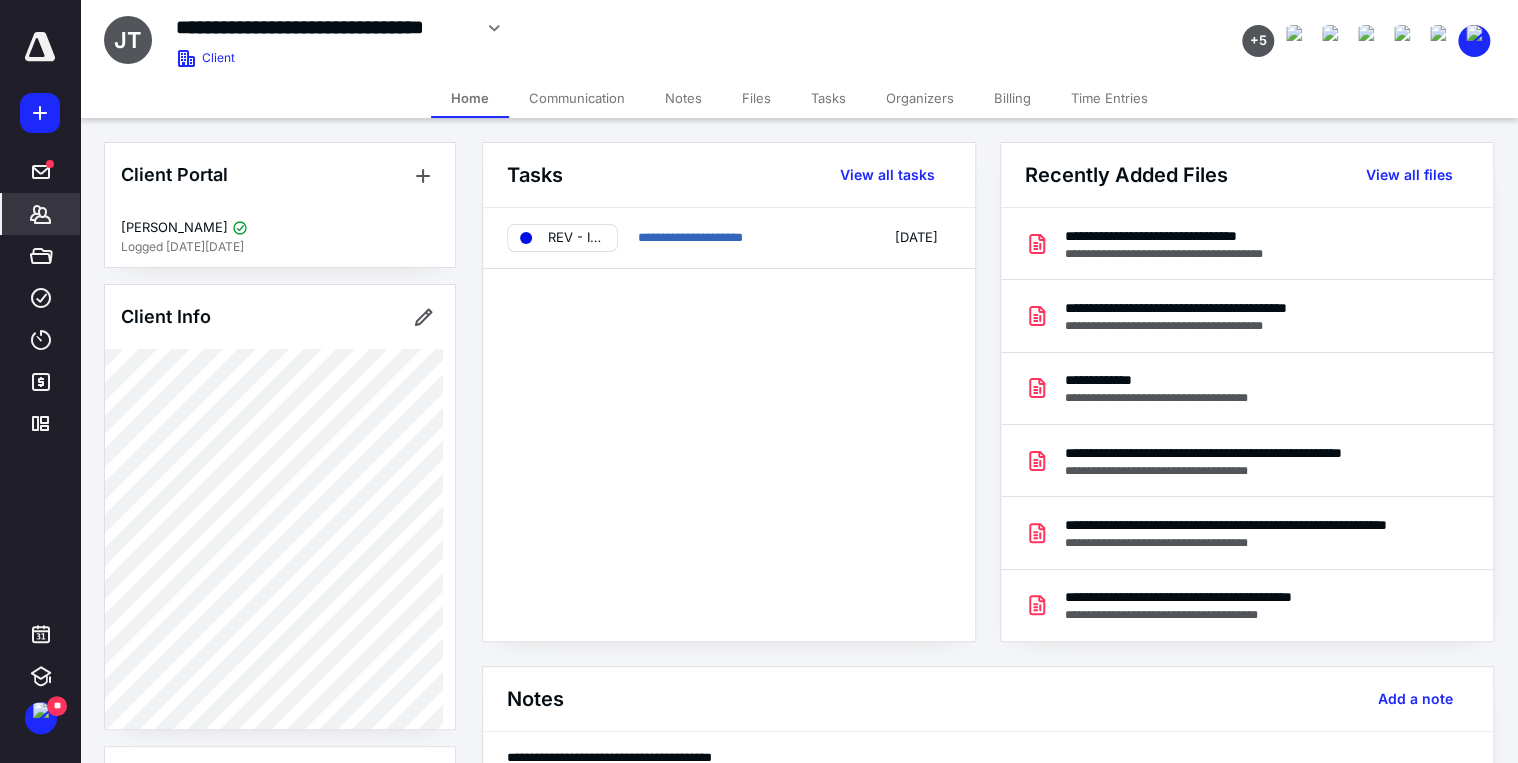 click on "Billing" at bounding box center (1012, 98) 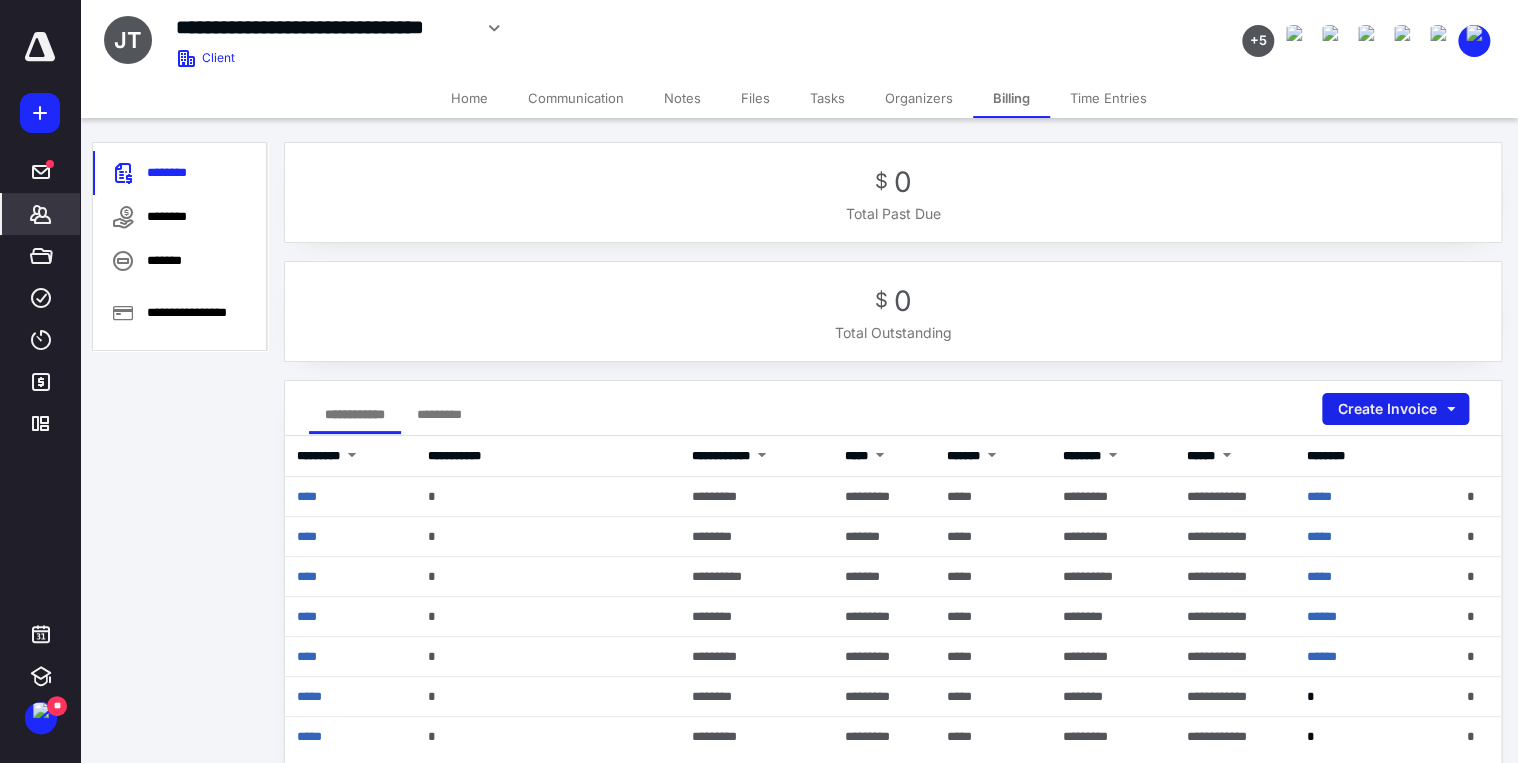 click on "Create Invoice" at bounding box center (1395, 409) 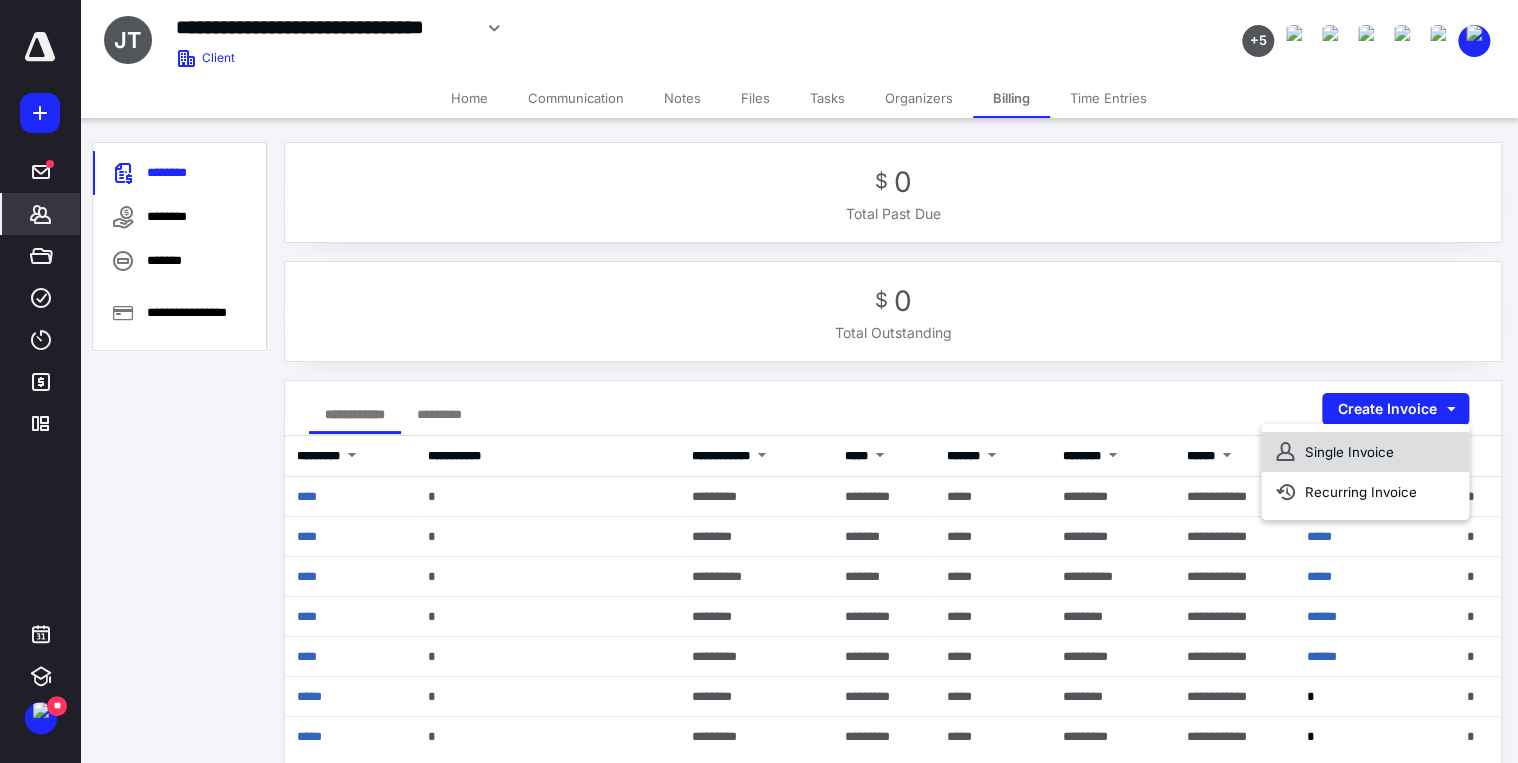 click on "Single Invoice" at bounding box center [1365, 452] 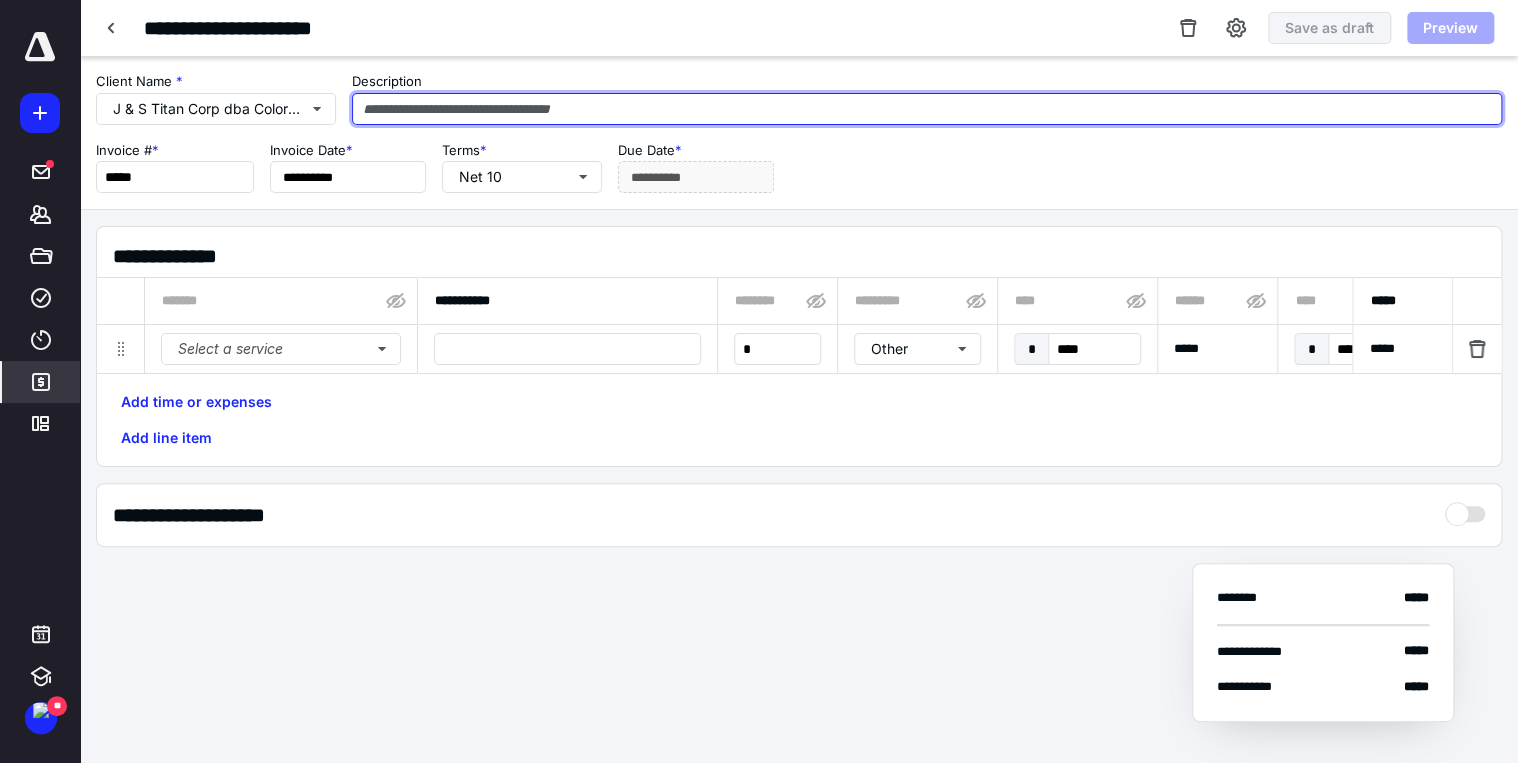 click at bounding box center [927, 109] 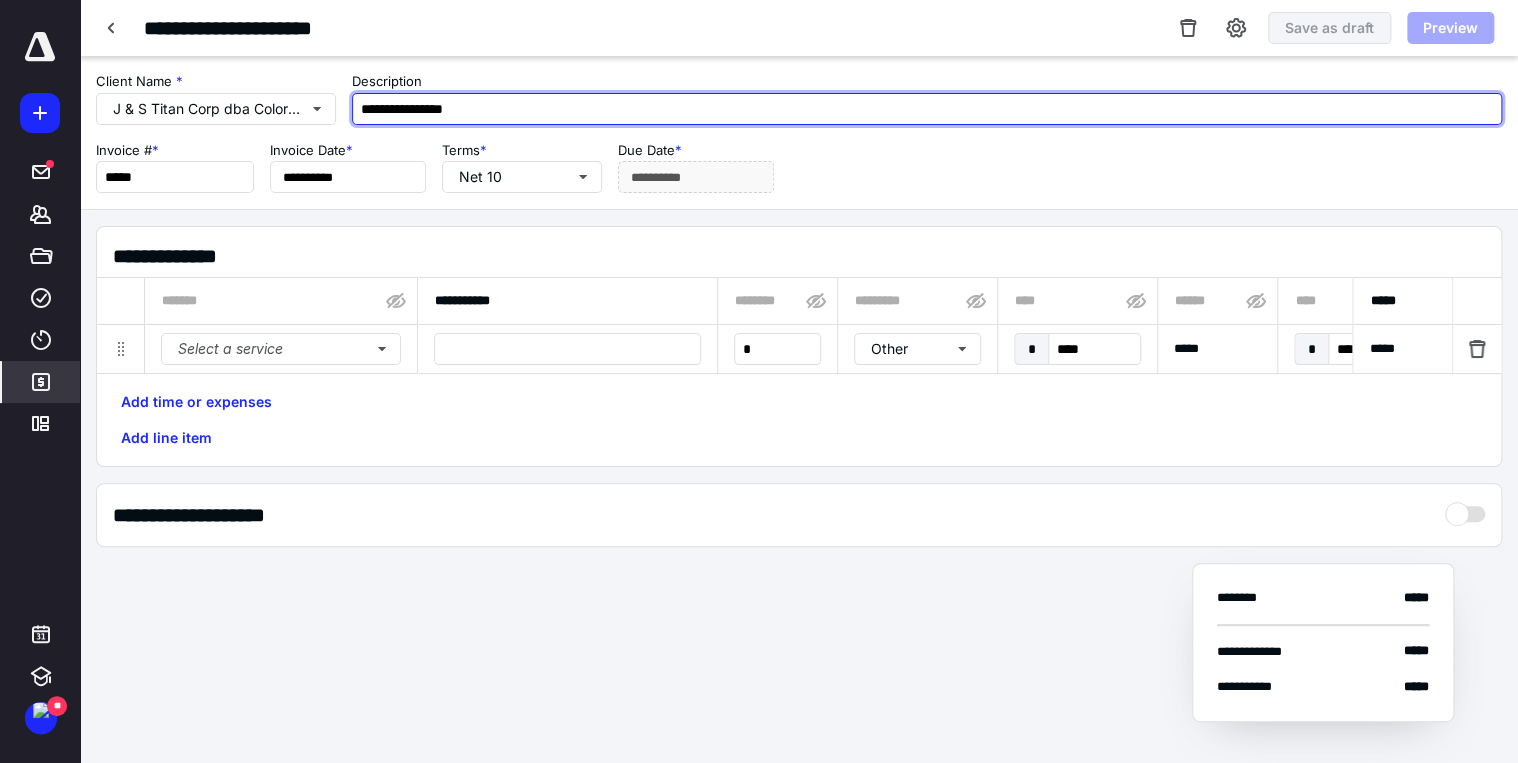 type on "**********" 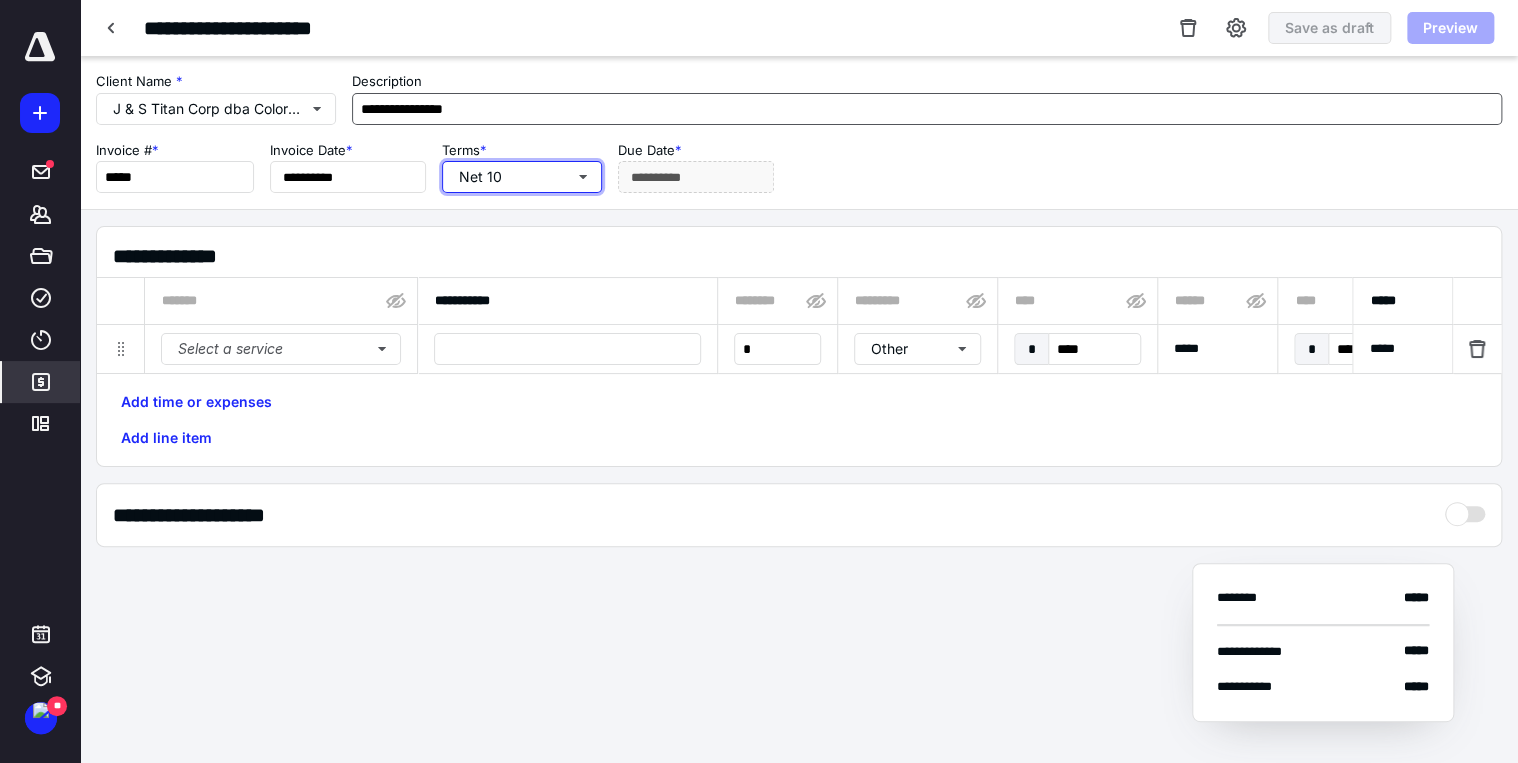 type 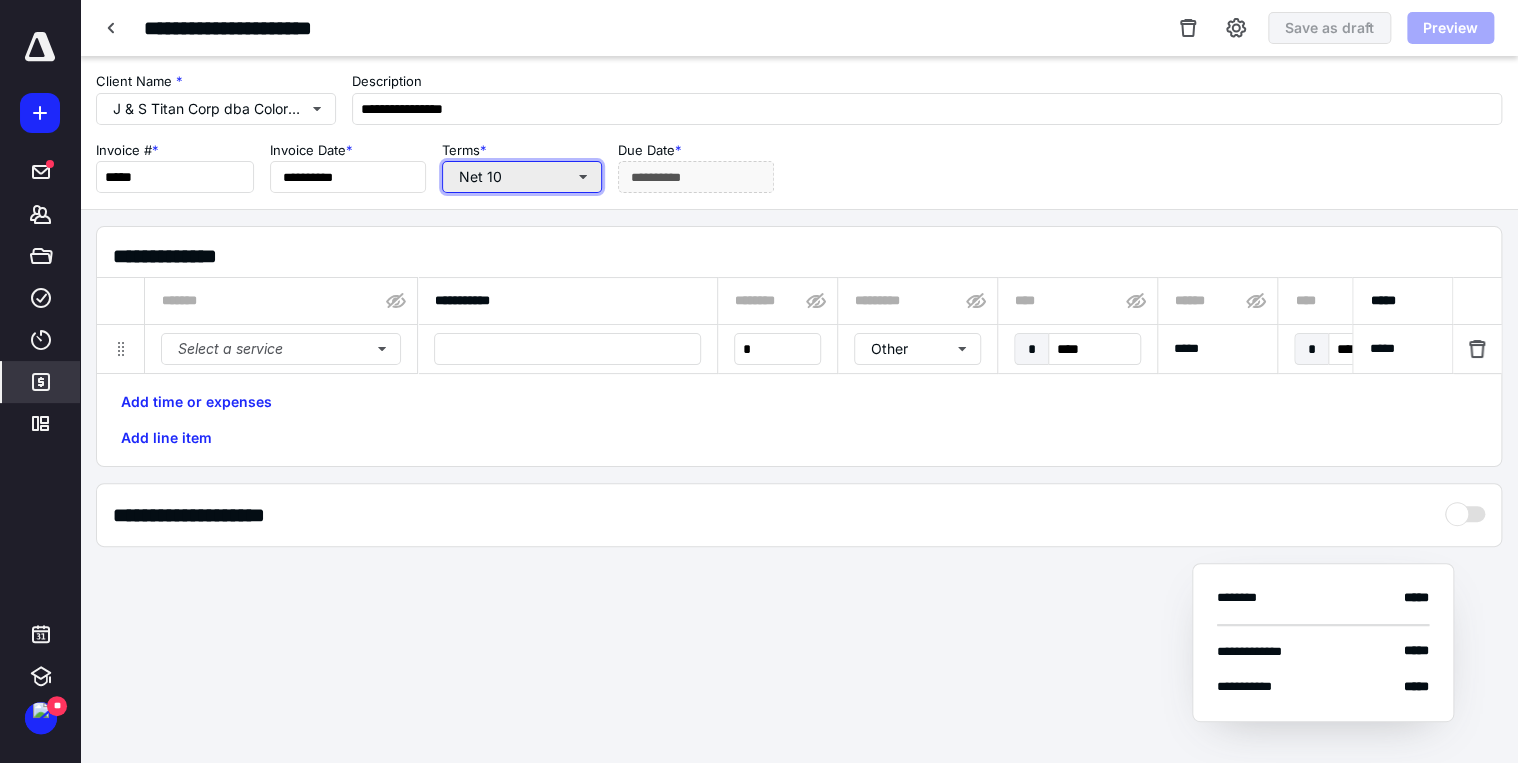 click on "Net 10" at bounding box center [522, 177] 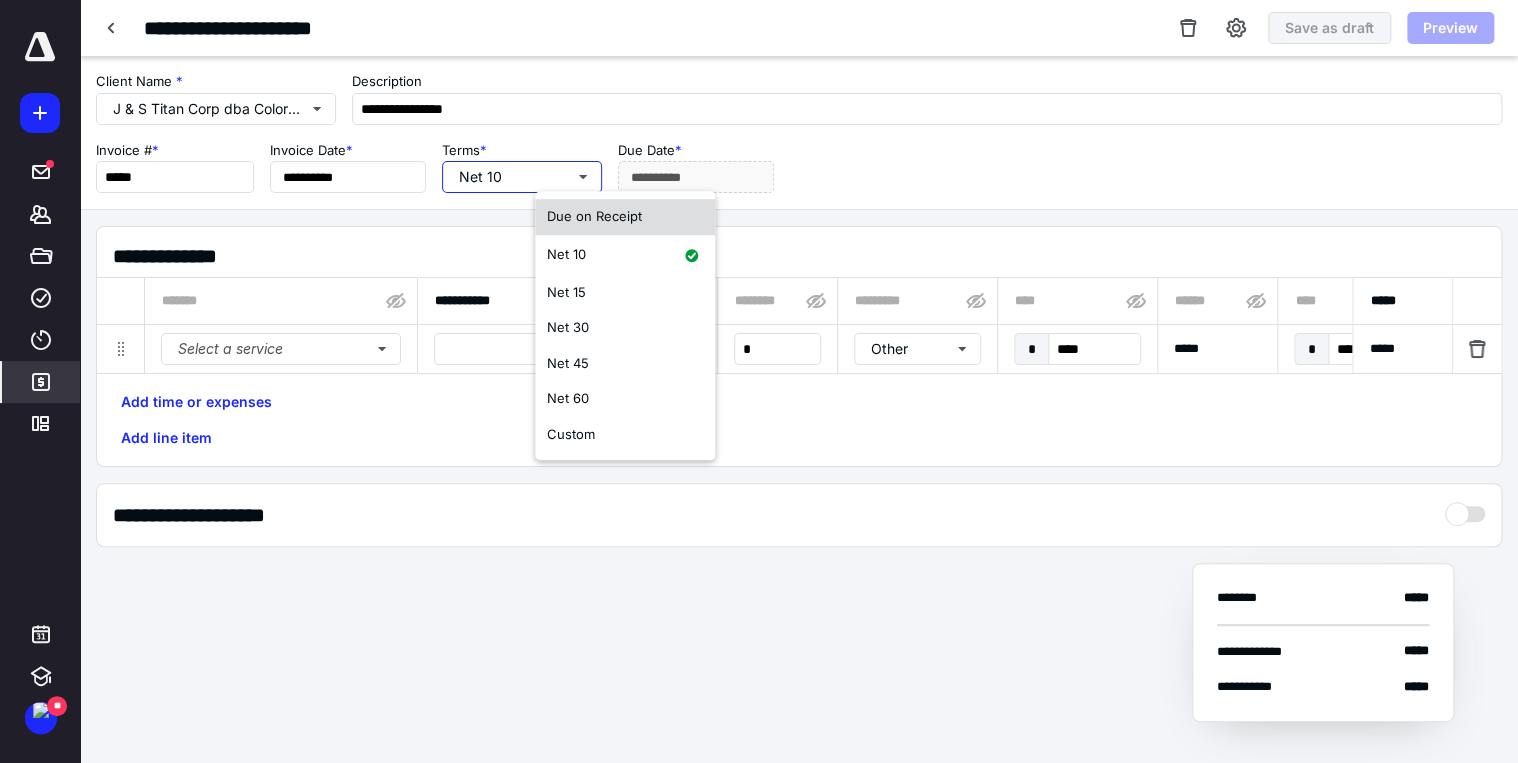 click on "Due on Receipt" at bounding box center (594, 216) 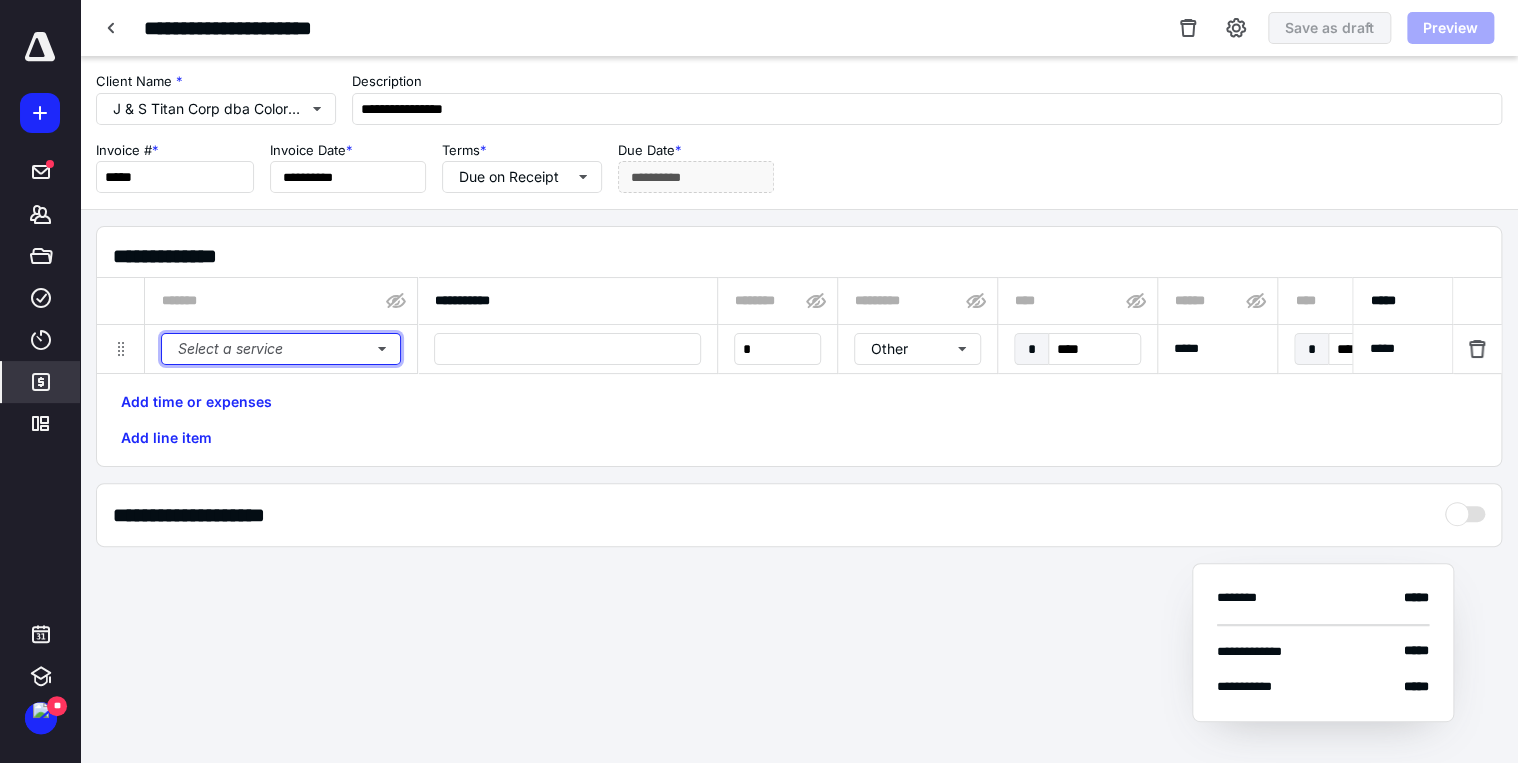 type 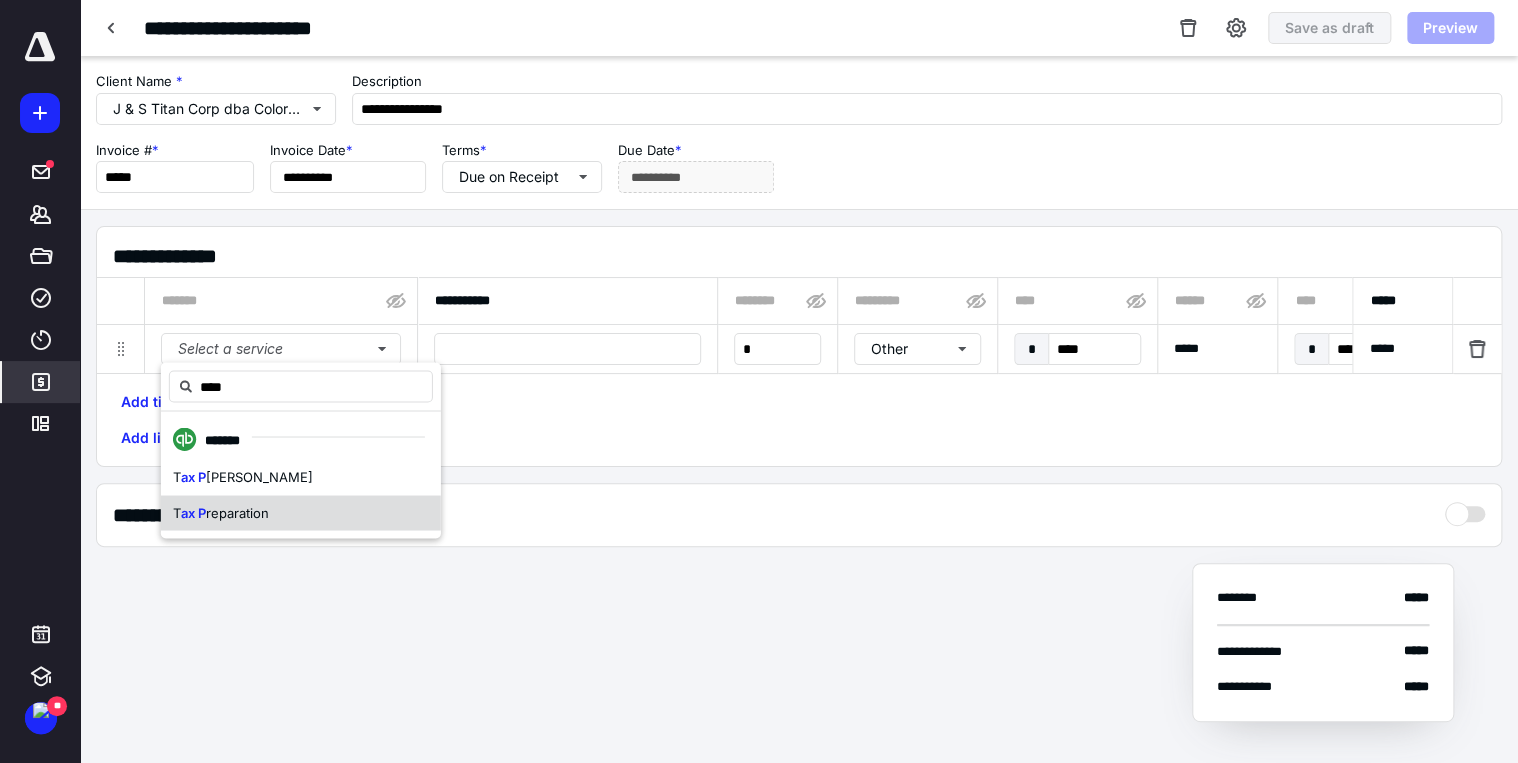 click on "reparation" at bounding box center [237, 512] 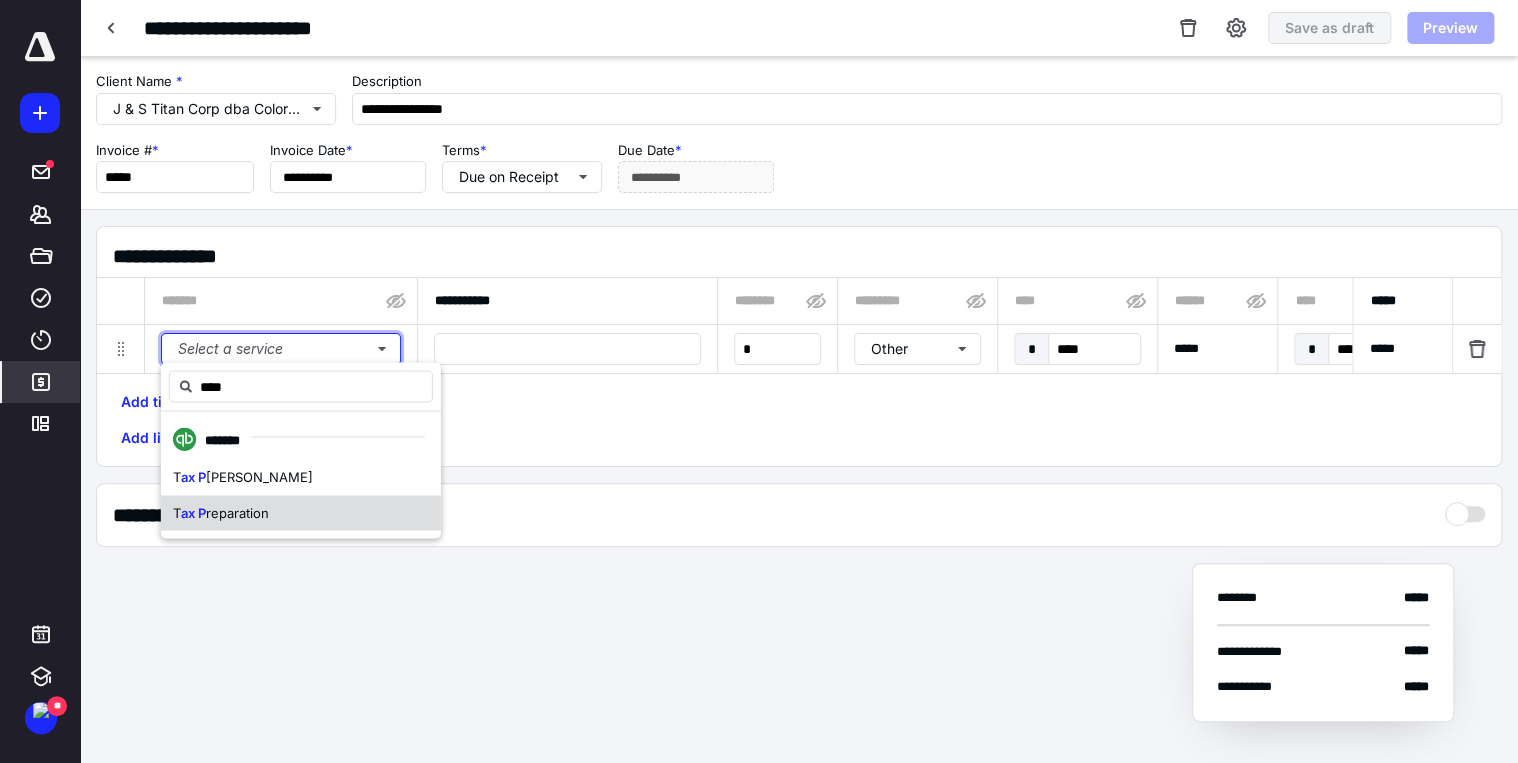 type 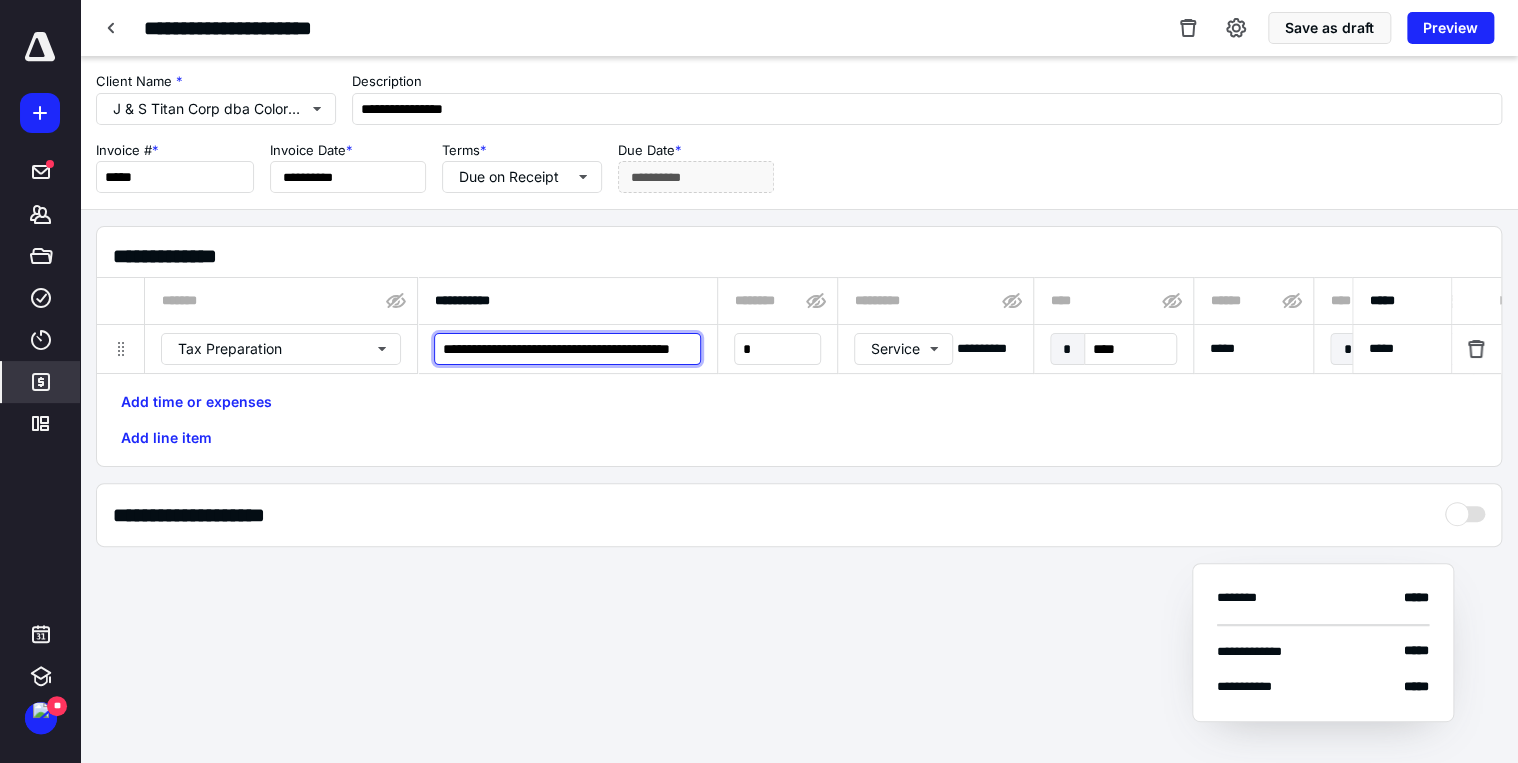 click on "**********" at bounding box center (567, 349) 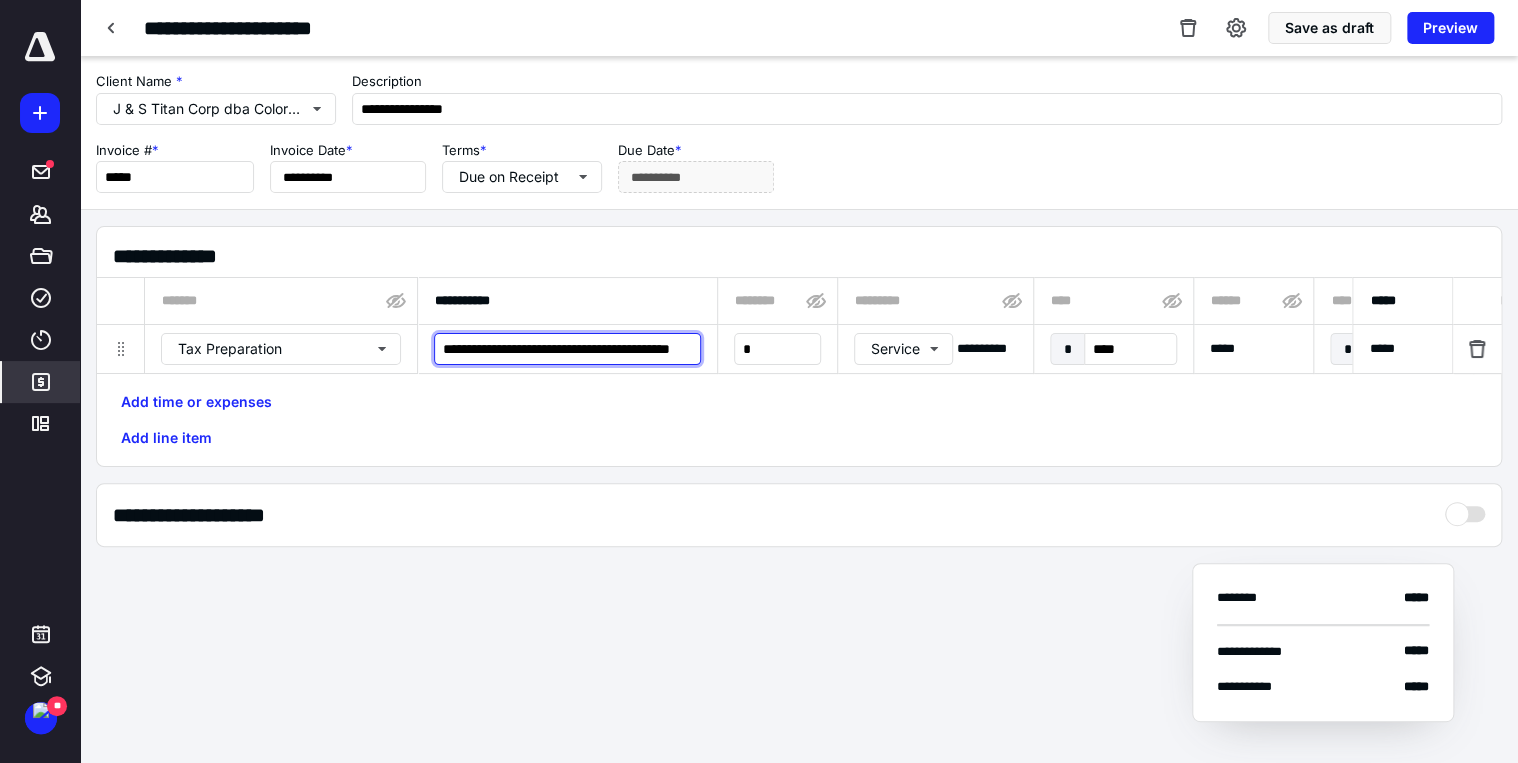paste on "**********" 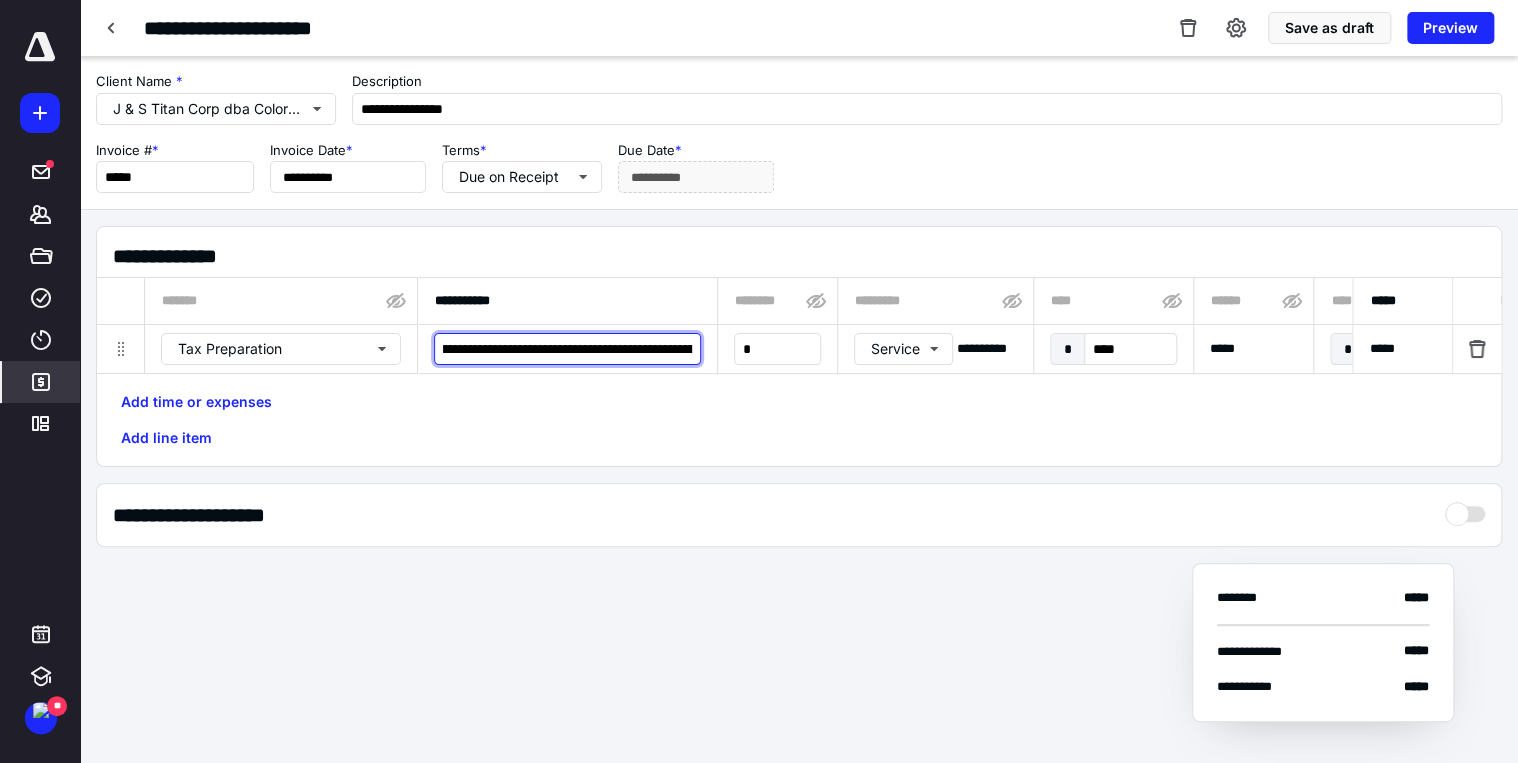 scroll, scrollTop: 0, scrollLeft: 933, axis: horizontal 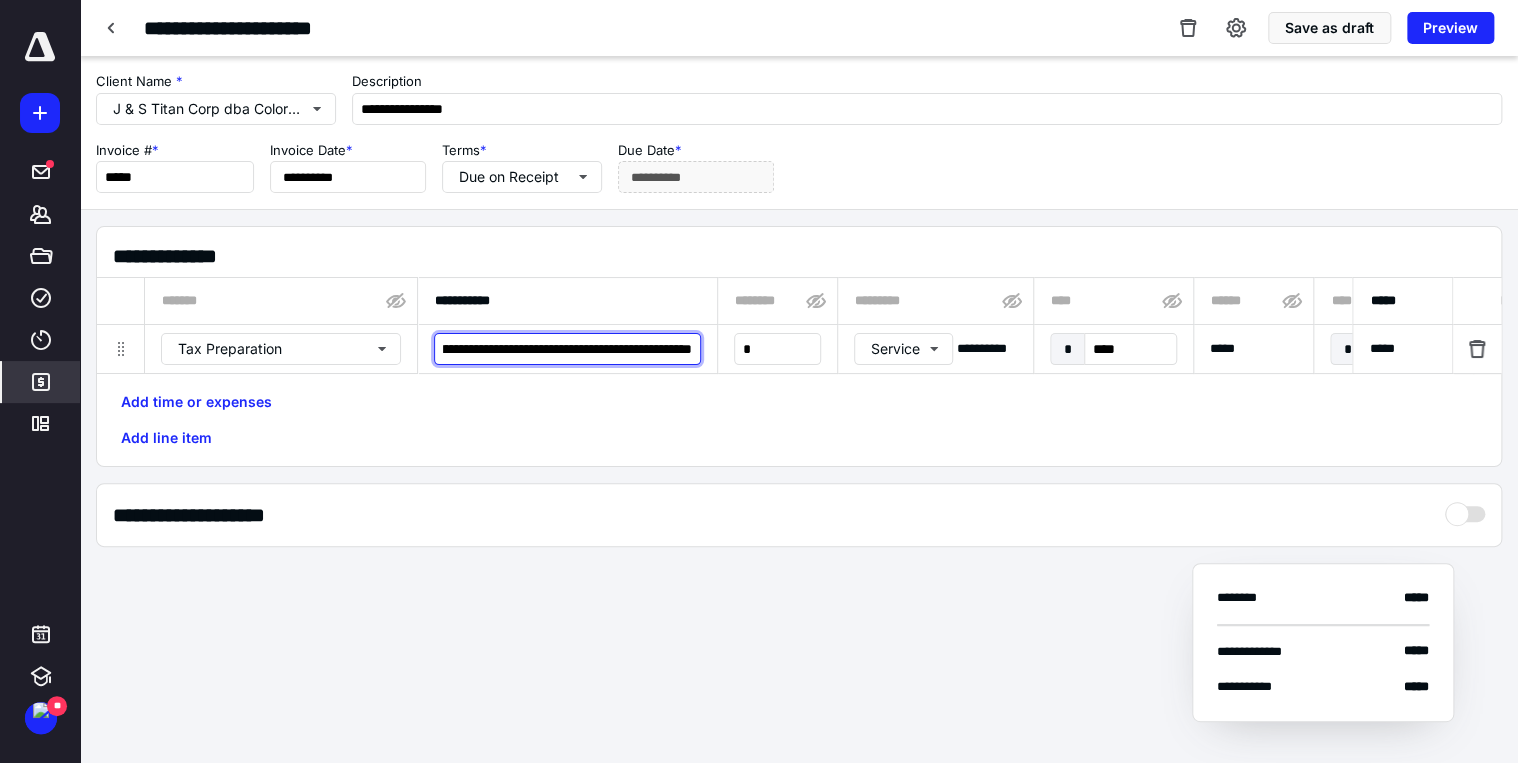 type on "**********" 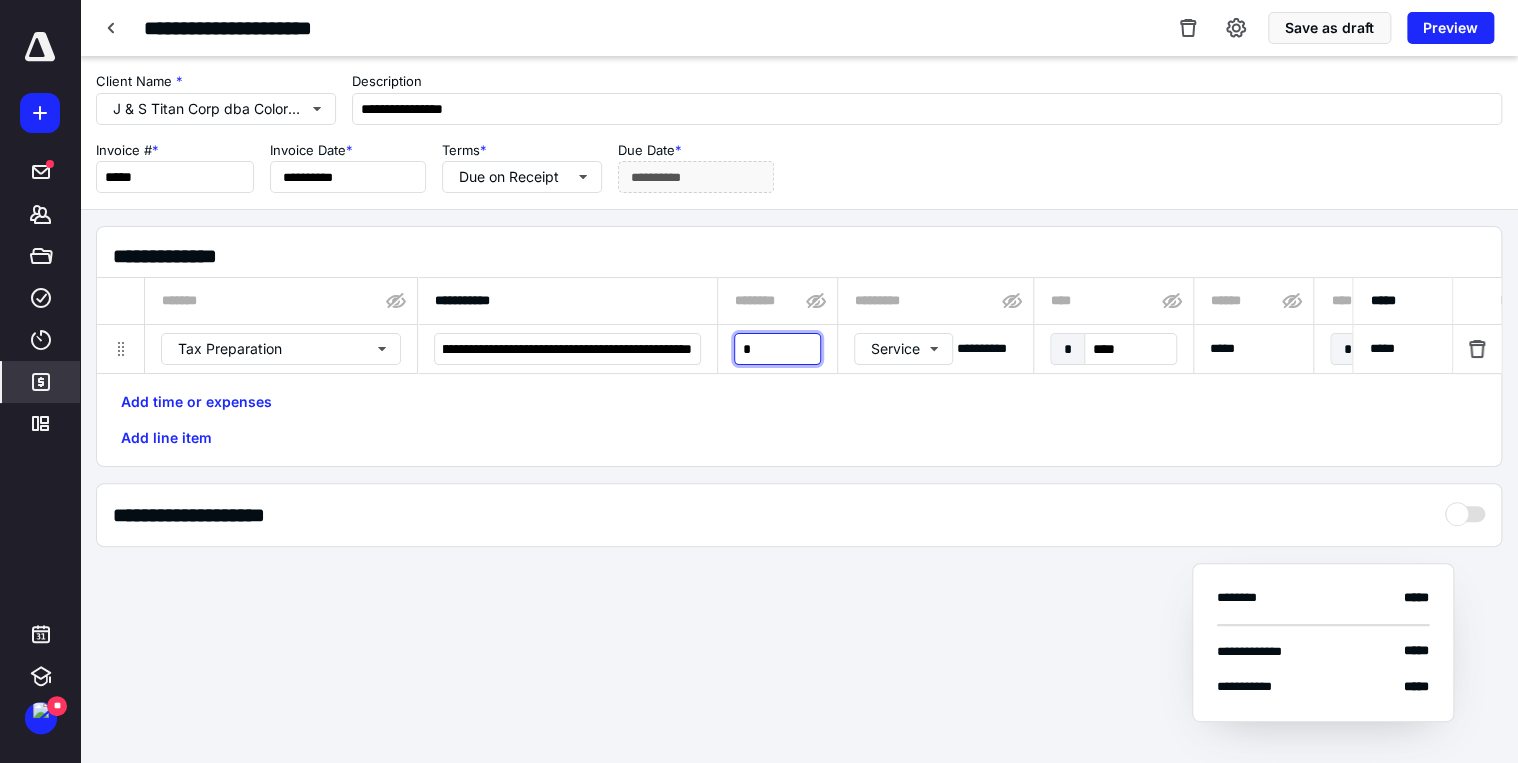 scroll, scrollTop: 0, scrollLeft: 0, axis: both 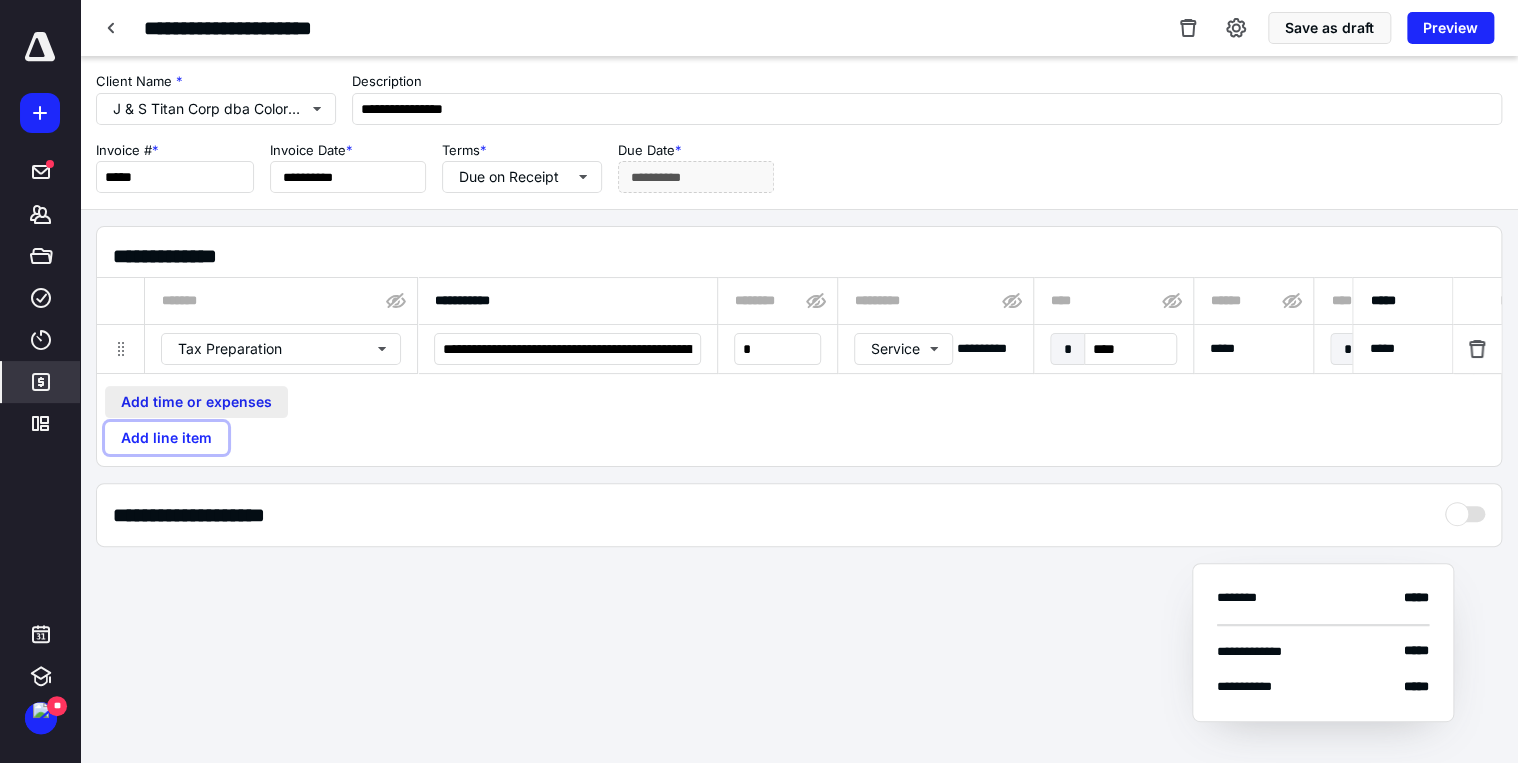 click on "Add line item" at bounding box center [166, 438] 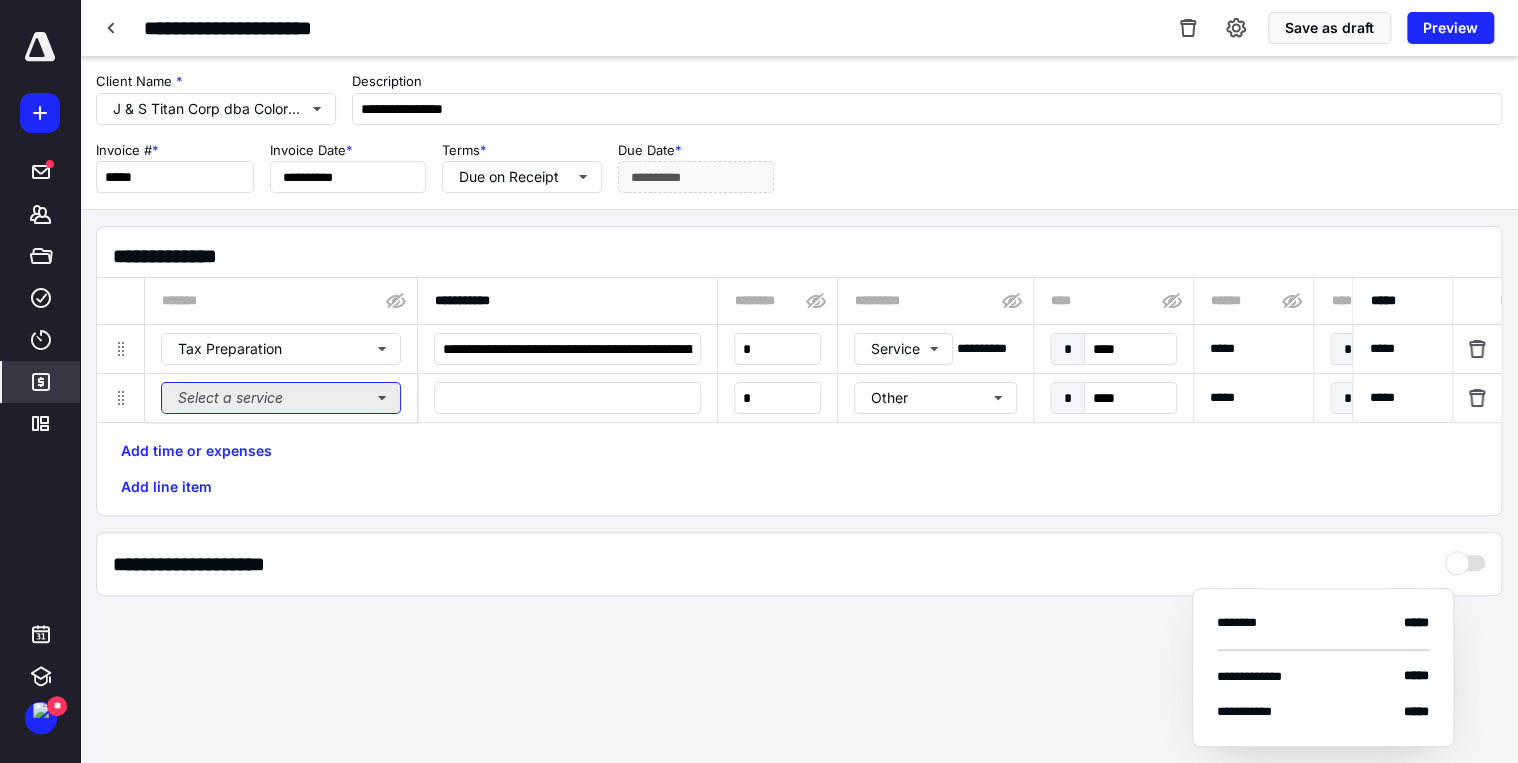 click on "Select a service" at bounding box center [281, 398] 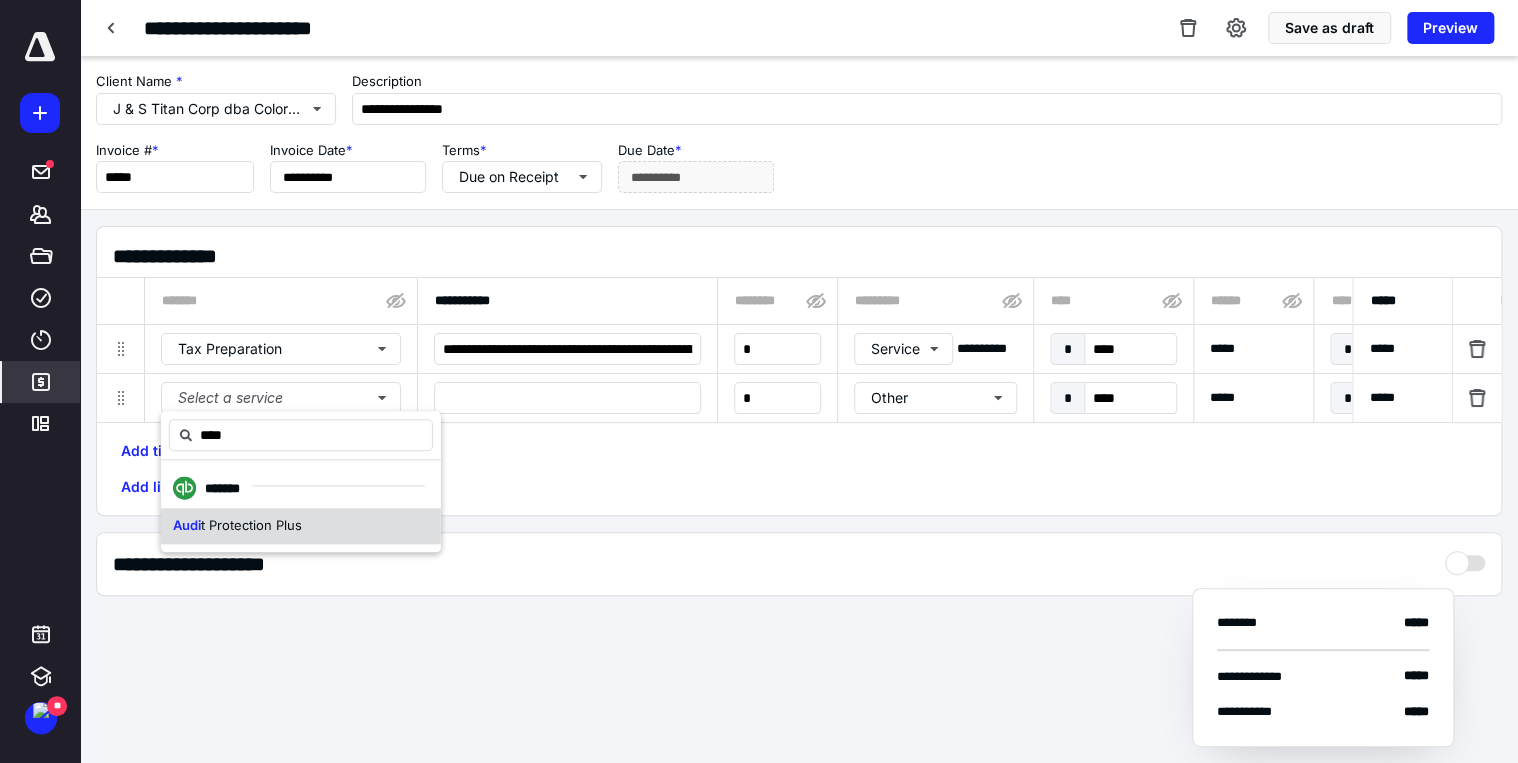 click on "t Protection Plus" at bounding box center (251, 525) 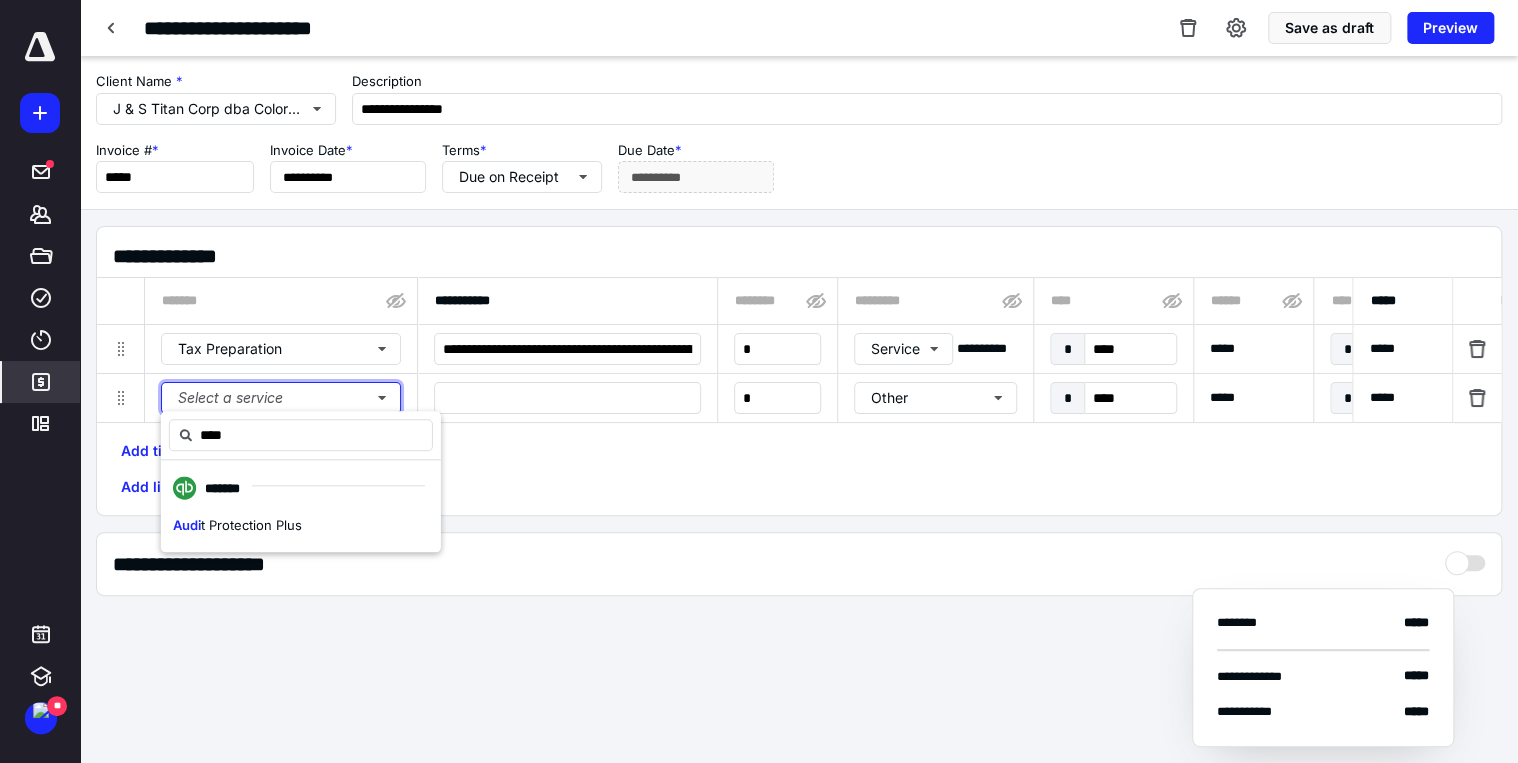 type 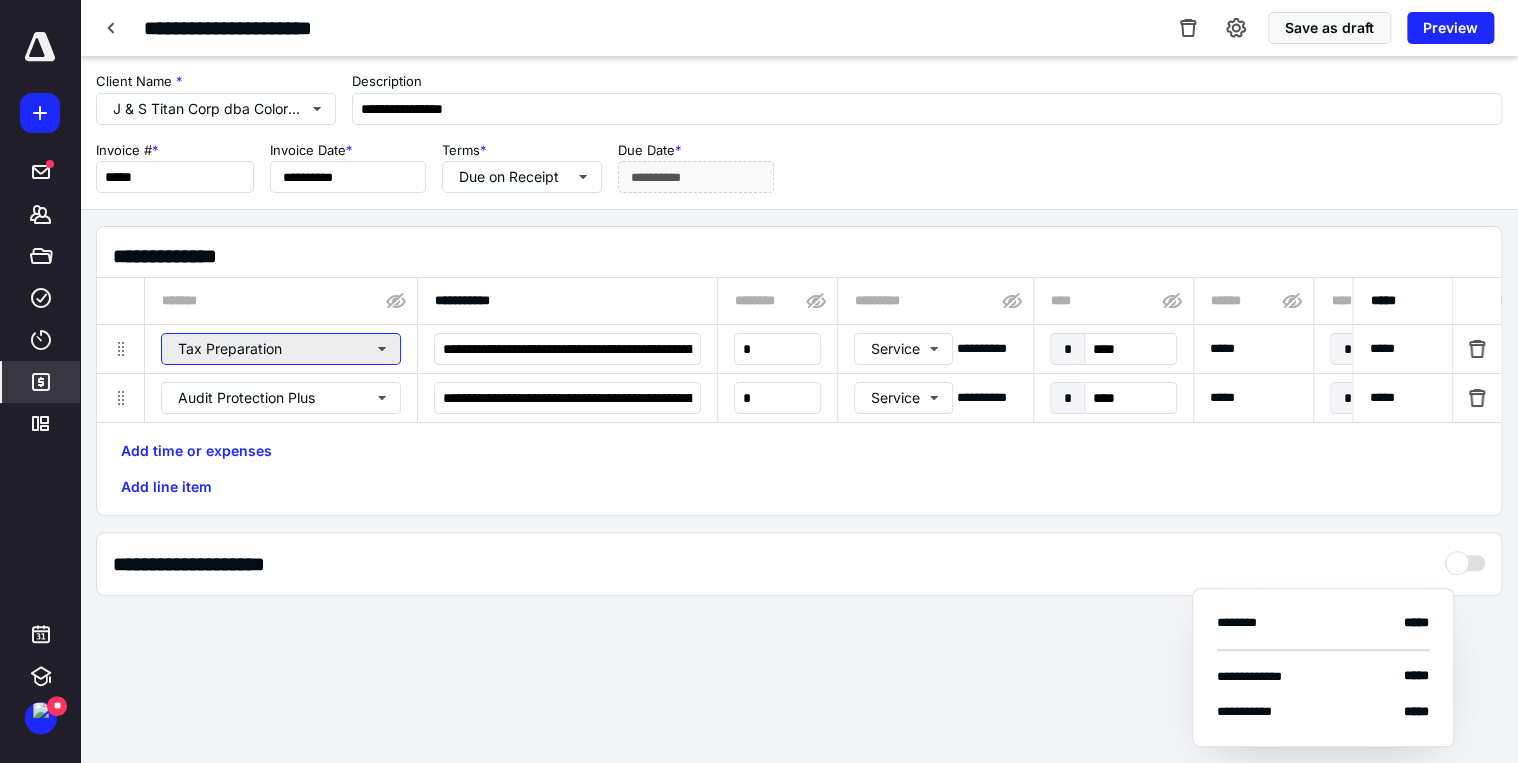 click on "Tax Preparation" at bounding box center [281, 349] 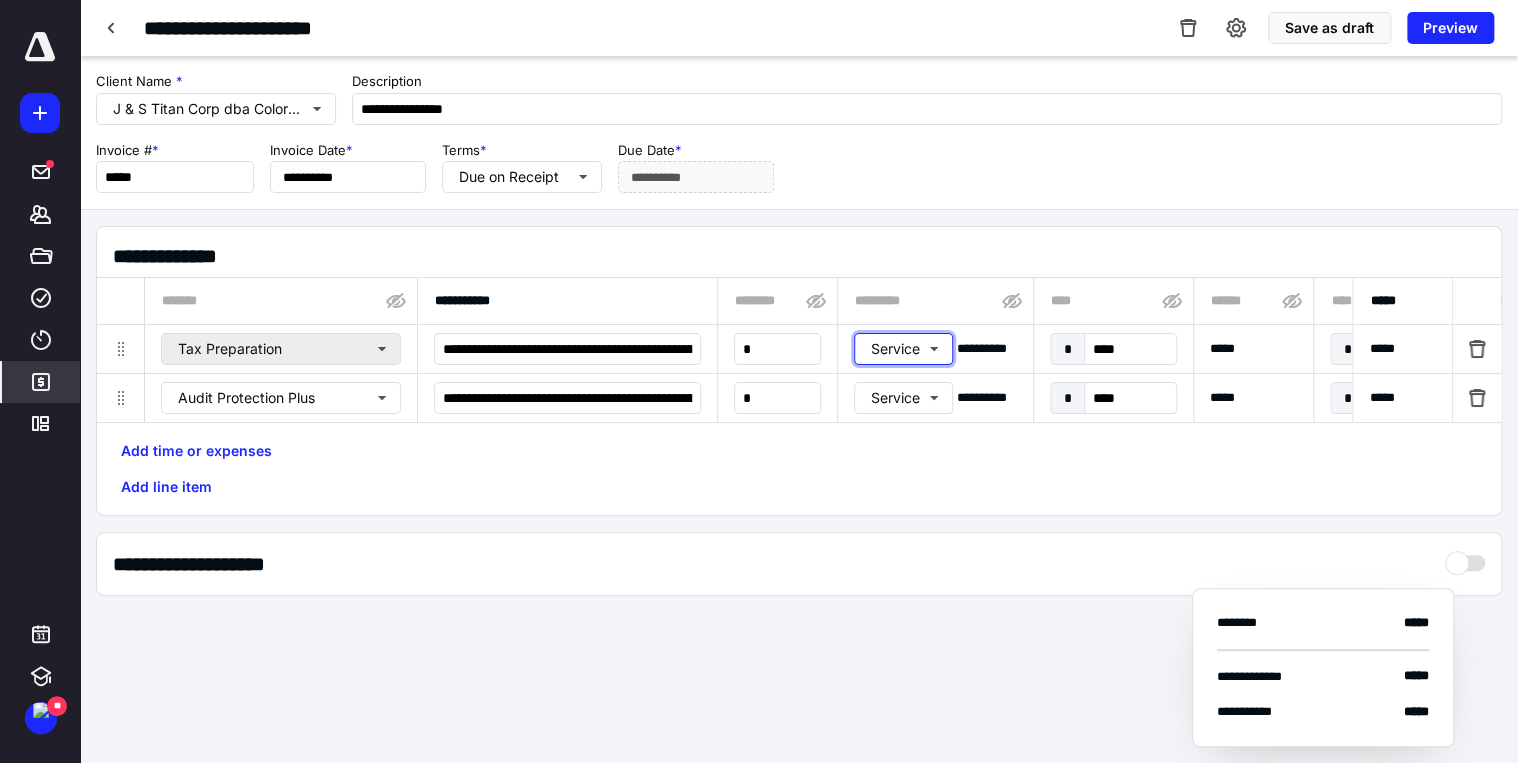 type 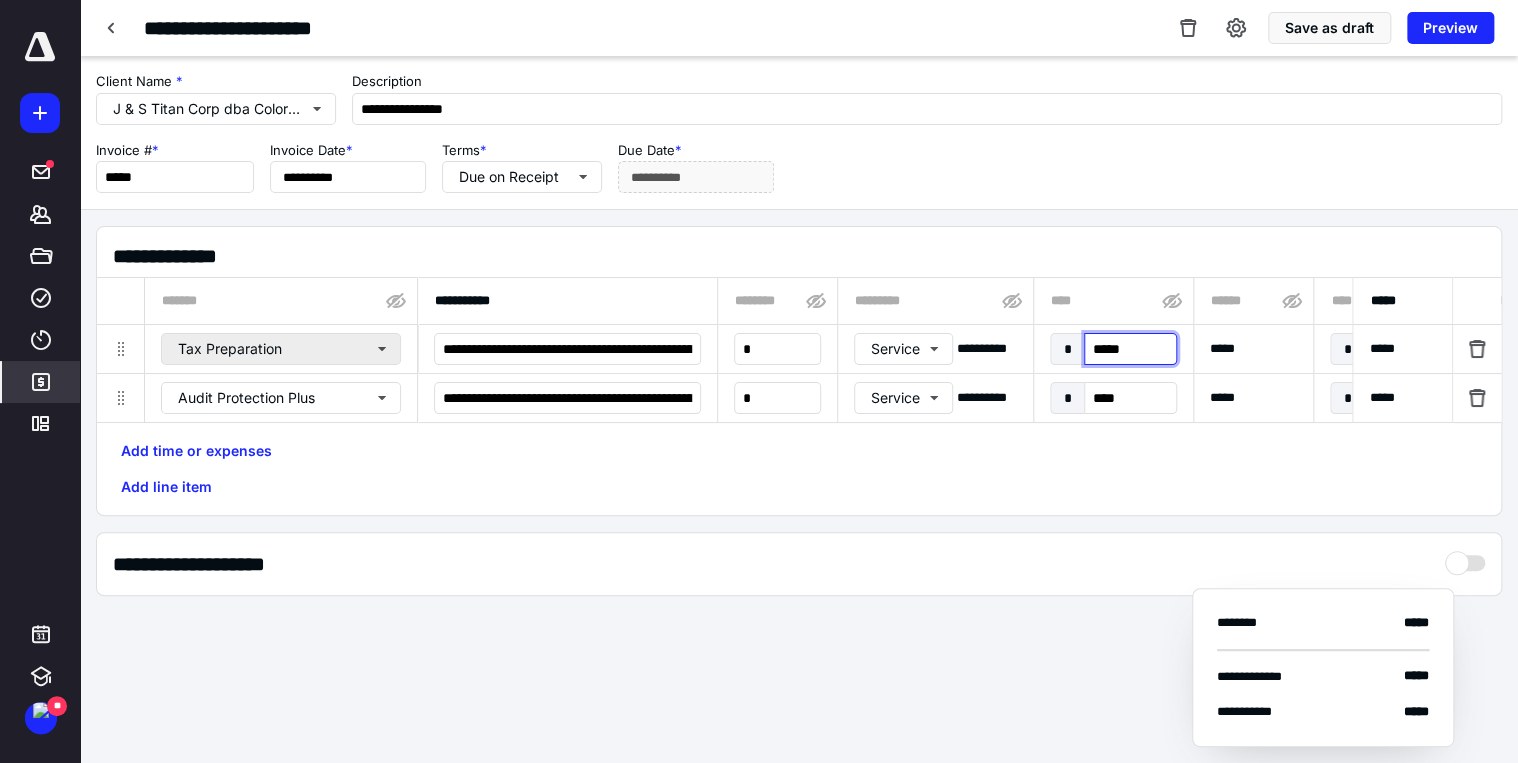 type on "******" 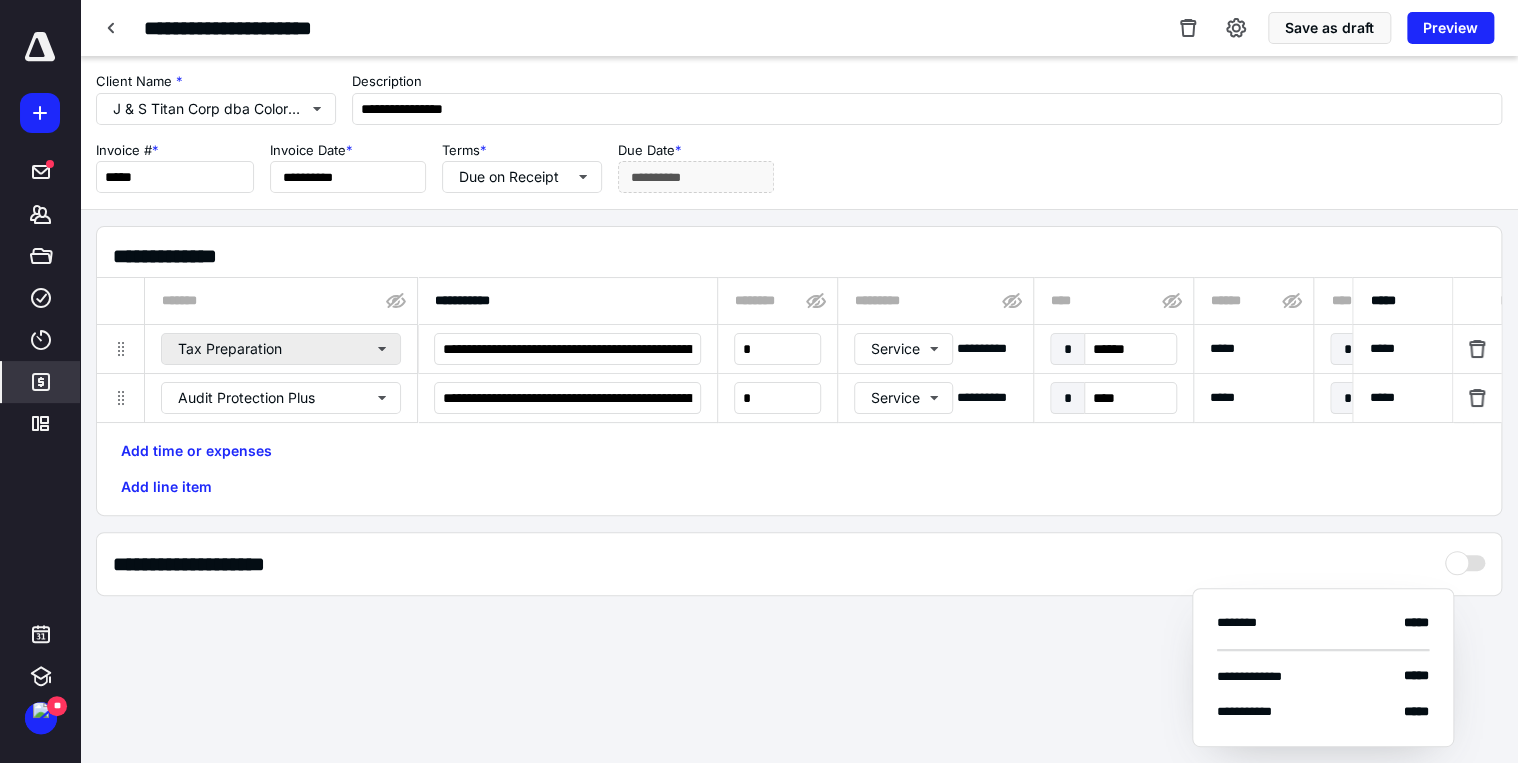 scroll, scrollTop: 0, scrollLeft: 1081, axis: horizontal 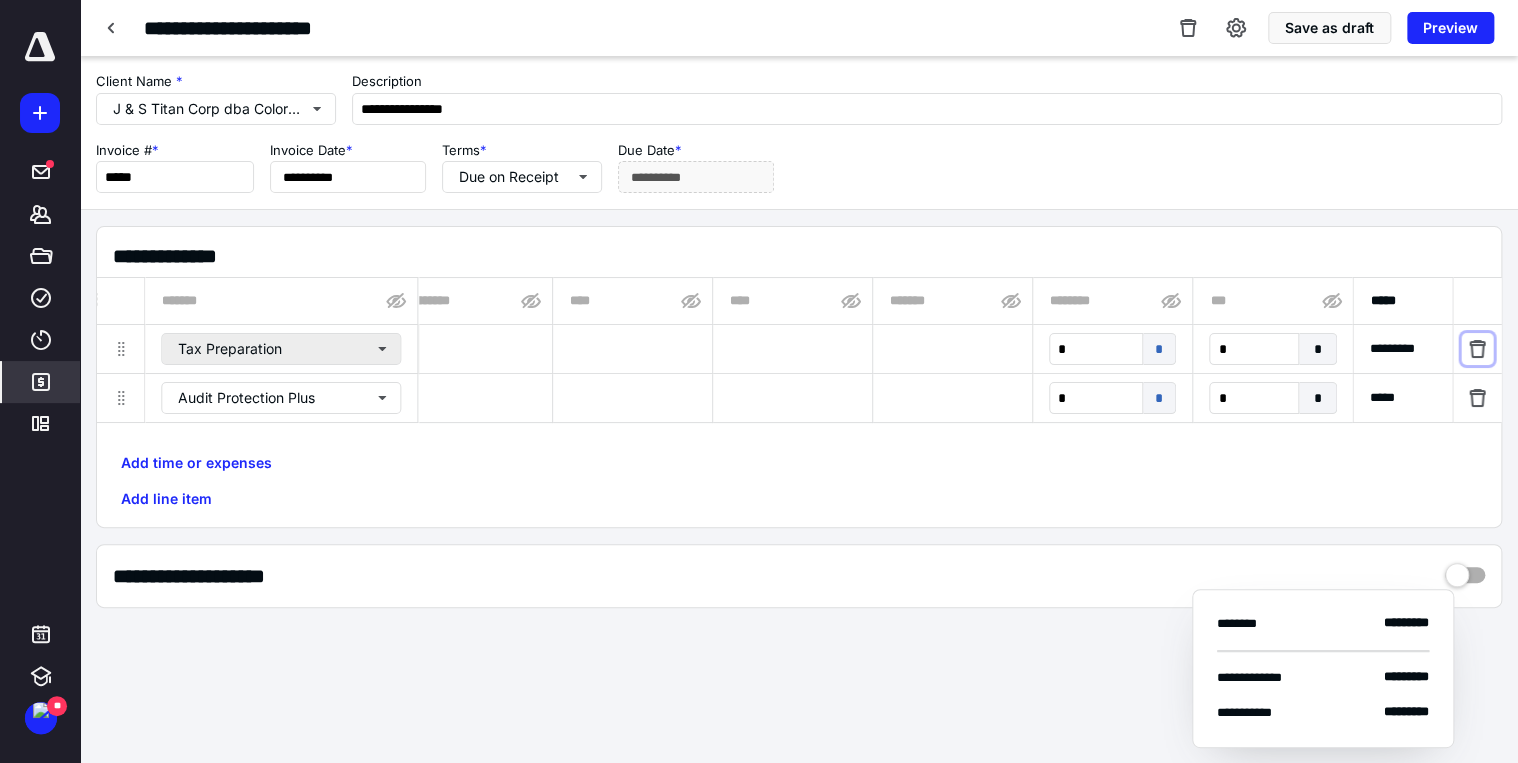 type 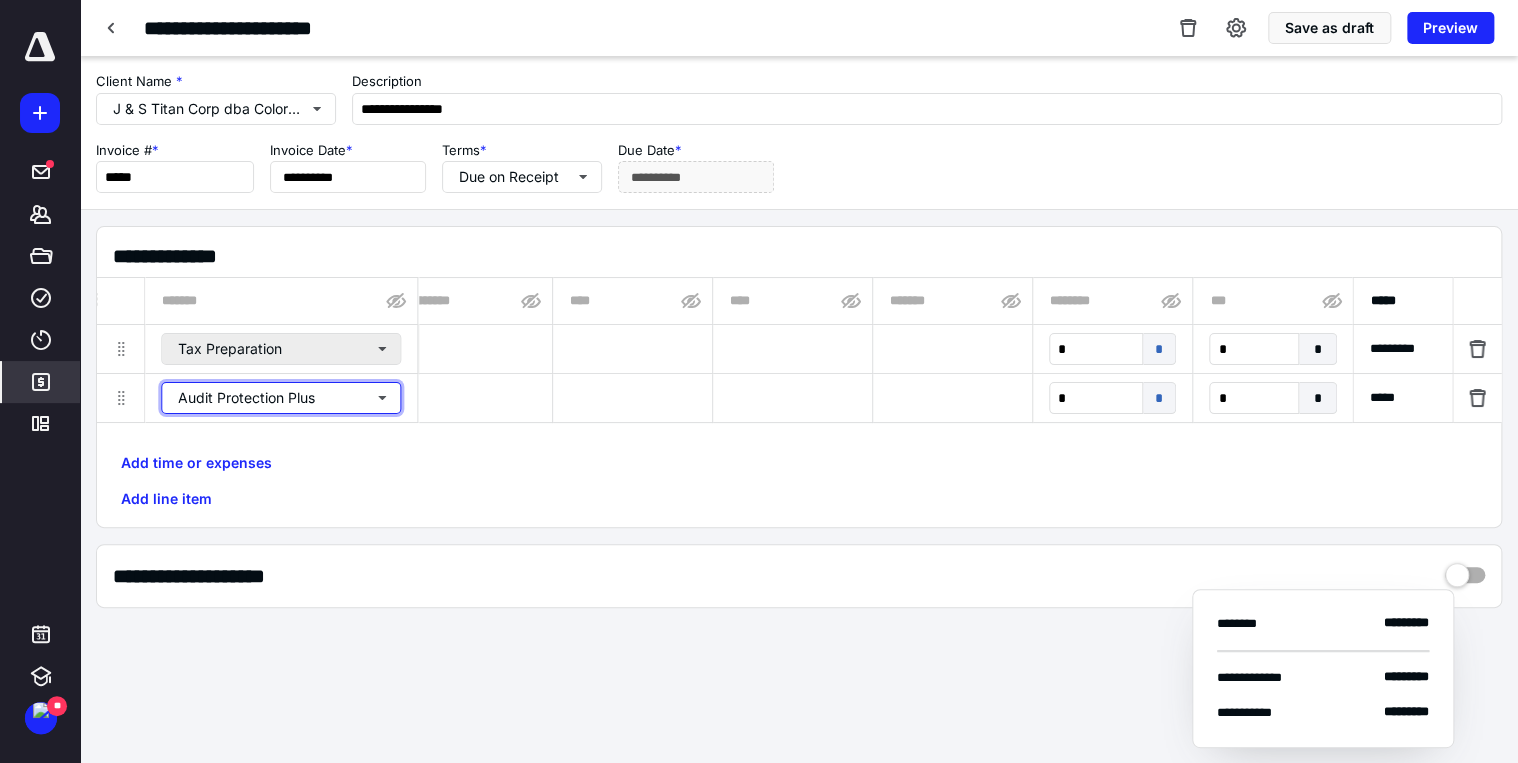 type 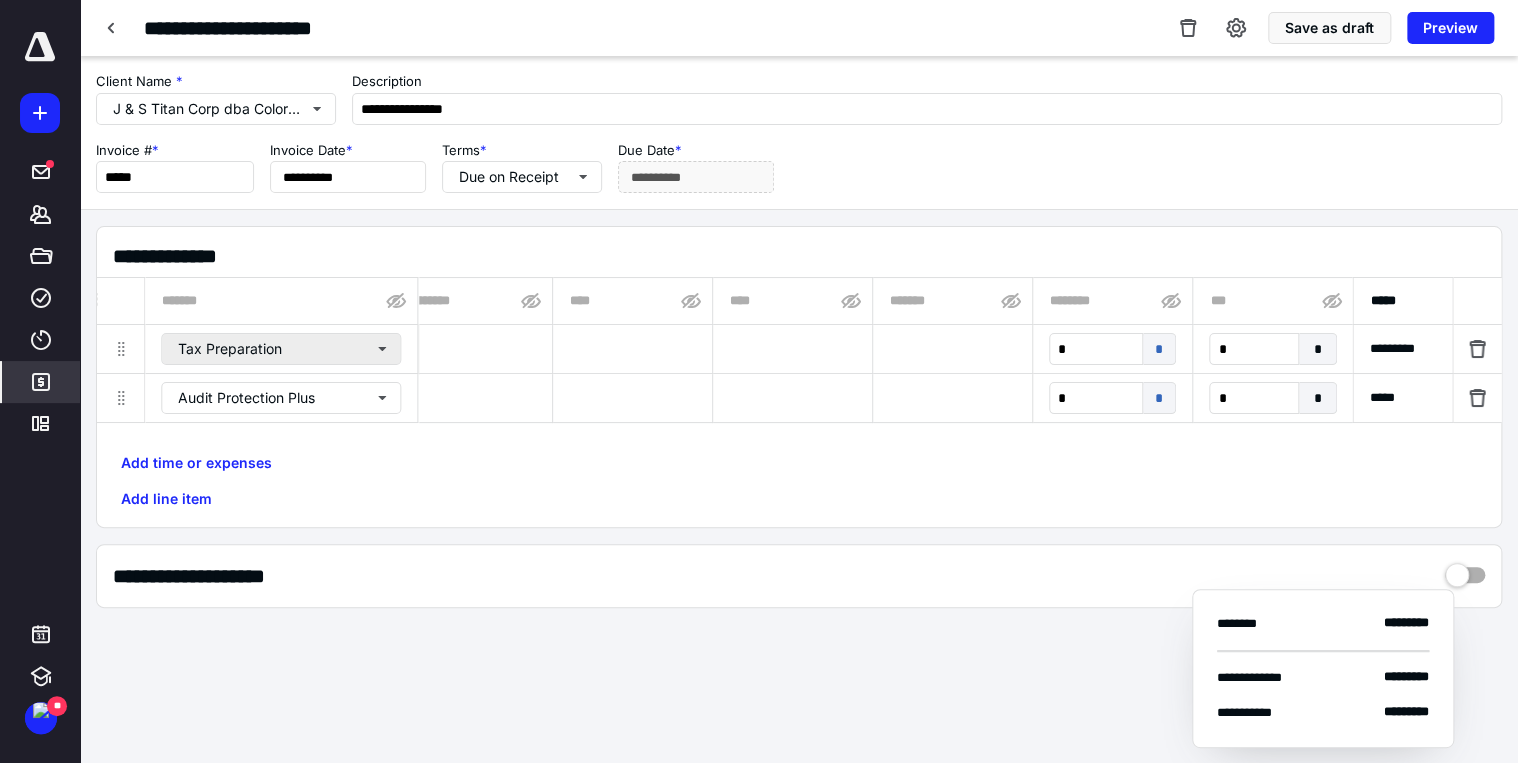 scroll, scrollTop: 0, scrollLeft: 0, axis: both 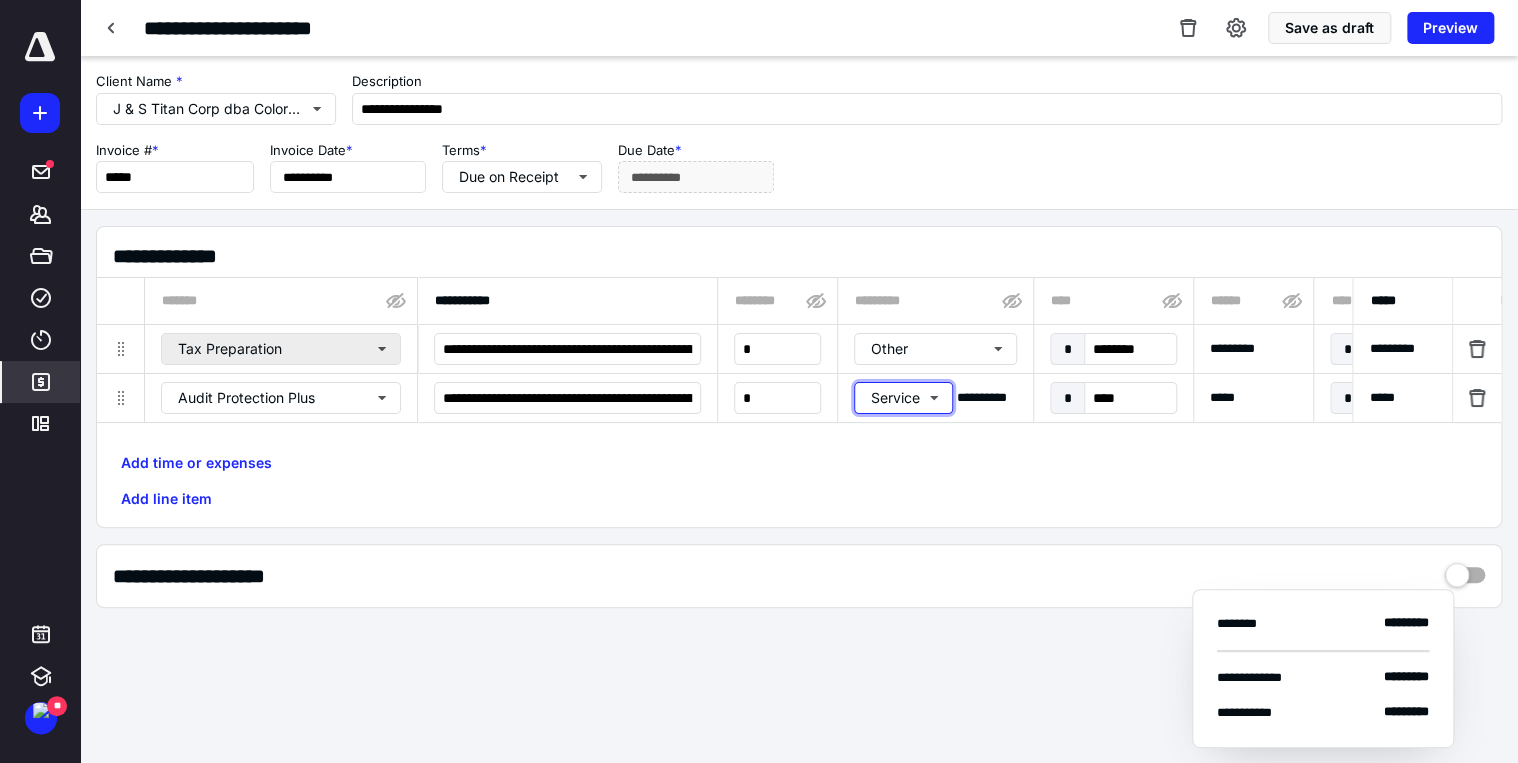 type 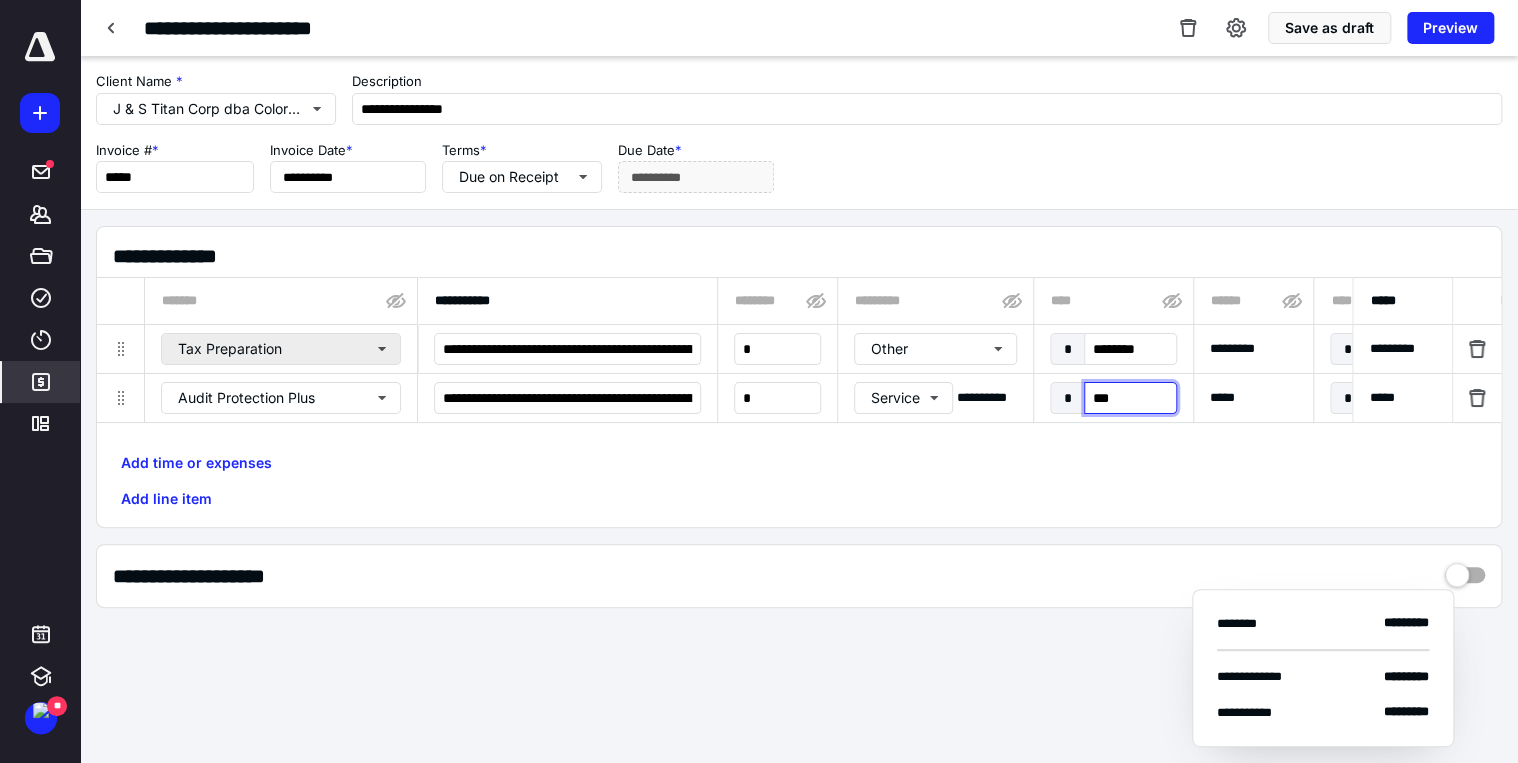 type on "****" 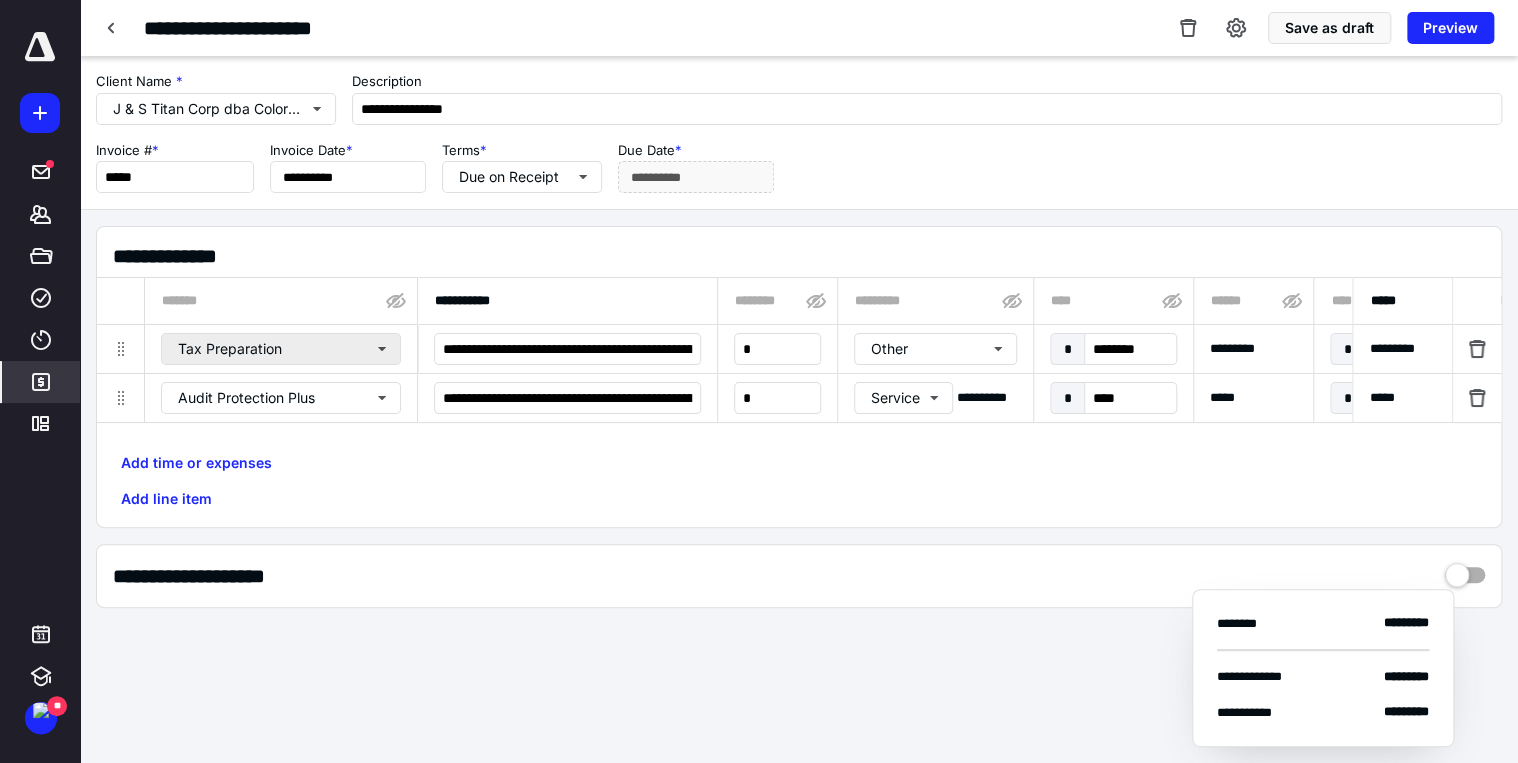 scroll, scrollTop: 0, scrollLeft: 1044, axis: horizontal 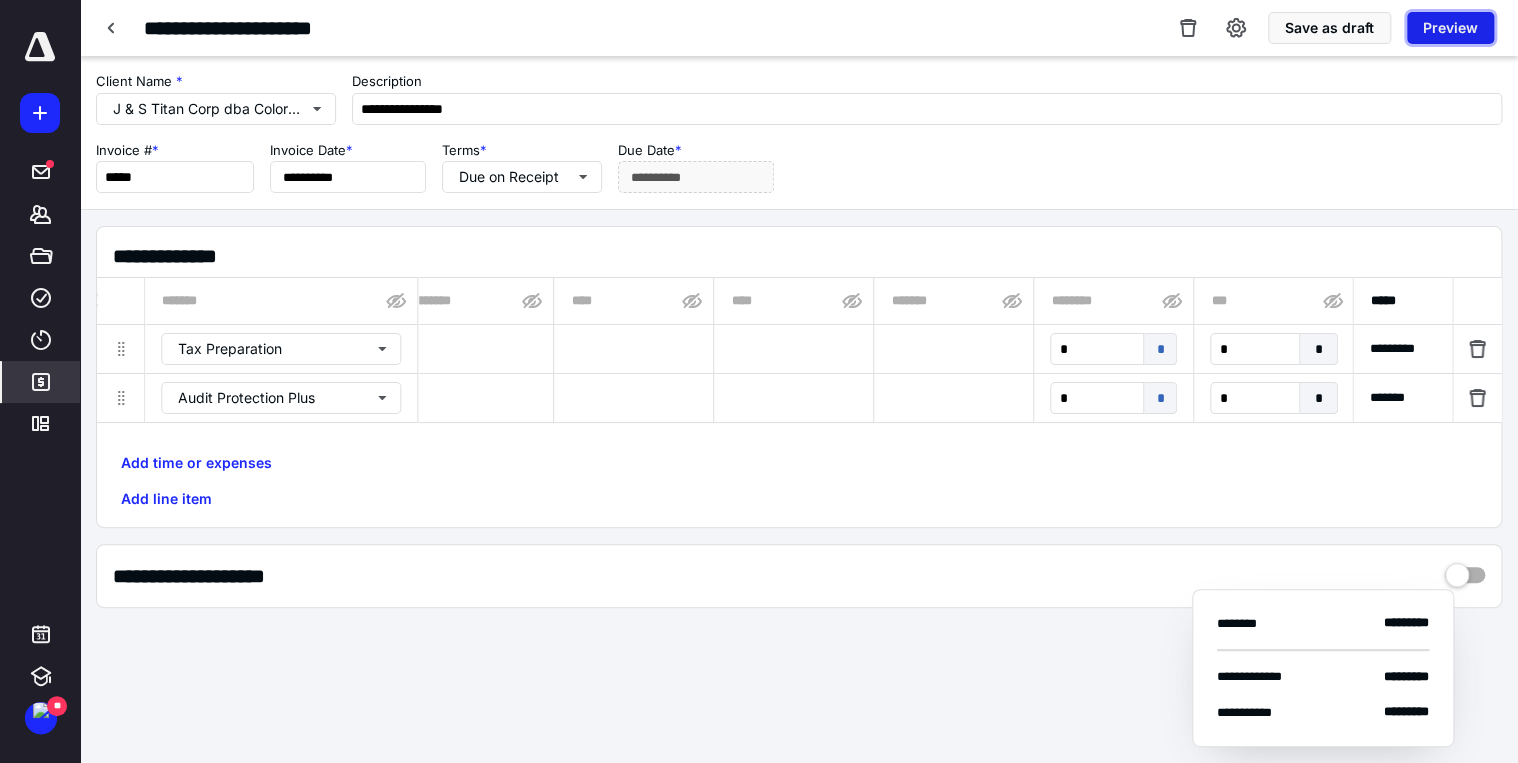 click on "Preview" at bounding box center [1450, 28] 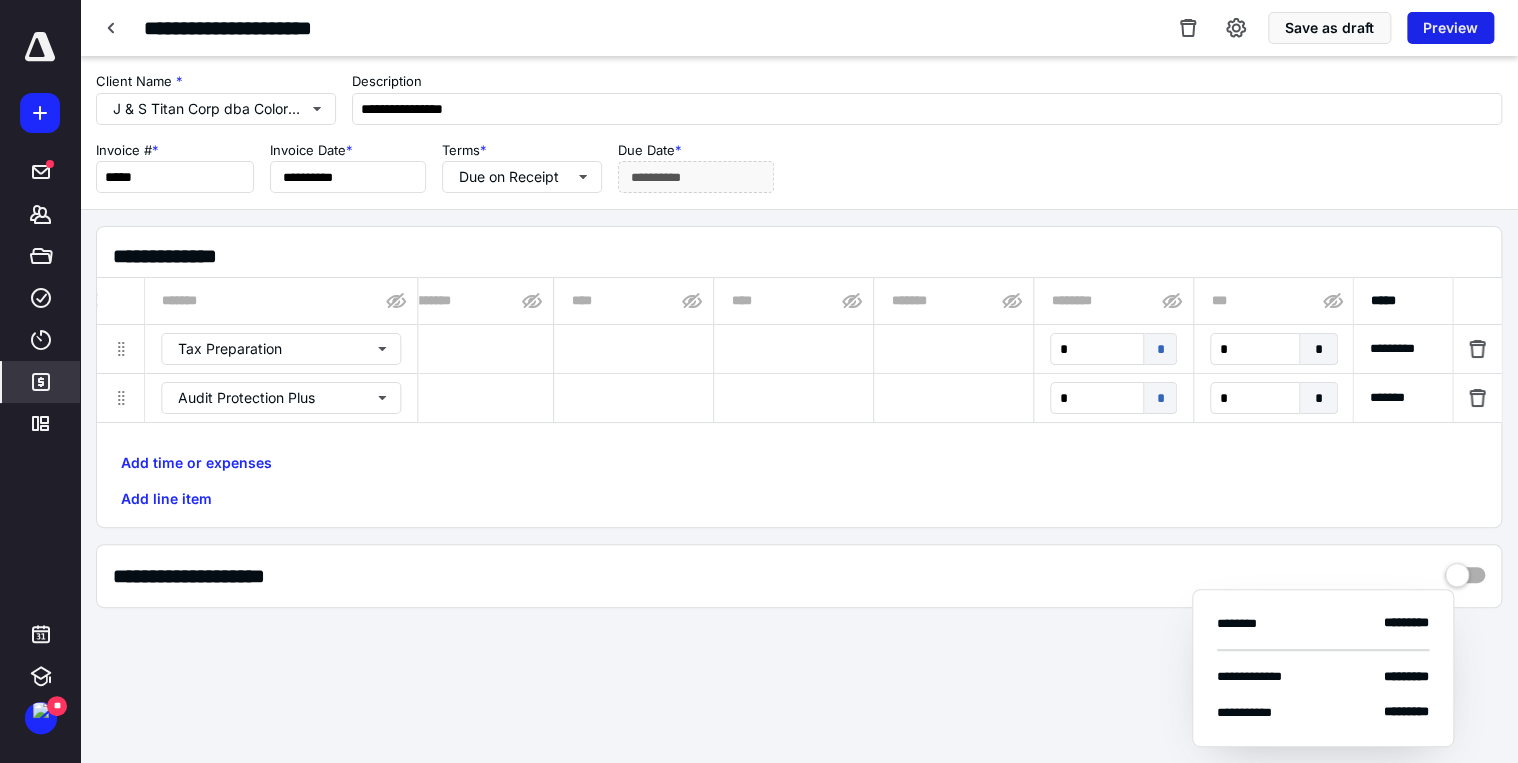 scroll, scrollTop: 0, scrollLeft: 1032, axis: horizontal 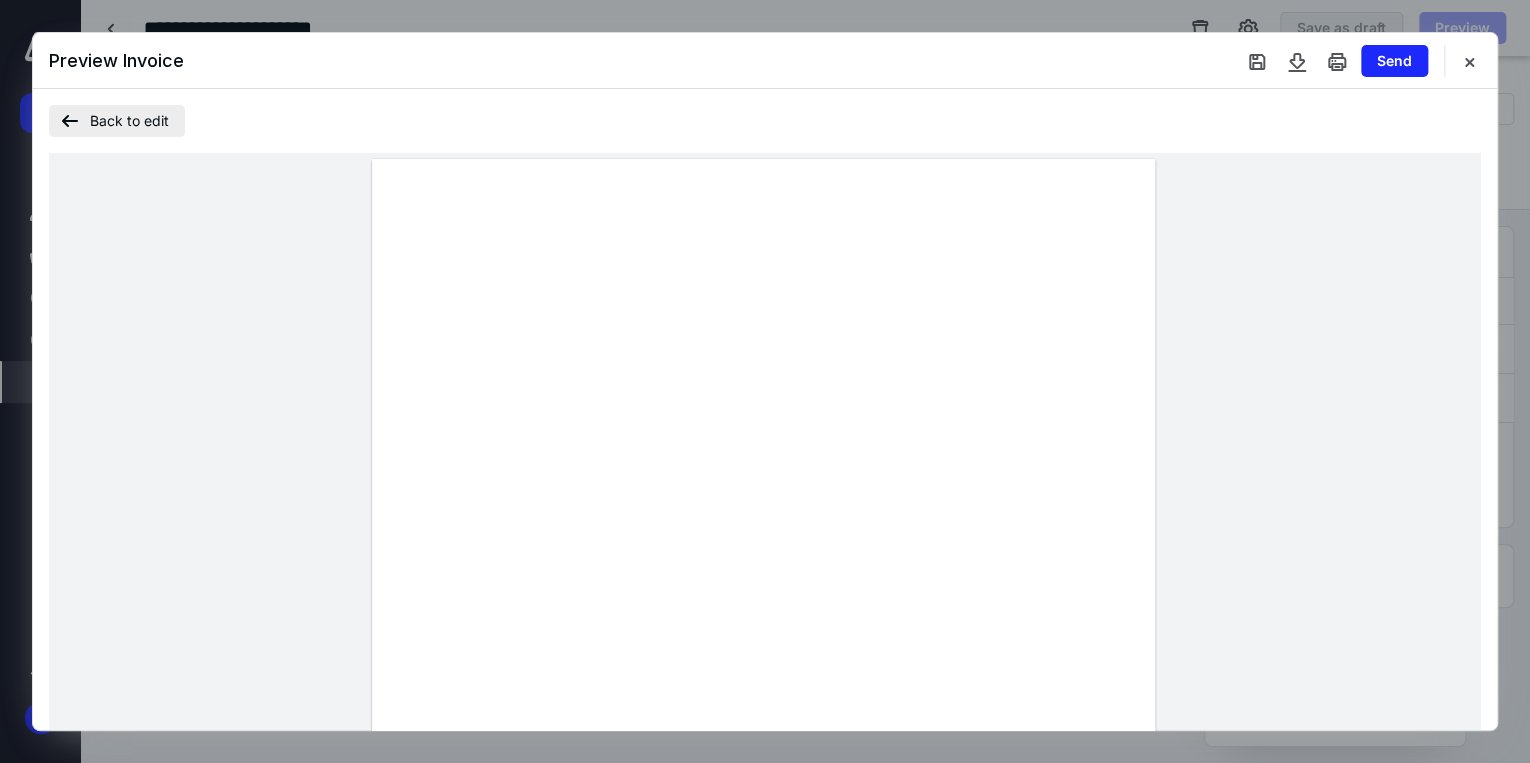 click on "Back to edit" at bounding box center (117, 121) 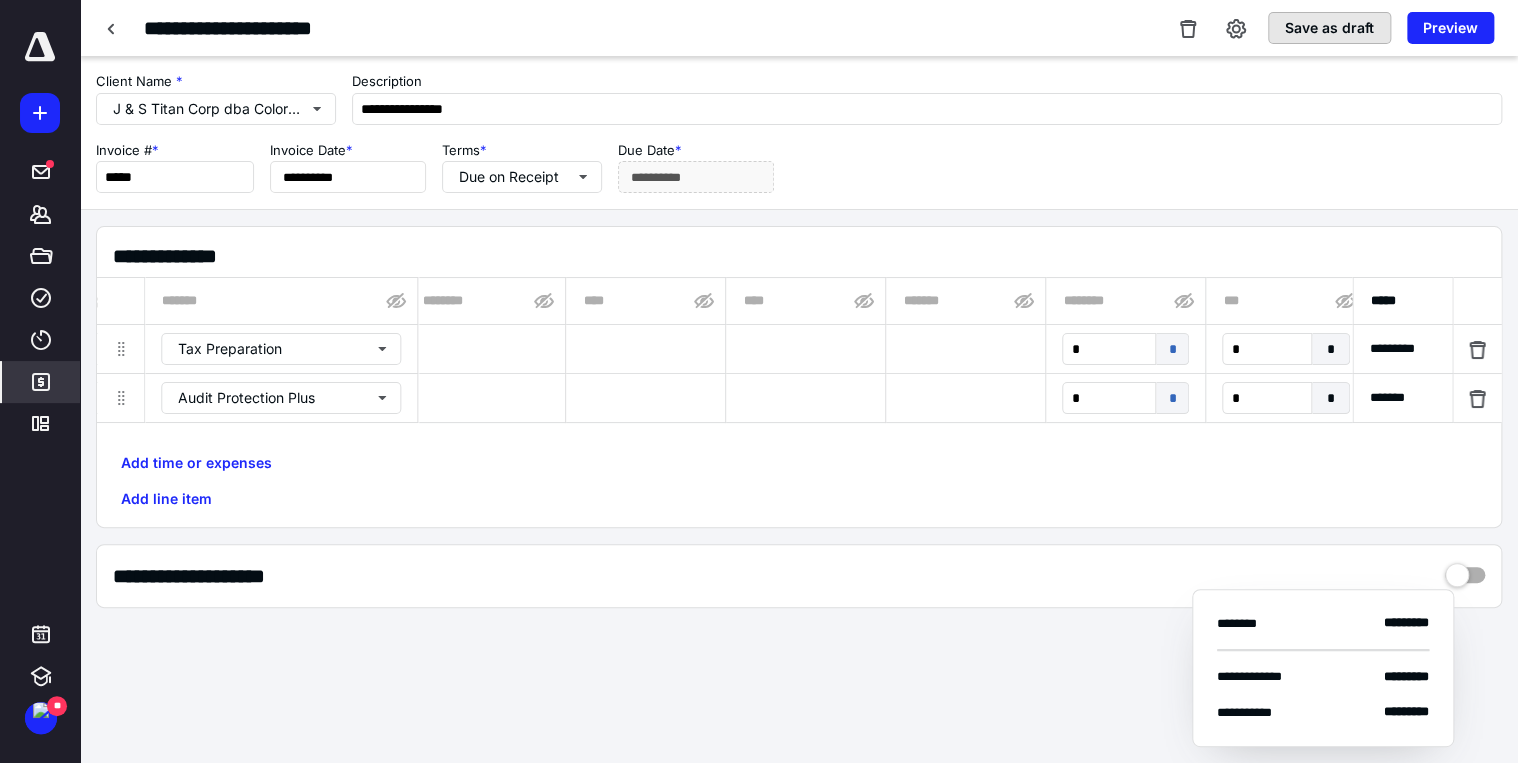 click on "Save as draft" at bounding box center [1329, 28] 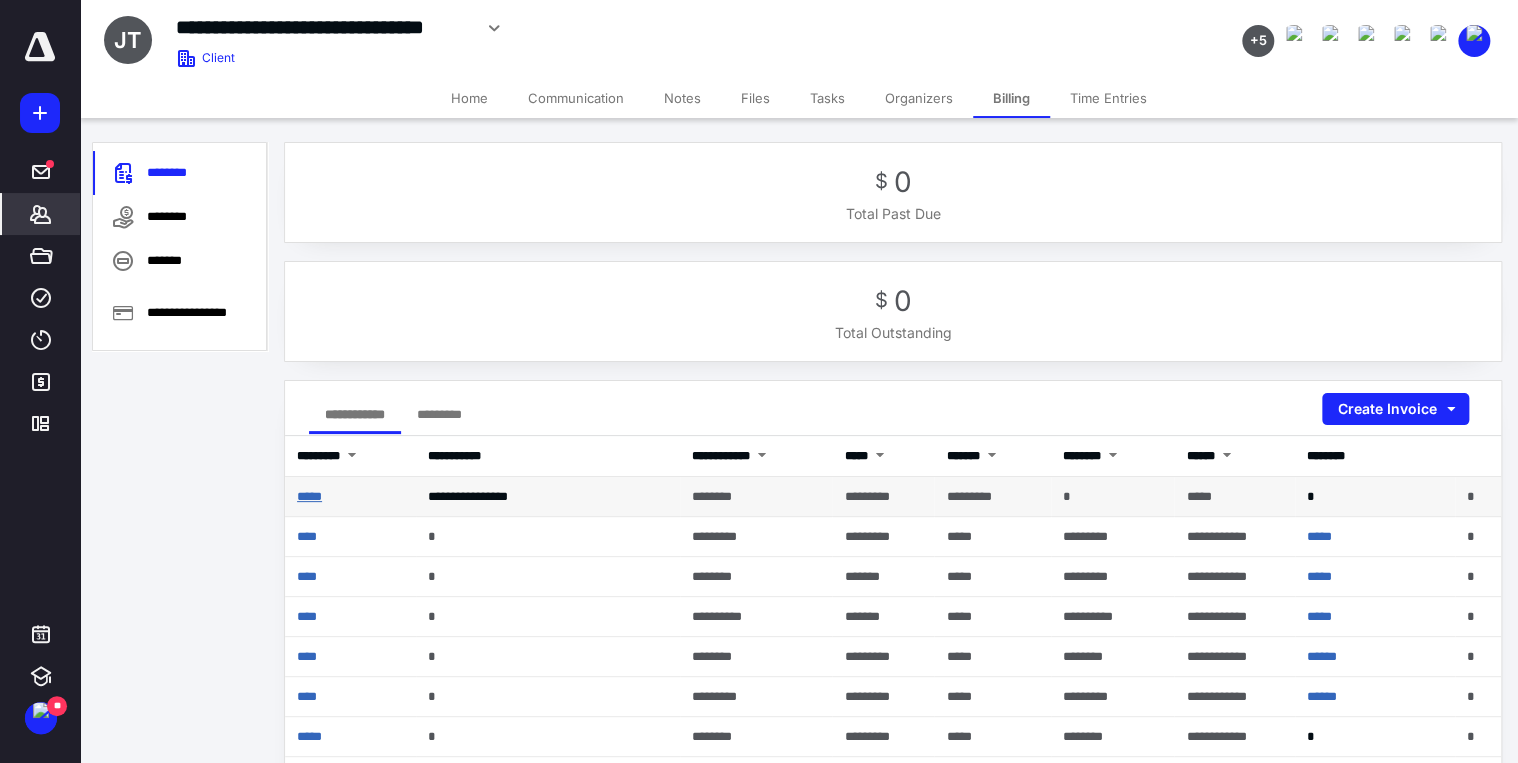 click on "*****" at bounding box center (309, 496) 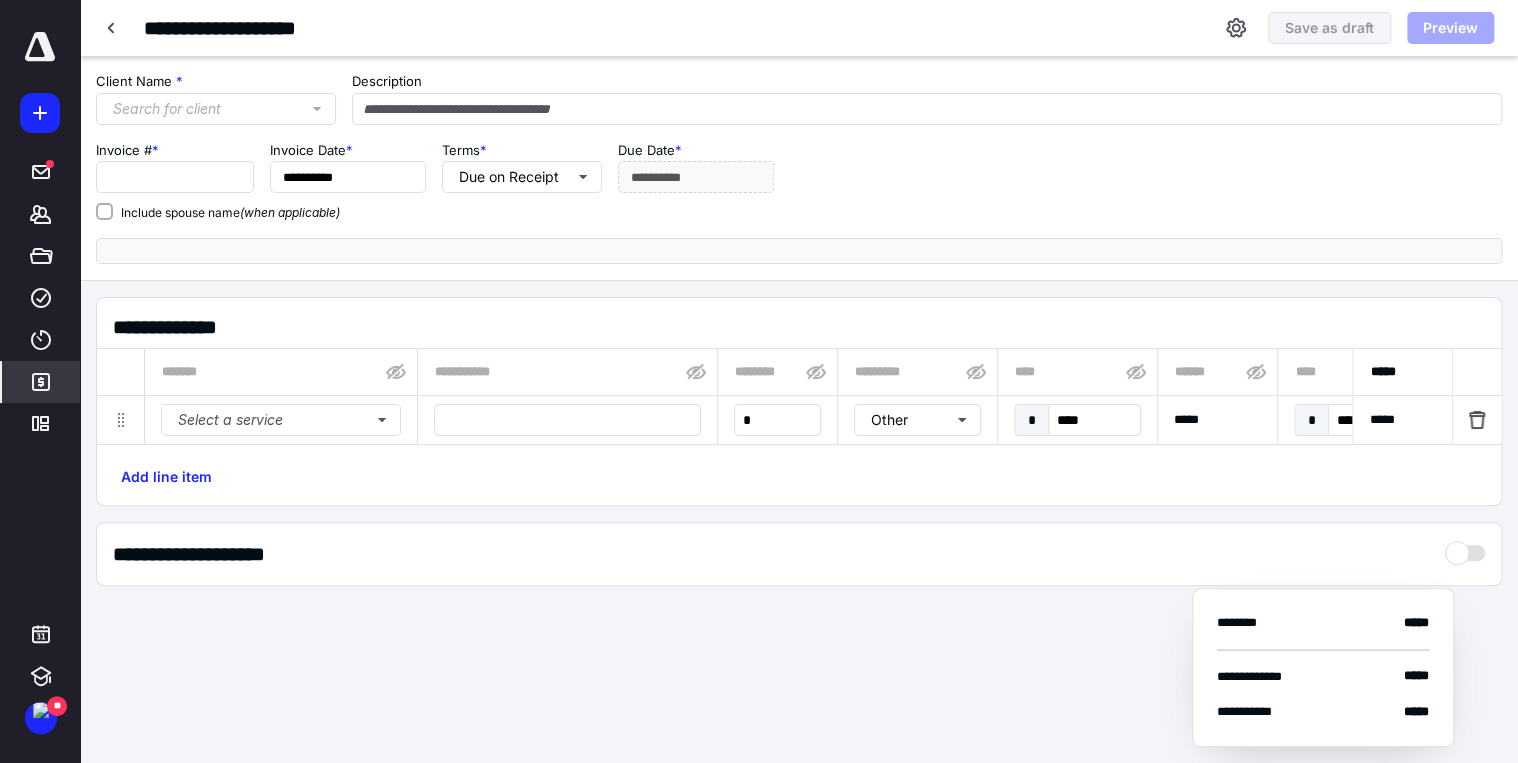 type on "**********" 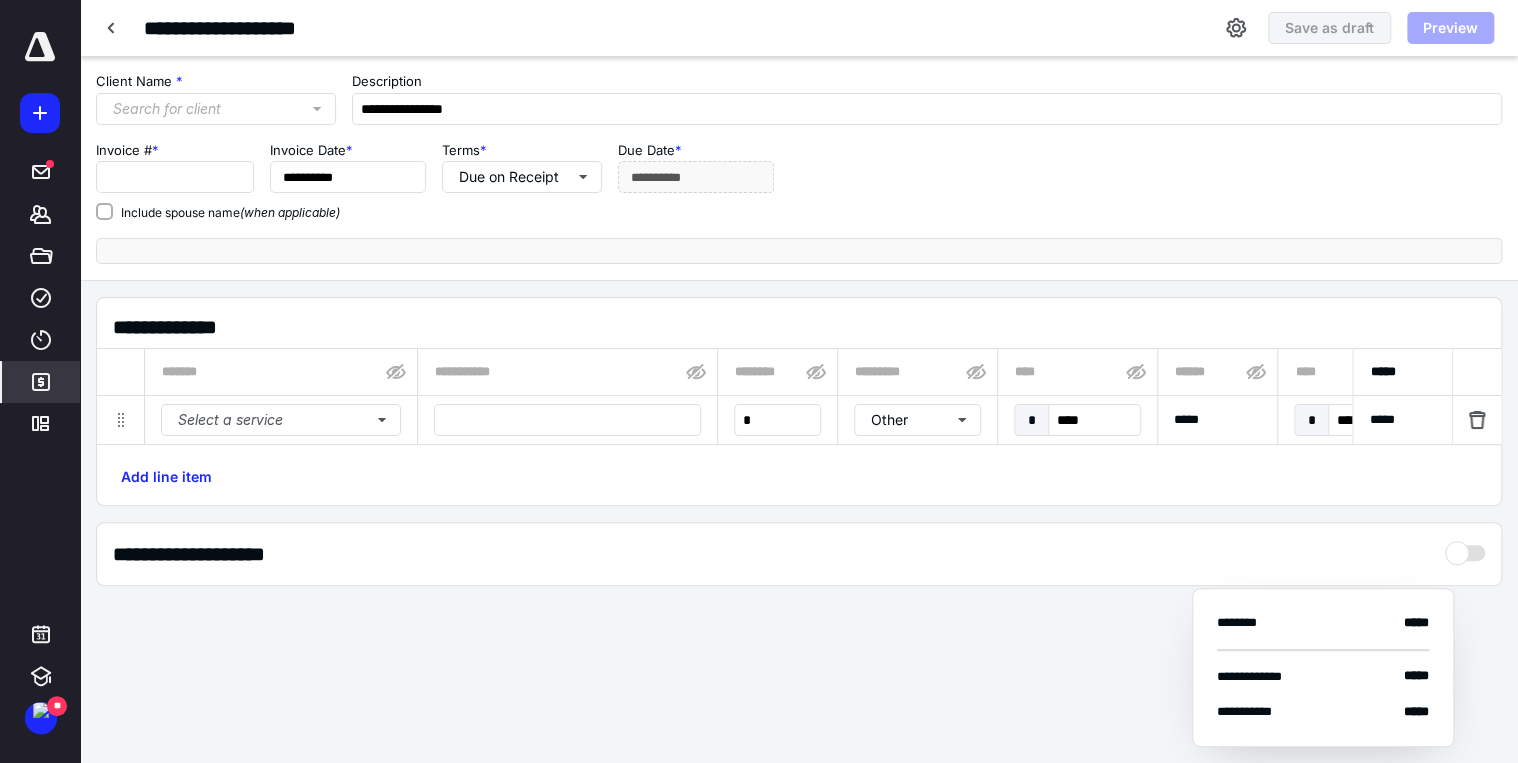 type on "*****" 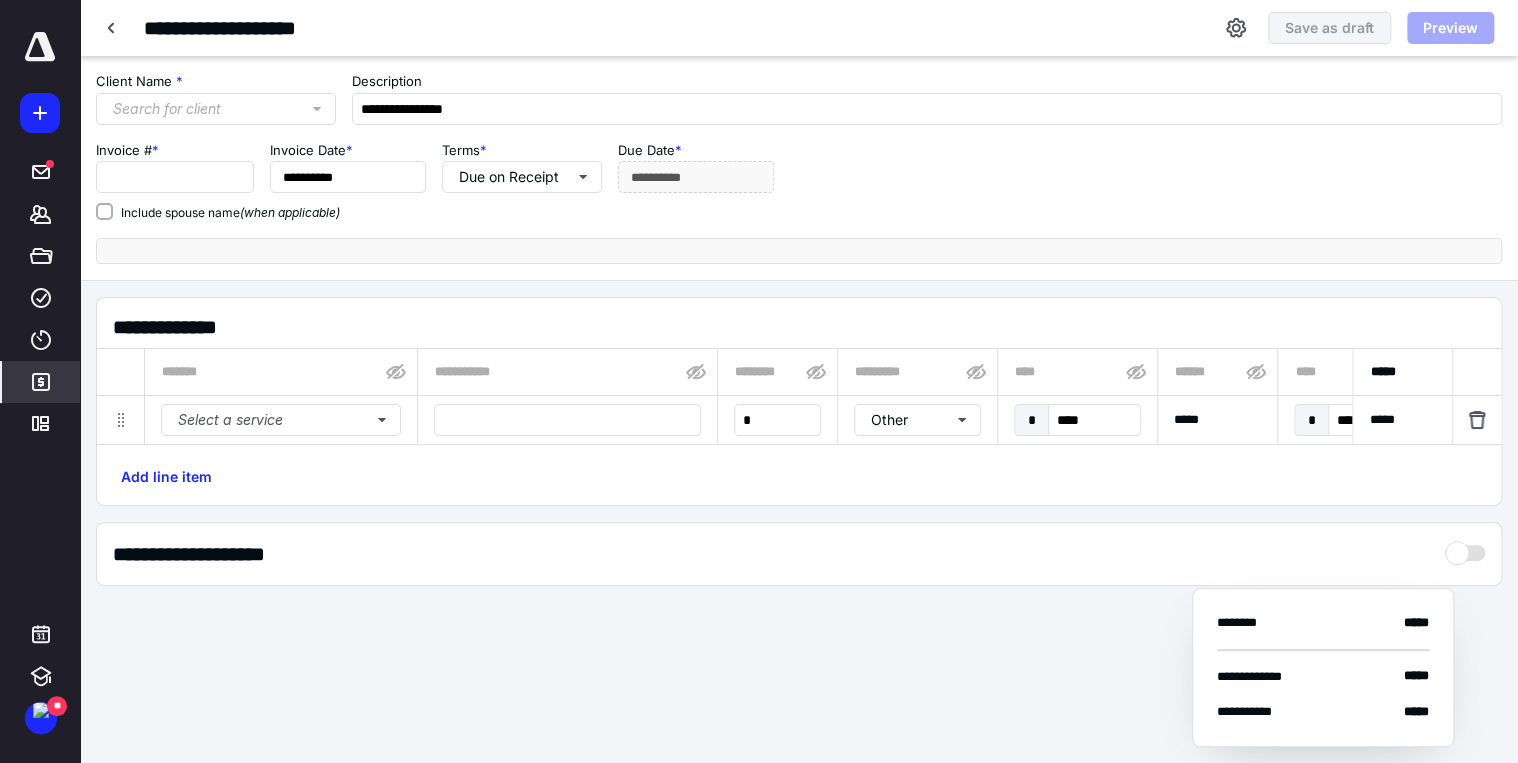checkbox on "true" 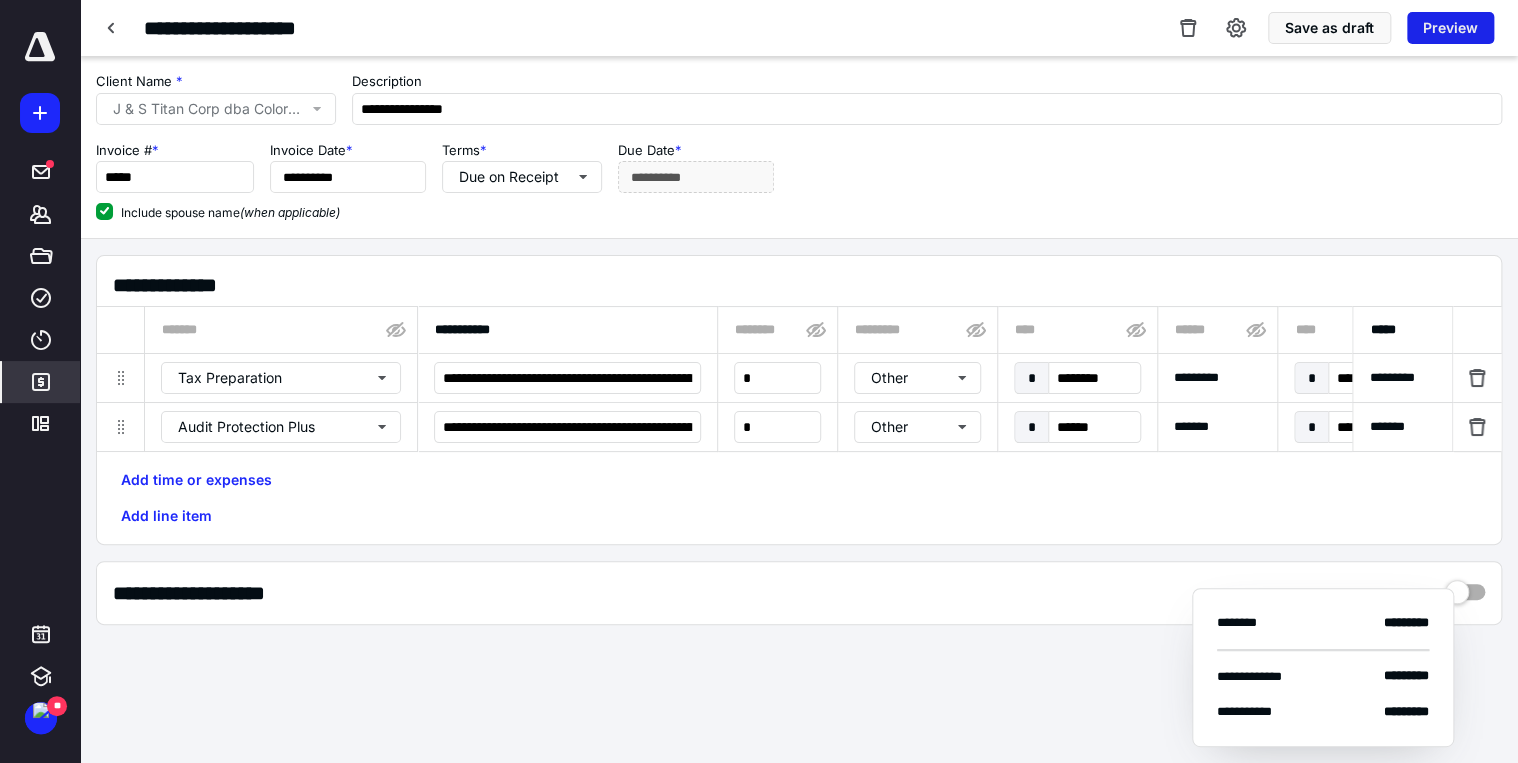 click on "Preview" at bounding box center [1450, 28] 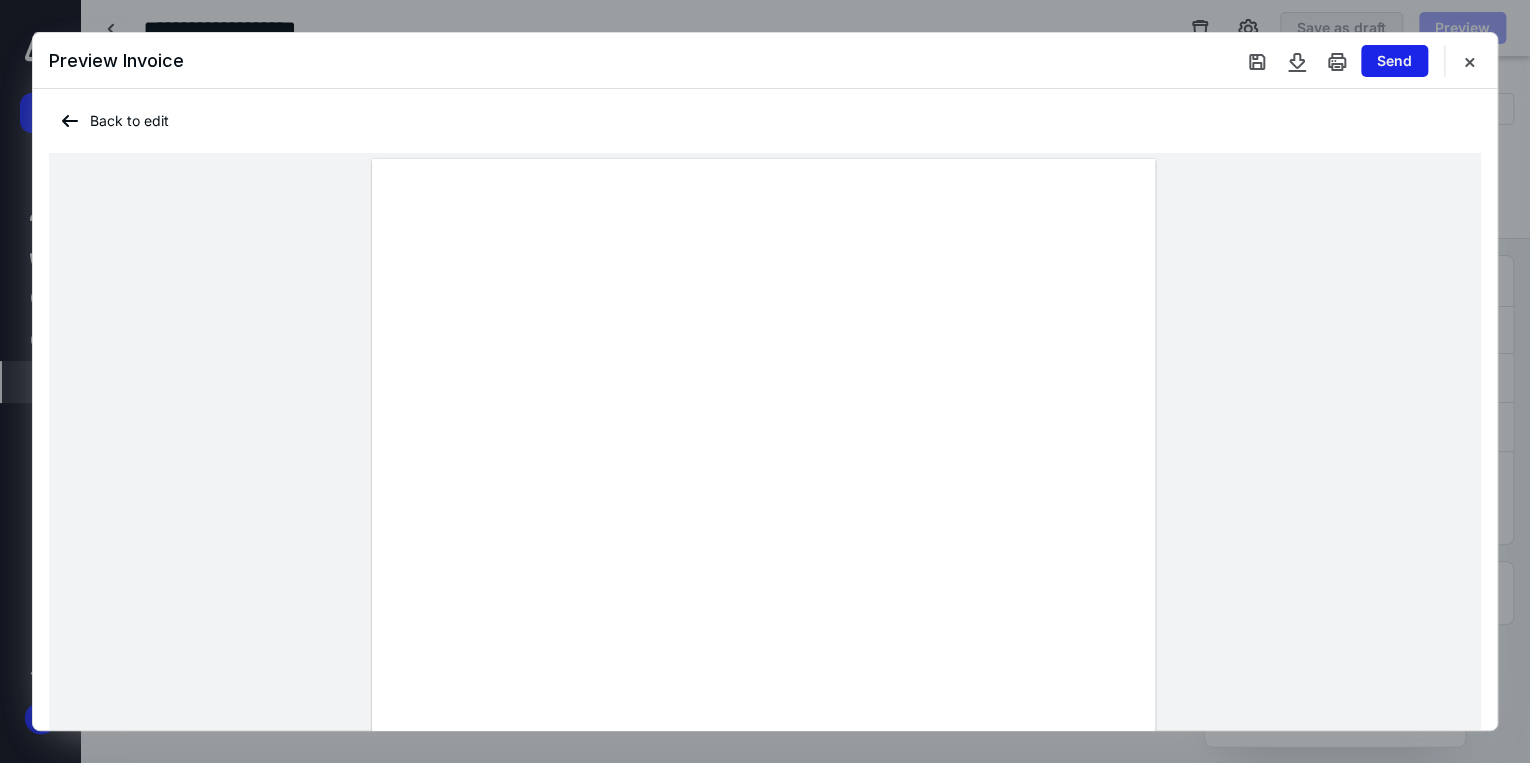 click on "Send" at bounding box center [1394, 61] 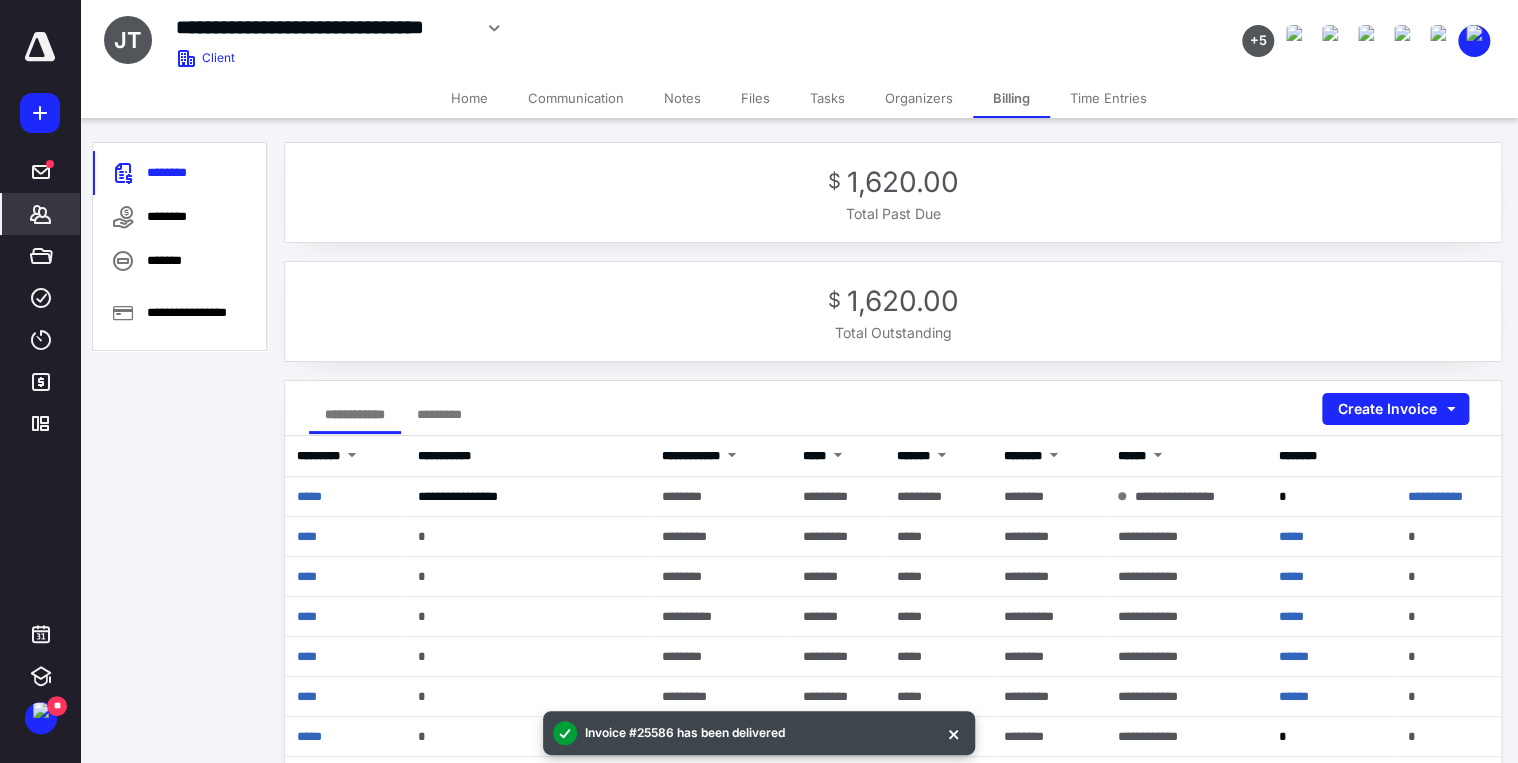click on "**********" at bounding box center [759, 689] 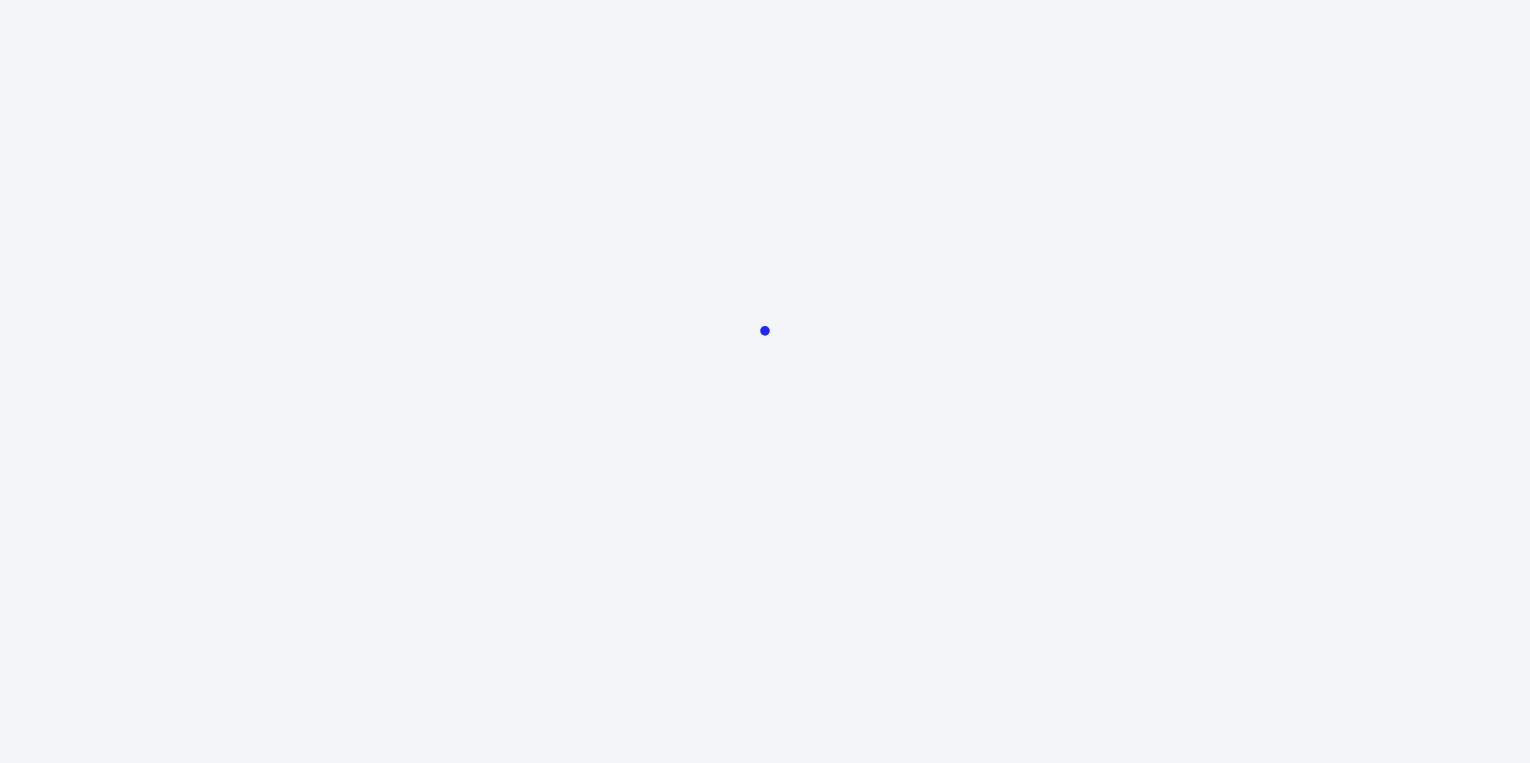 scroll, scrollTop: 0, scrollLeft: 0, axis: both 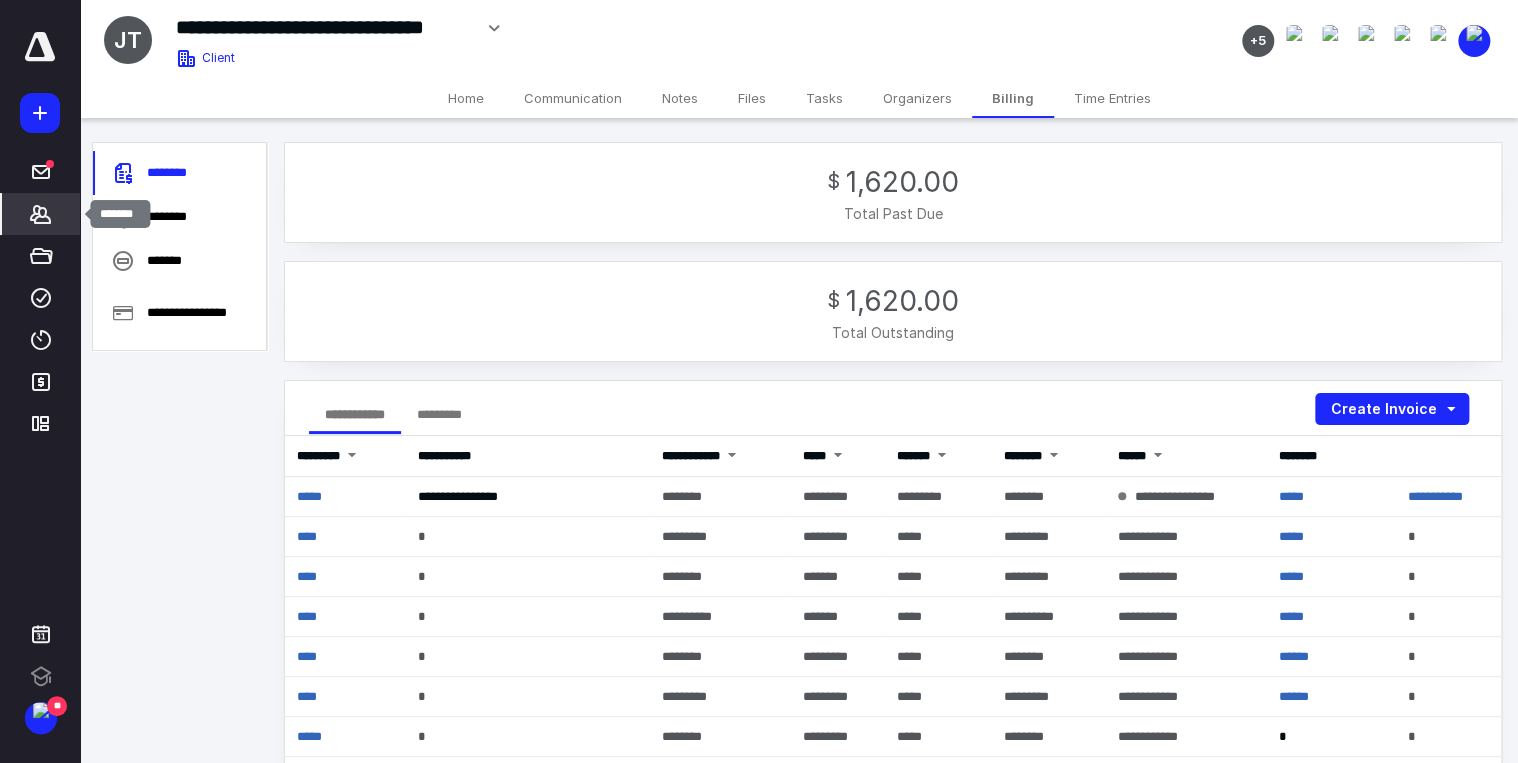 click 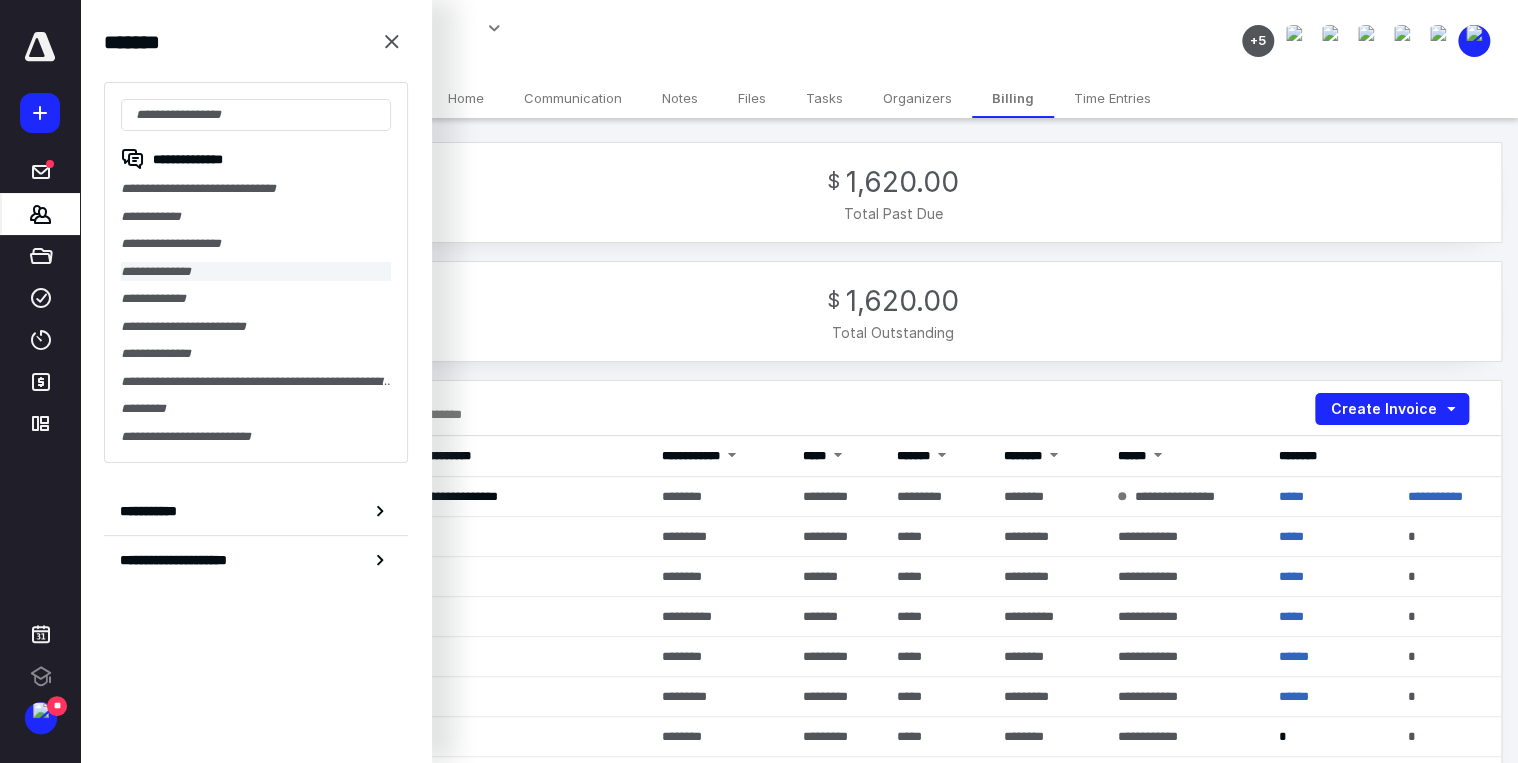 click on "**********" at bounding box center [256, 272] 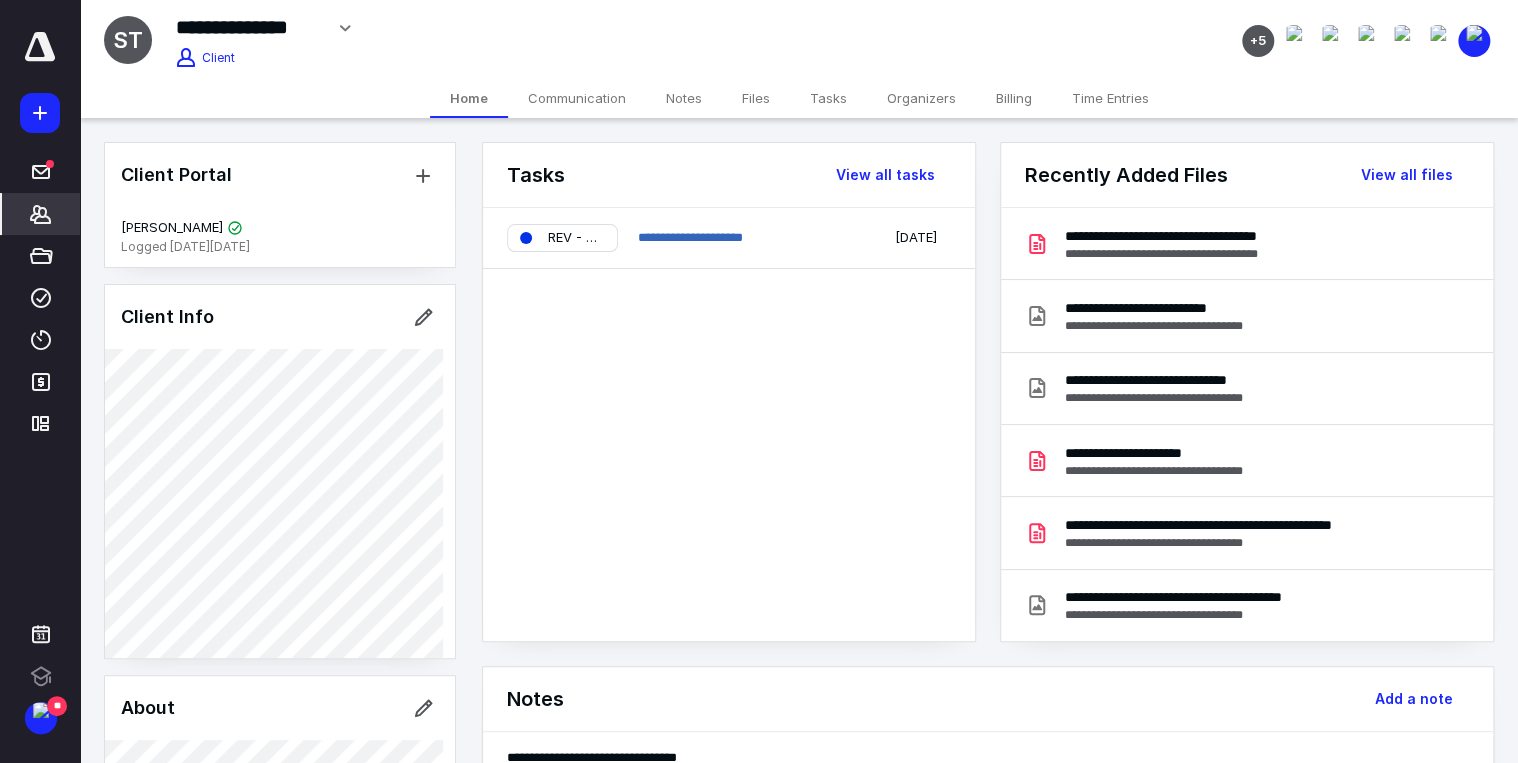 click on "Files" at bounding box center [756, 98] 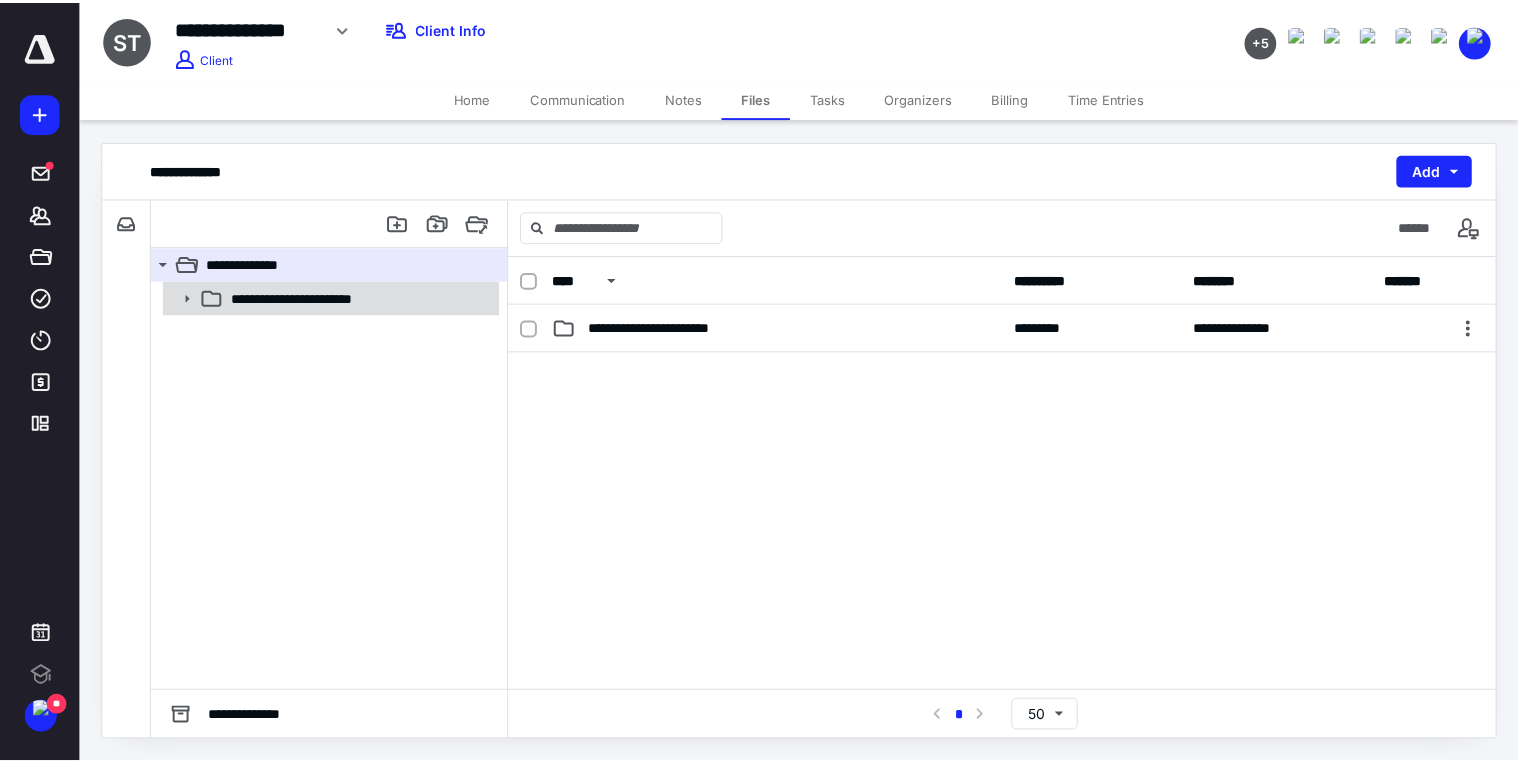 scroll, scrollTop: 0, scrollLeft: 0, axis: both 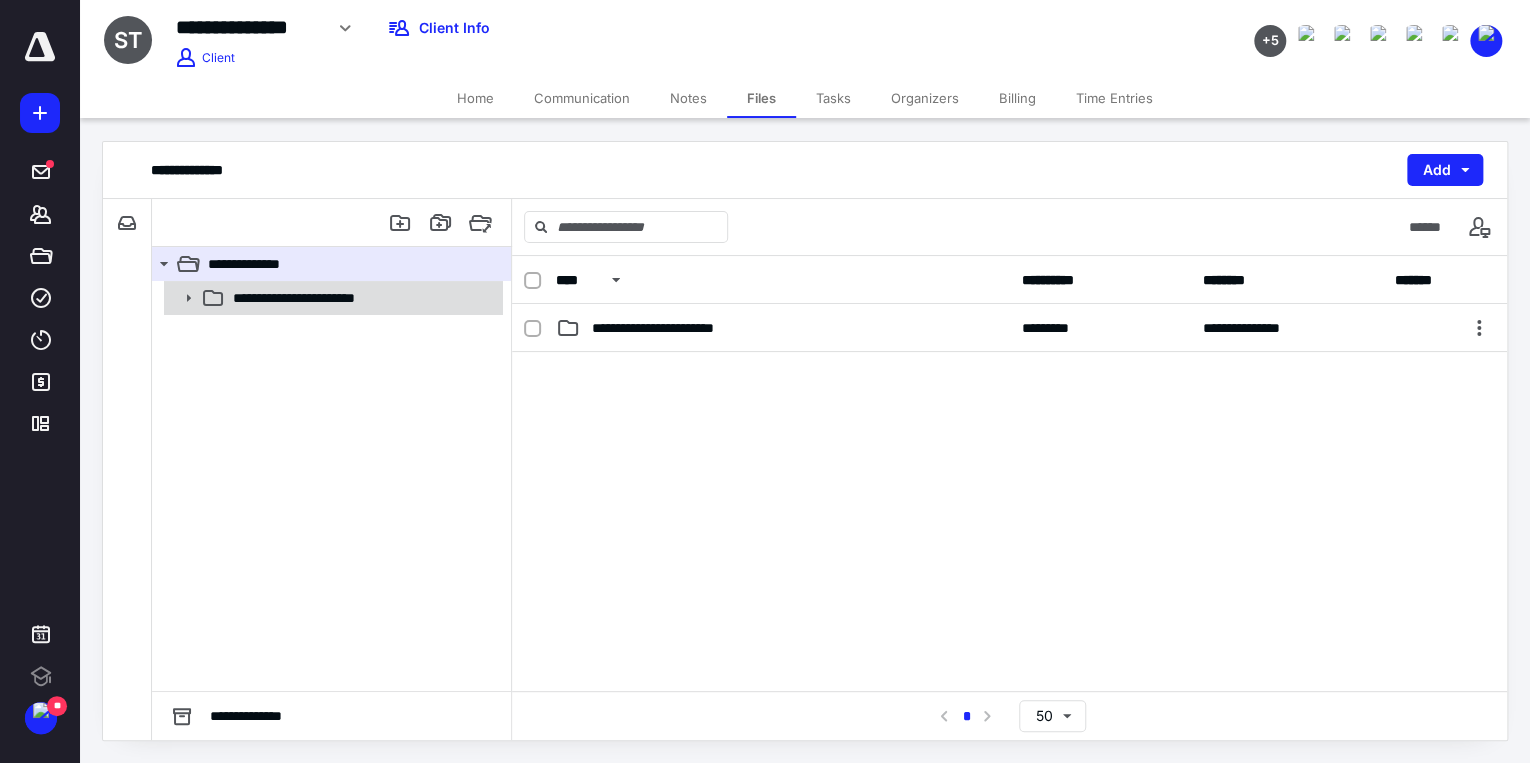 click 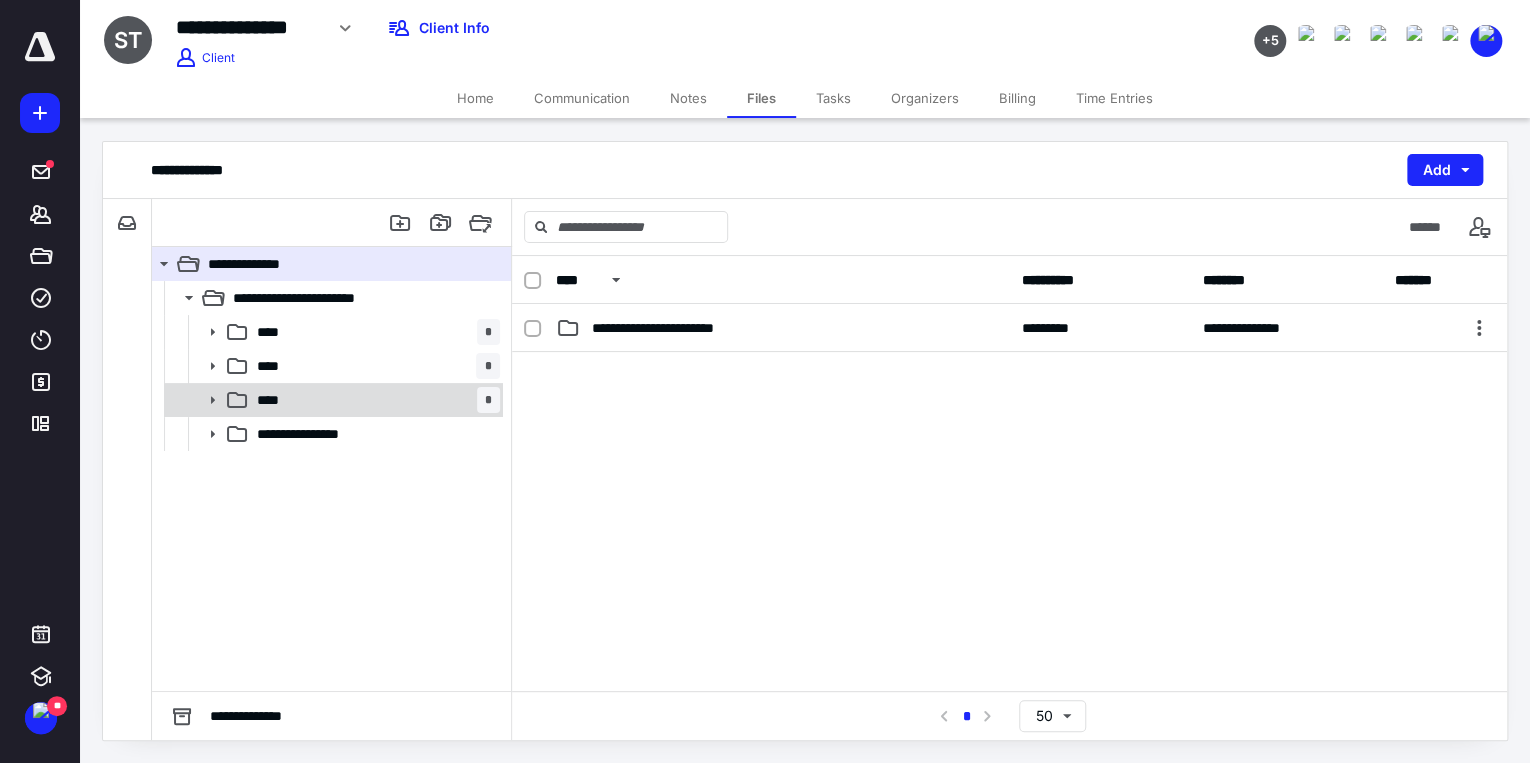 click 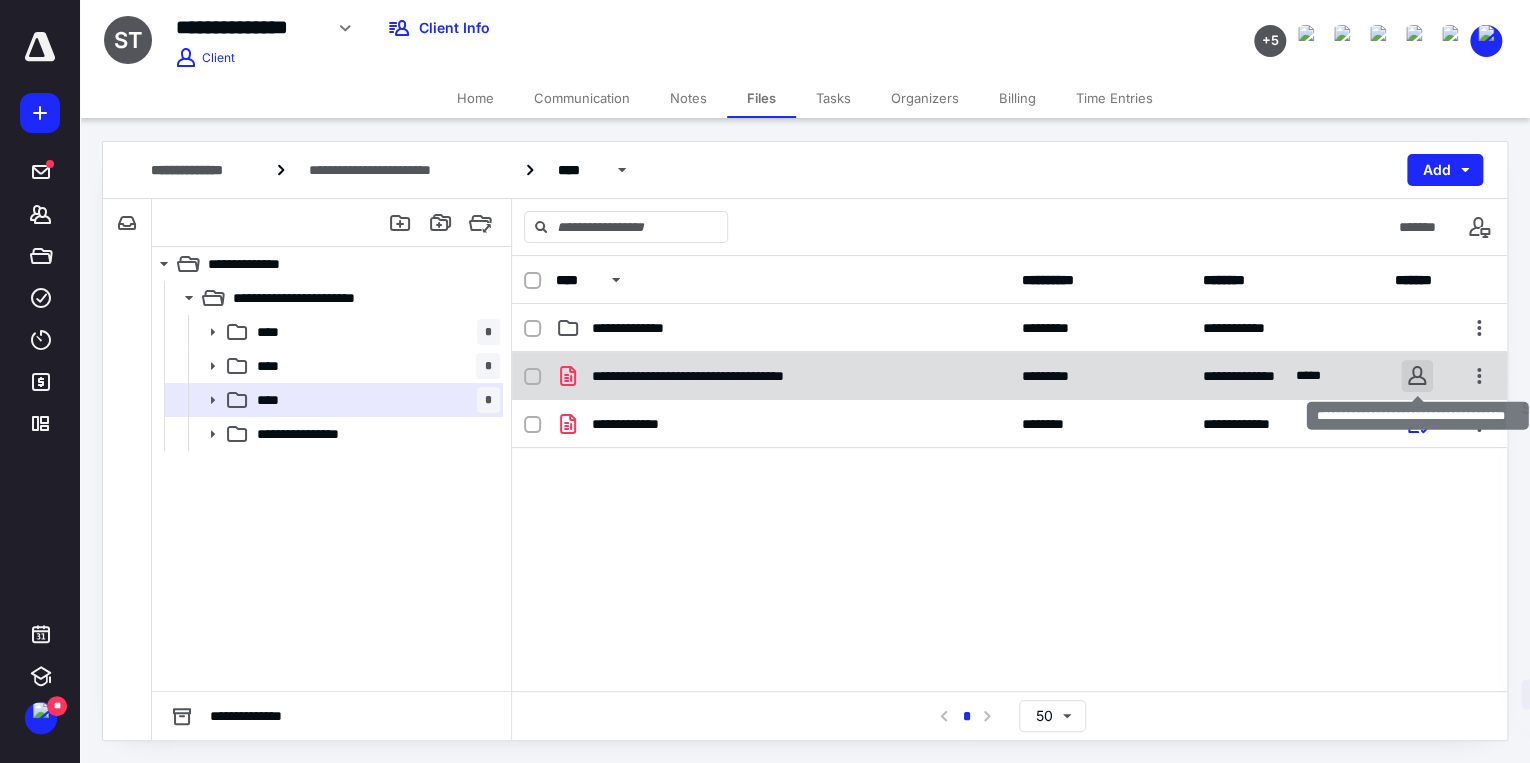 click on "**********" at bounding box center (765, 381) 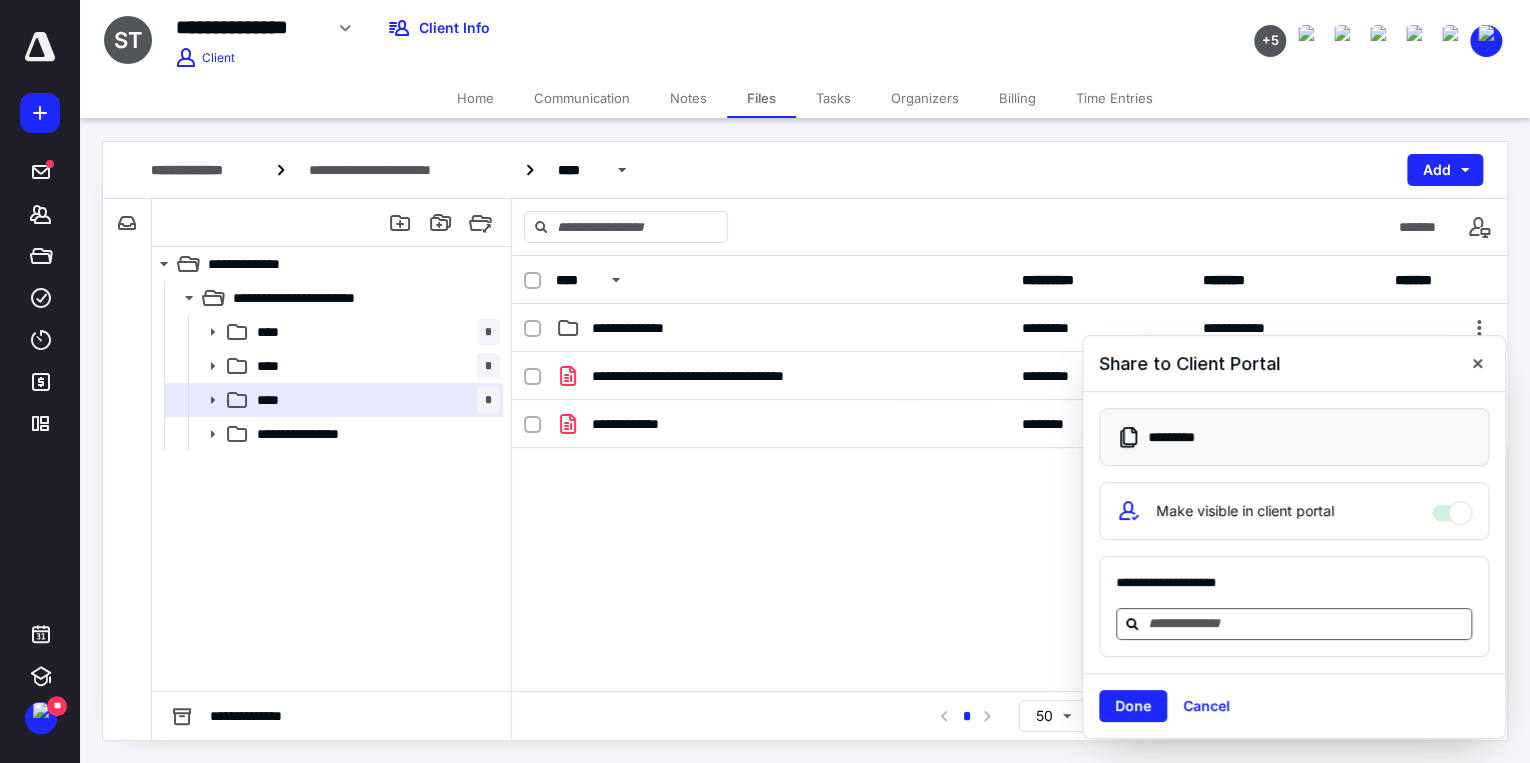 click at bounding box center (1306, 623) 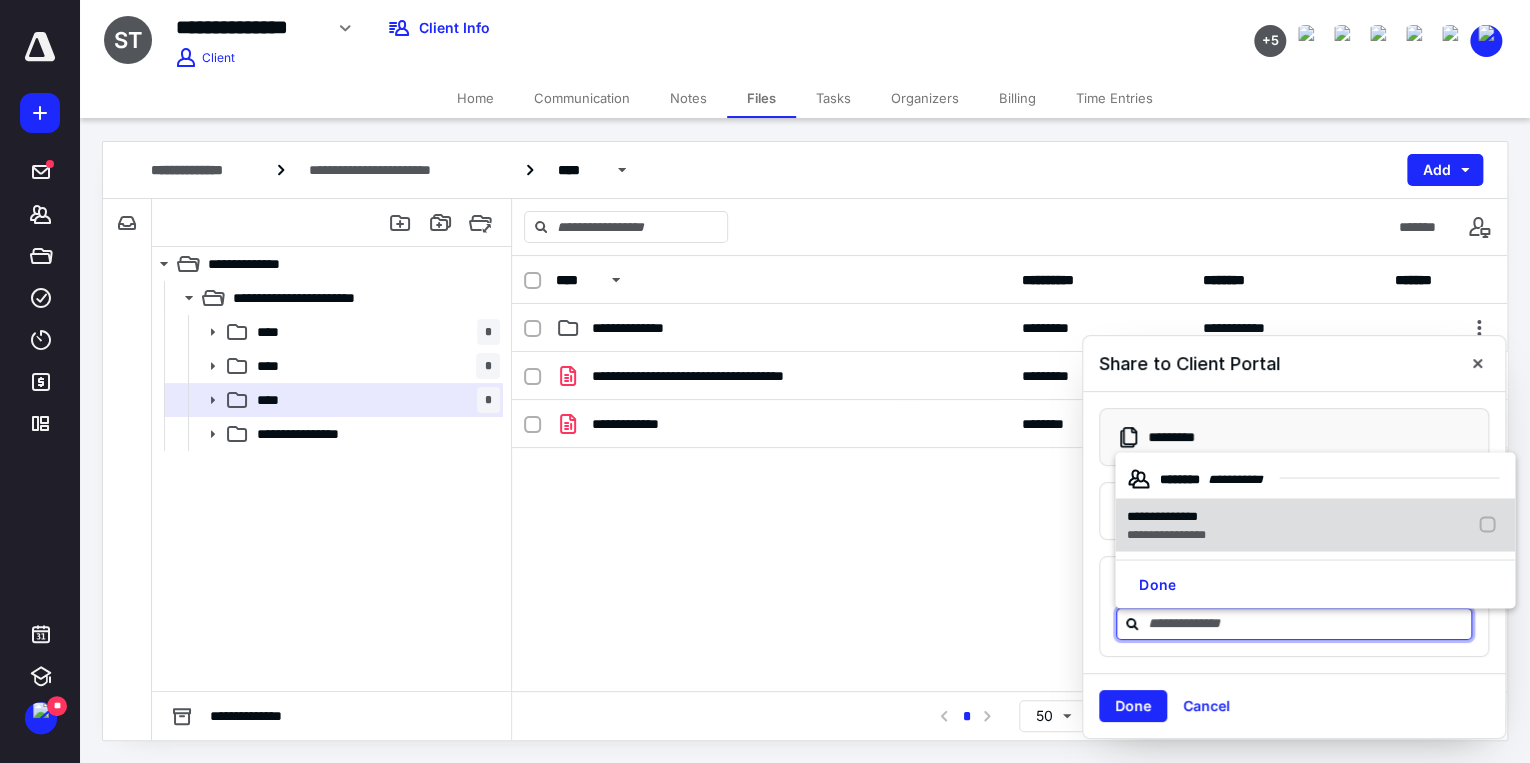 click on "**********" at bounding box center (1162, 515) 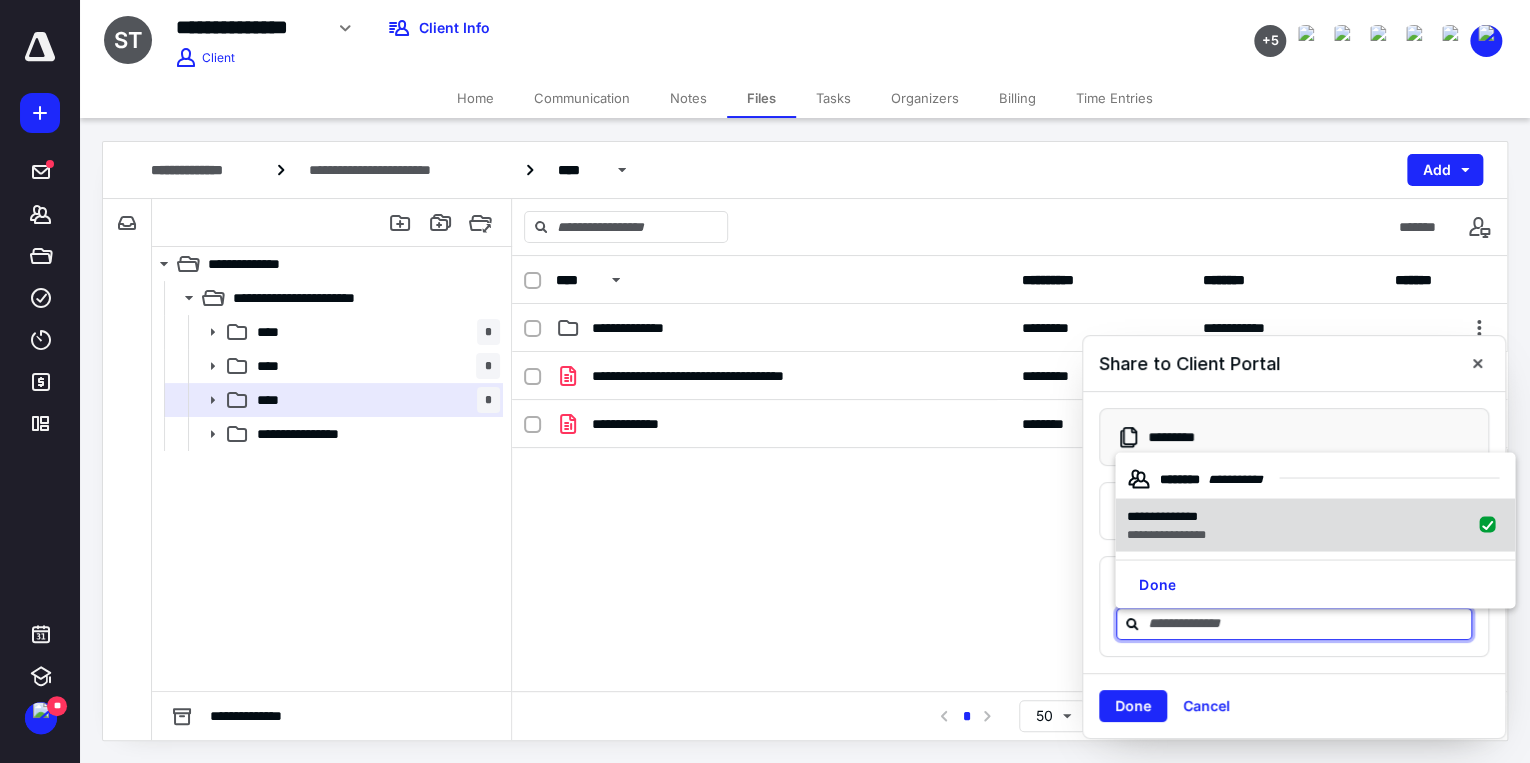 checkbox on "true" 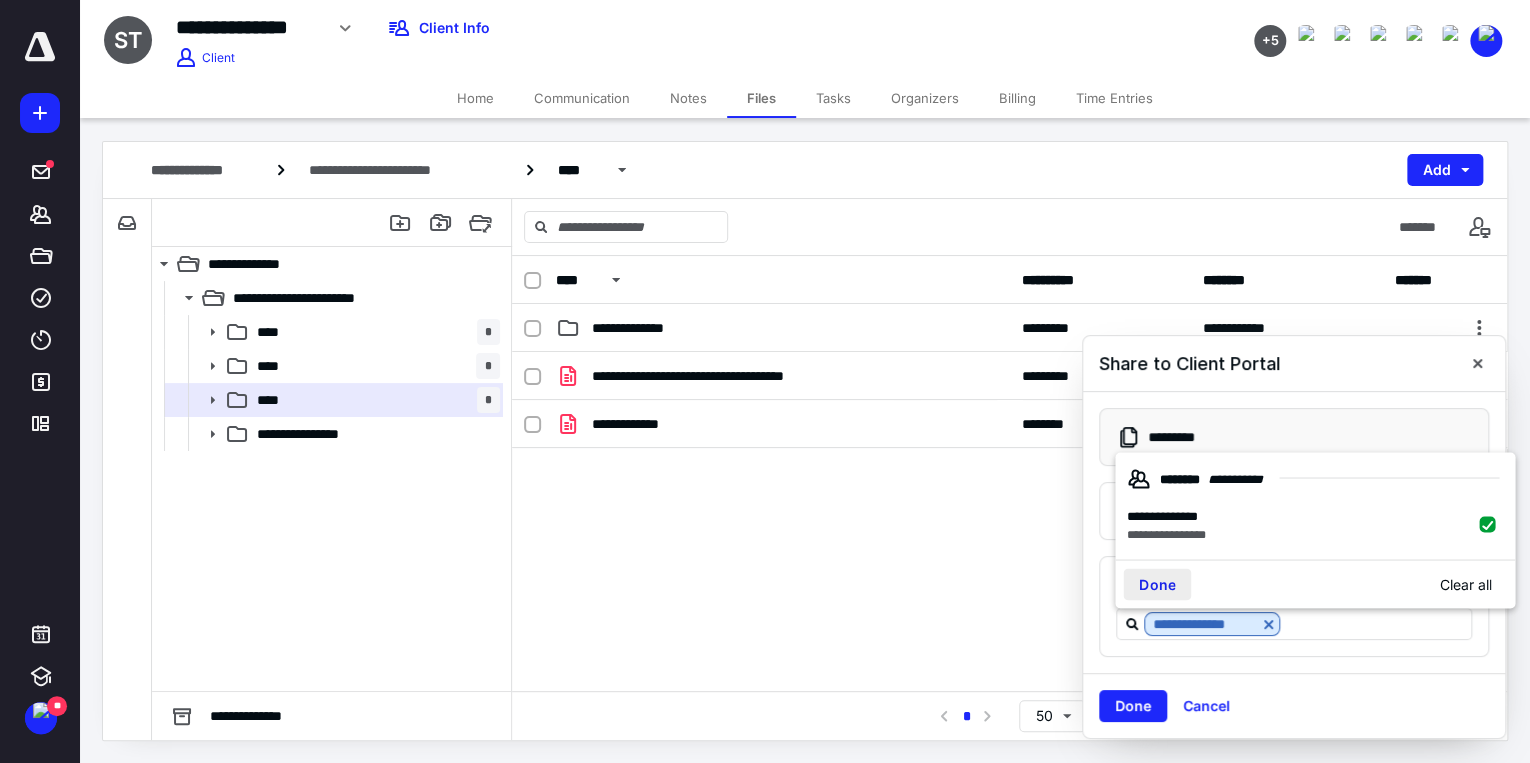 click on "Done" at bounding box center (1157, 585) 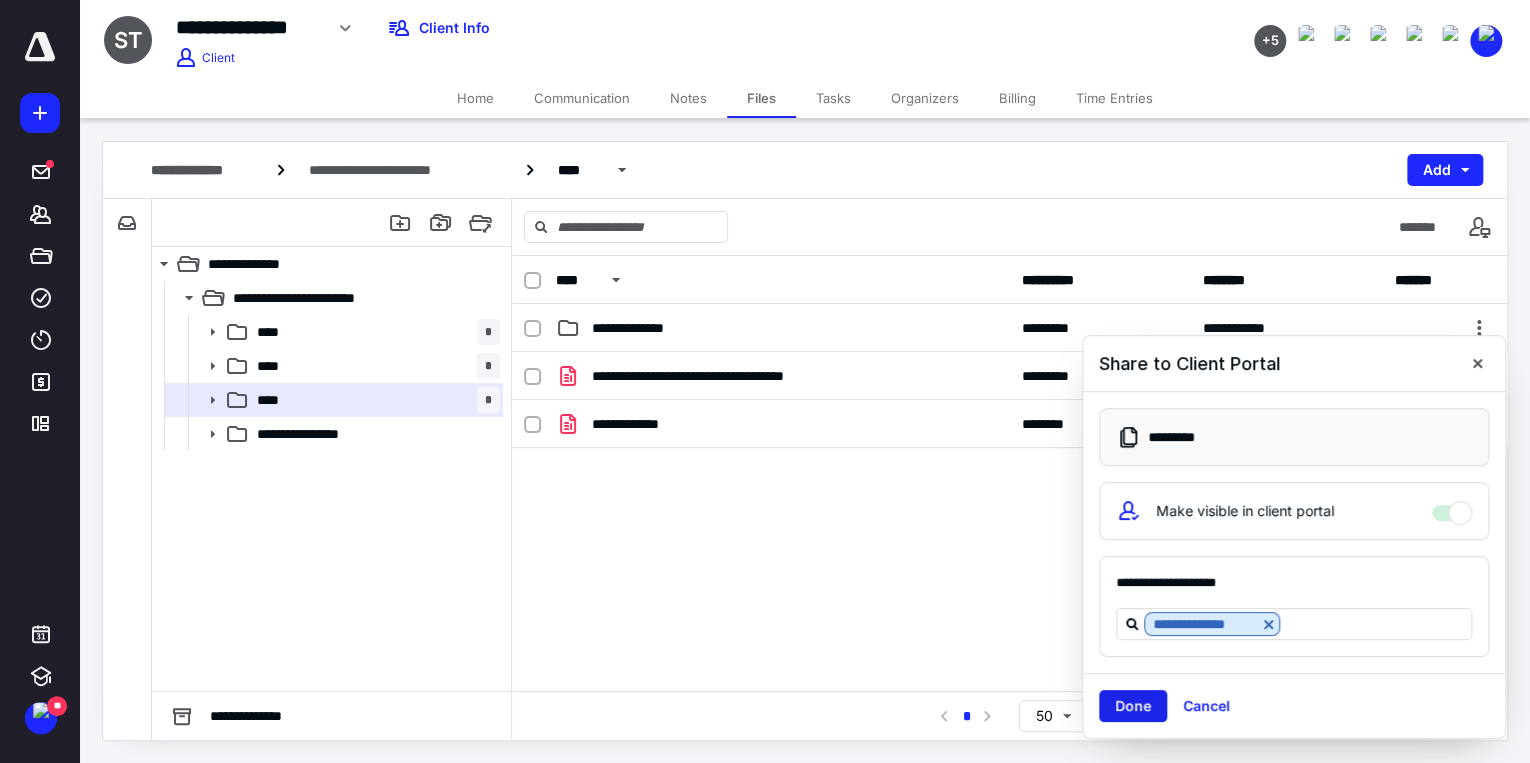 click on "Done" at bounding box center [1133, 706] 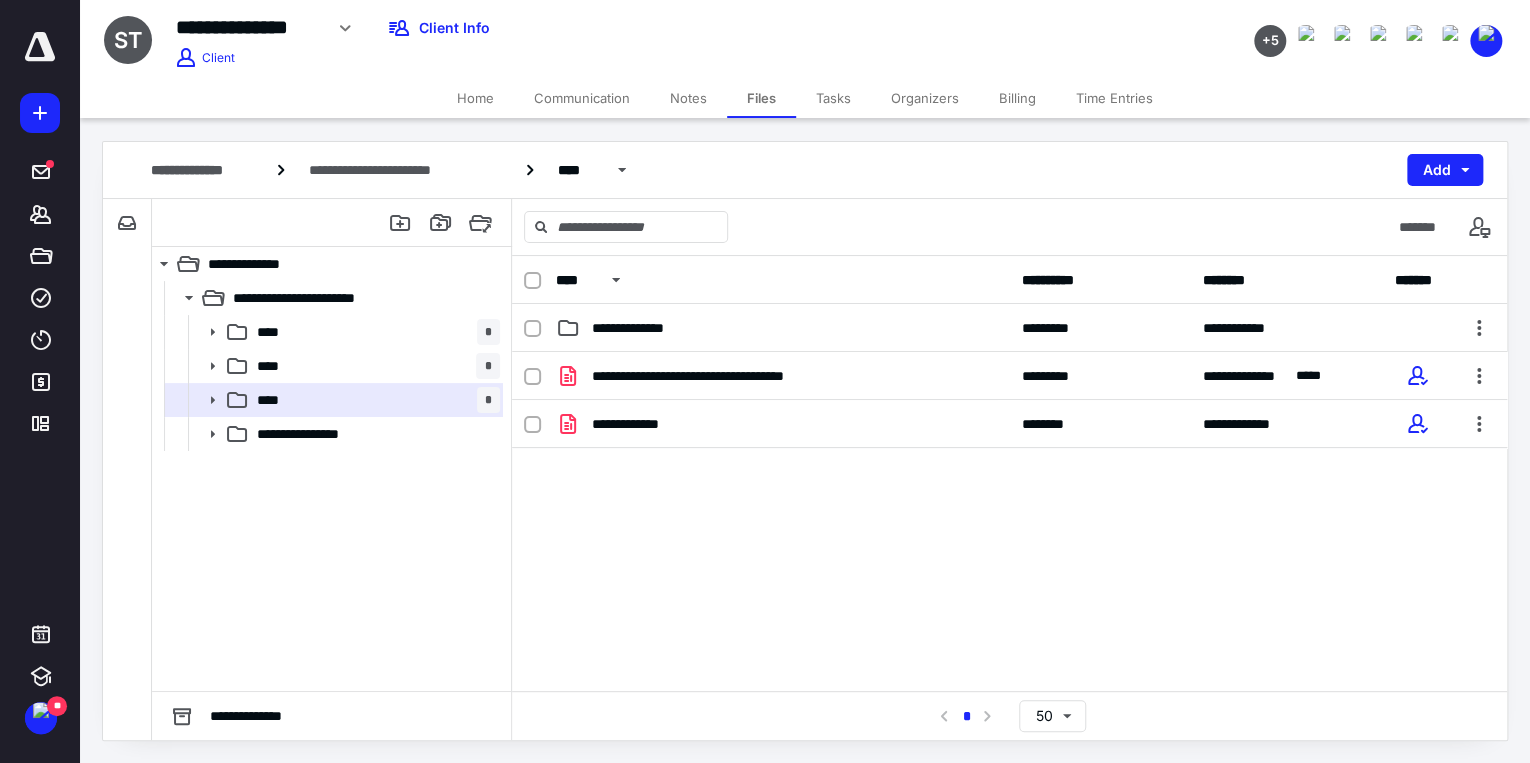 click on "Tasks" at bounding box center [833, 98] 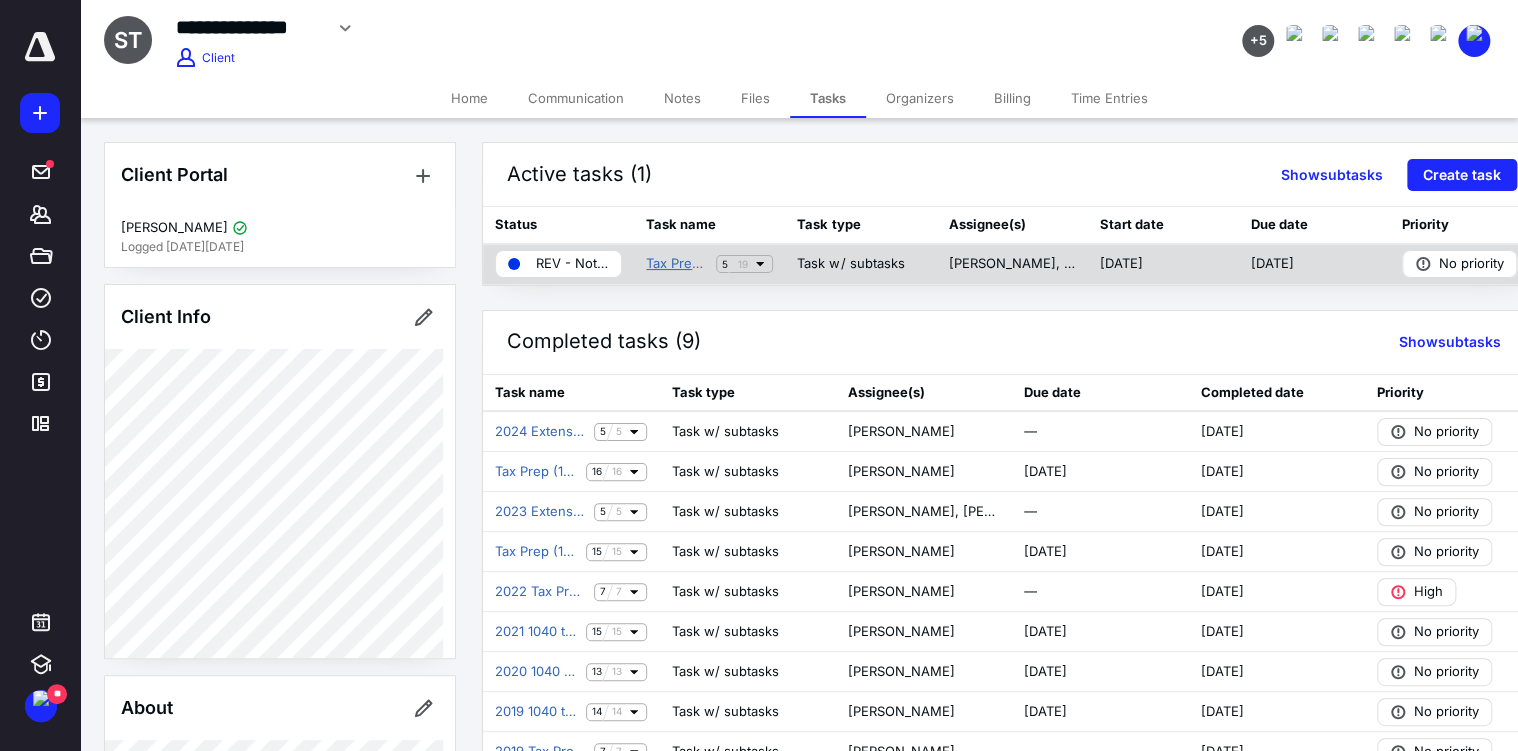 click on "Tax Prep (1040)  July" at bounding box center [677, 264] 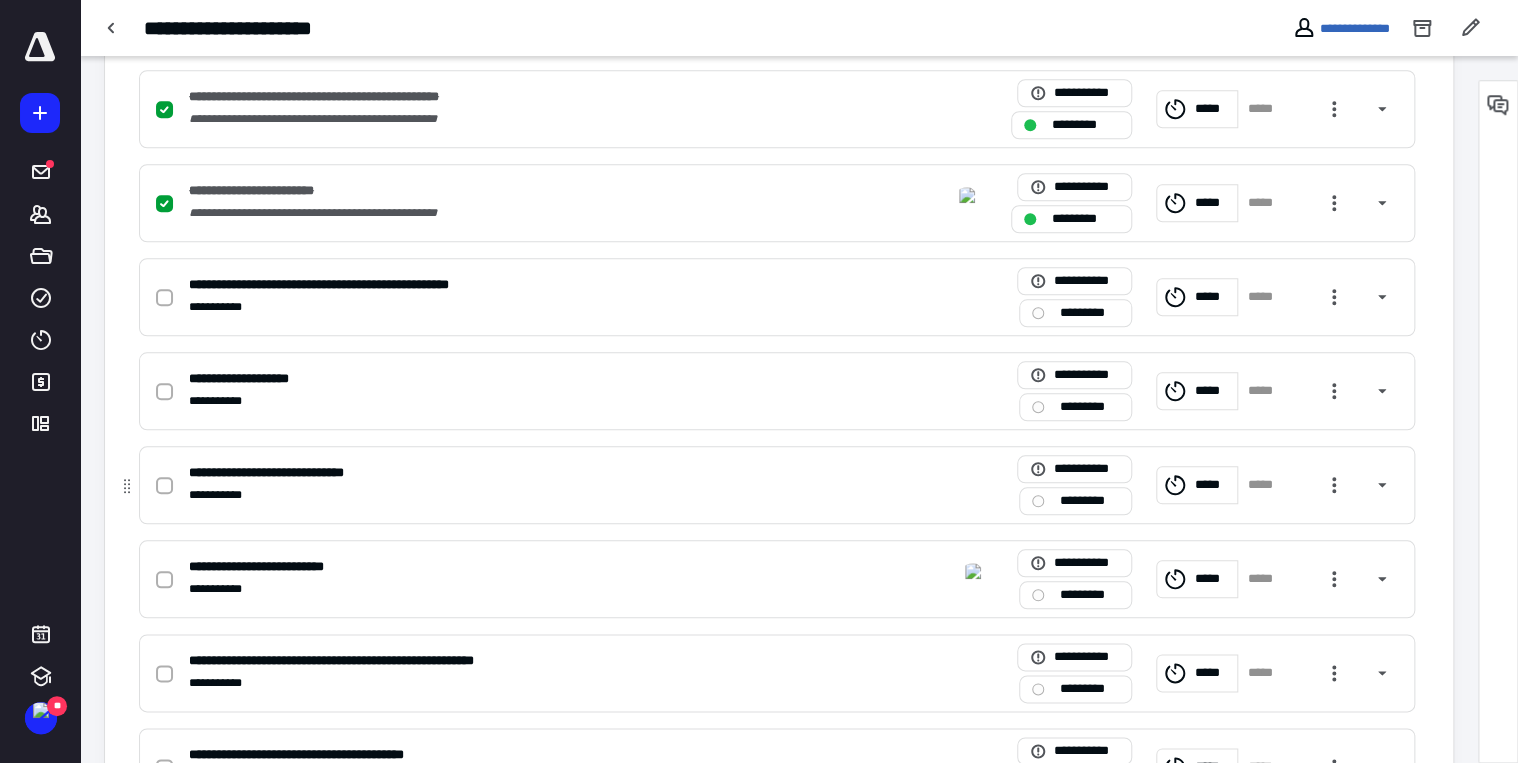 scroll, scrollTop: 720, scrollLeft: 0, axis: vertical 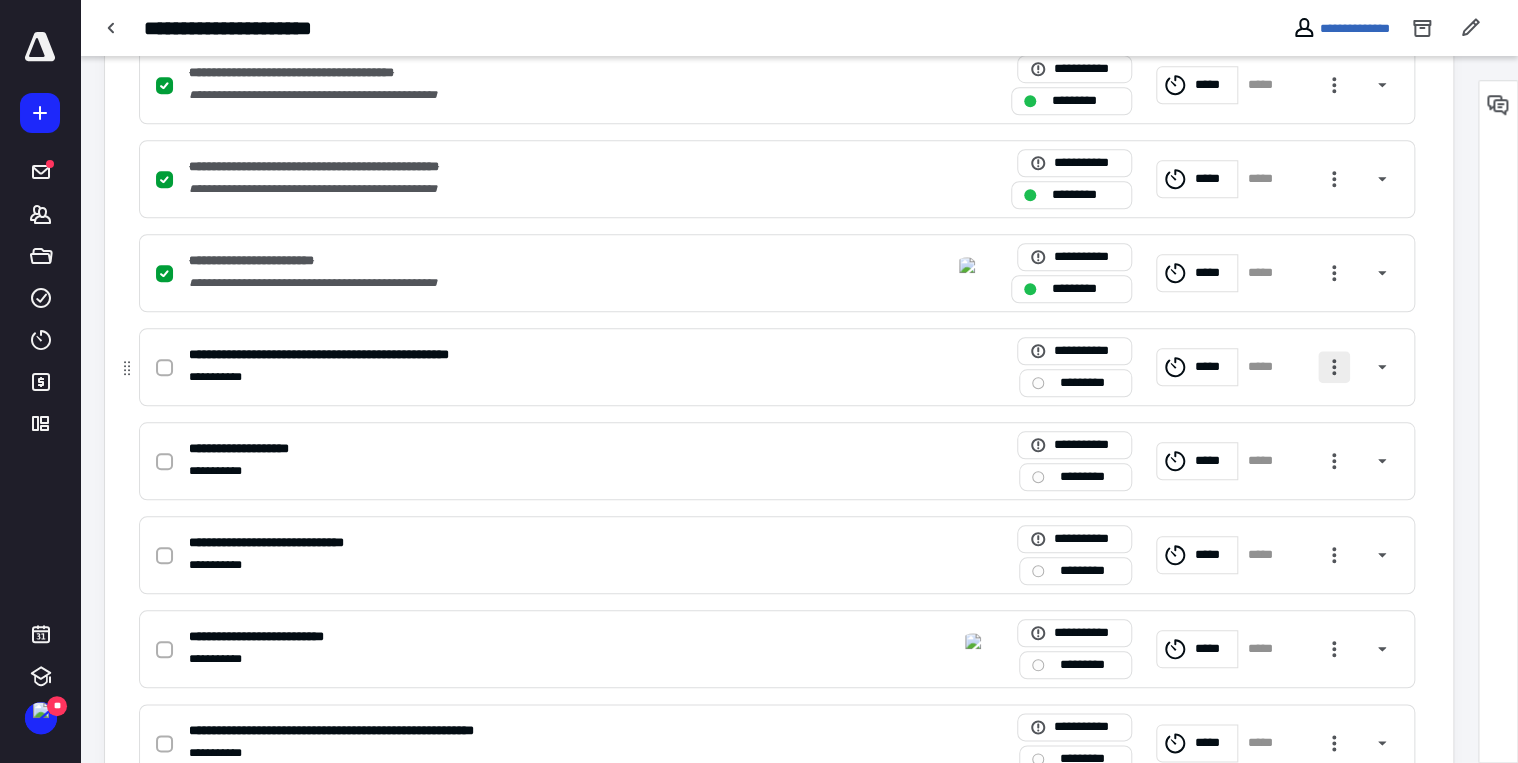 click at bounding box center [1334, 367] 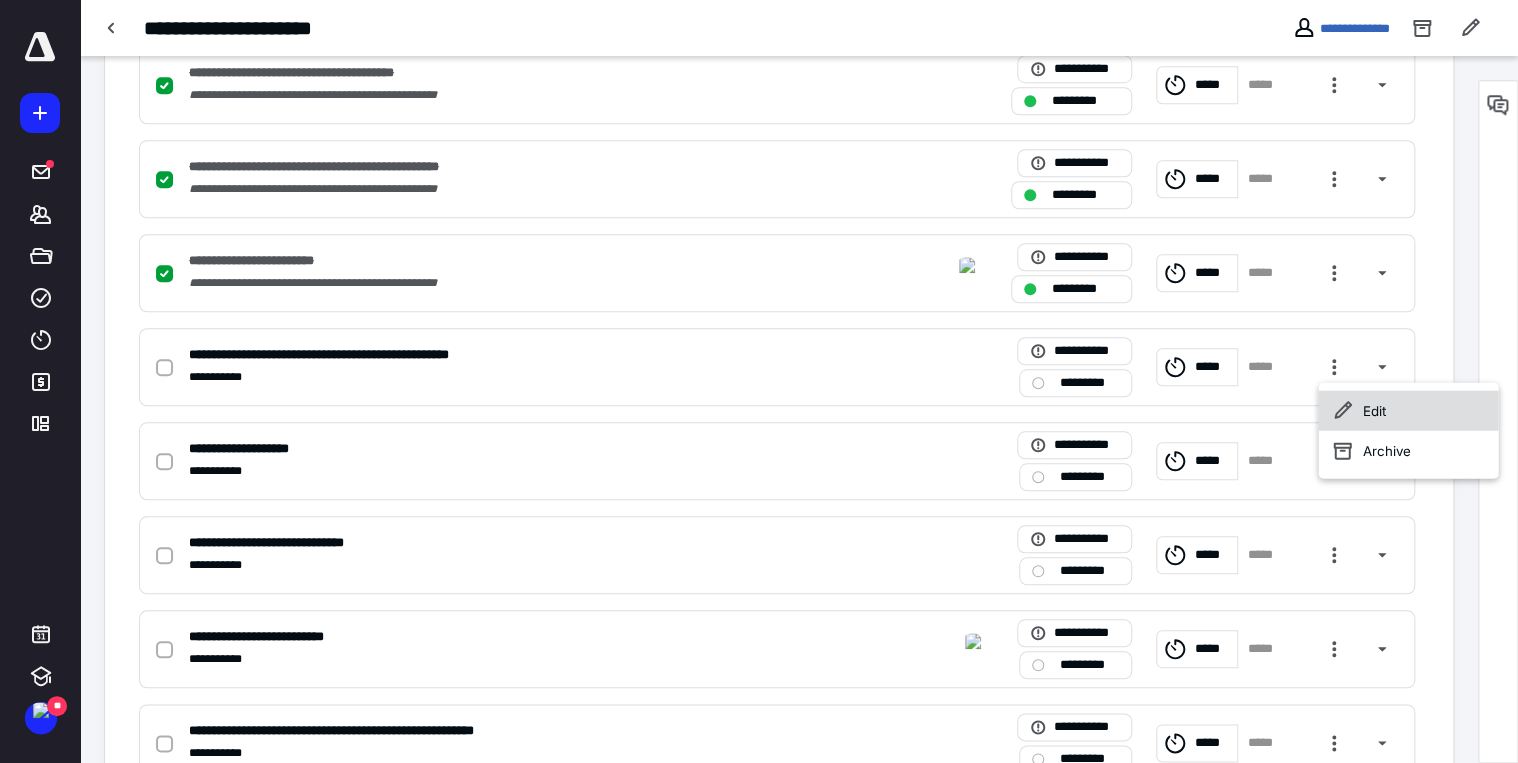click on "Edit" at bounding box center (1408, 410) 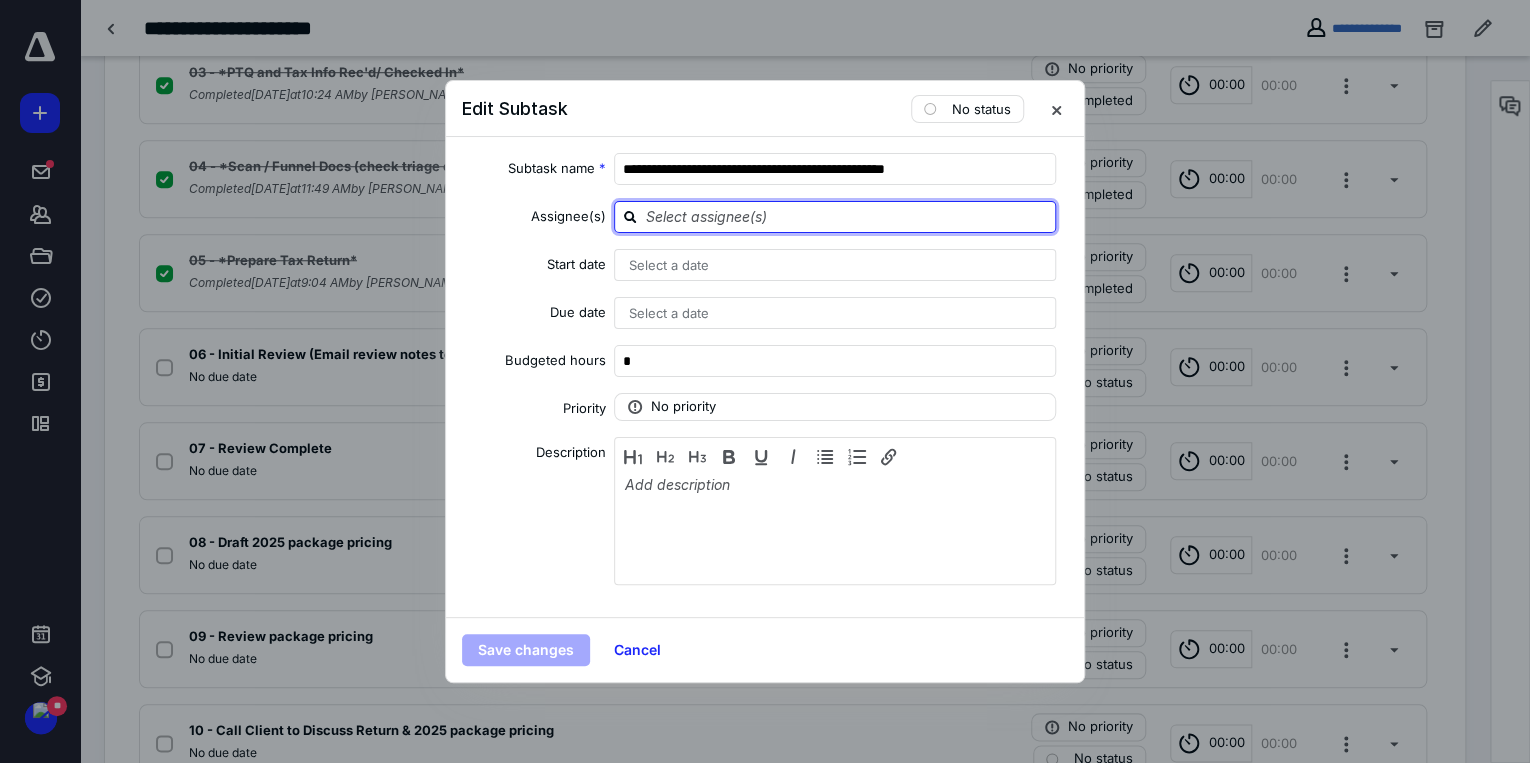 click at bounding box center [847, 216] 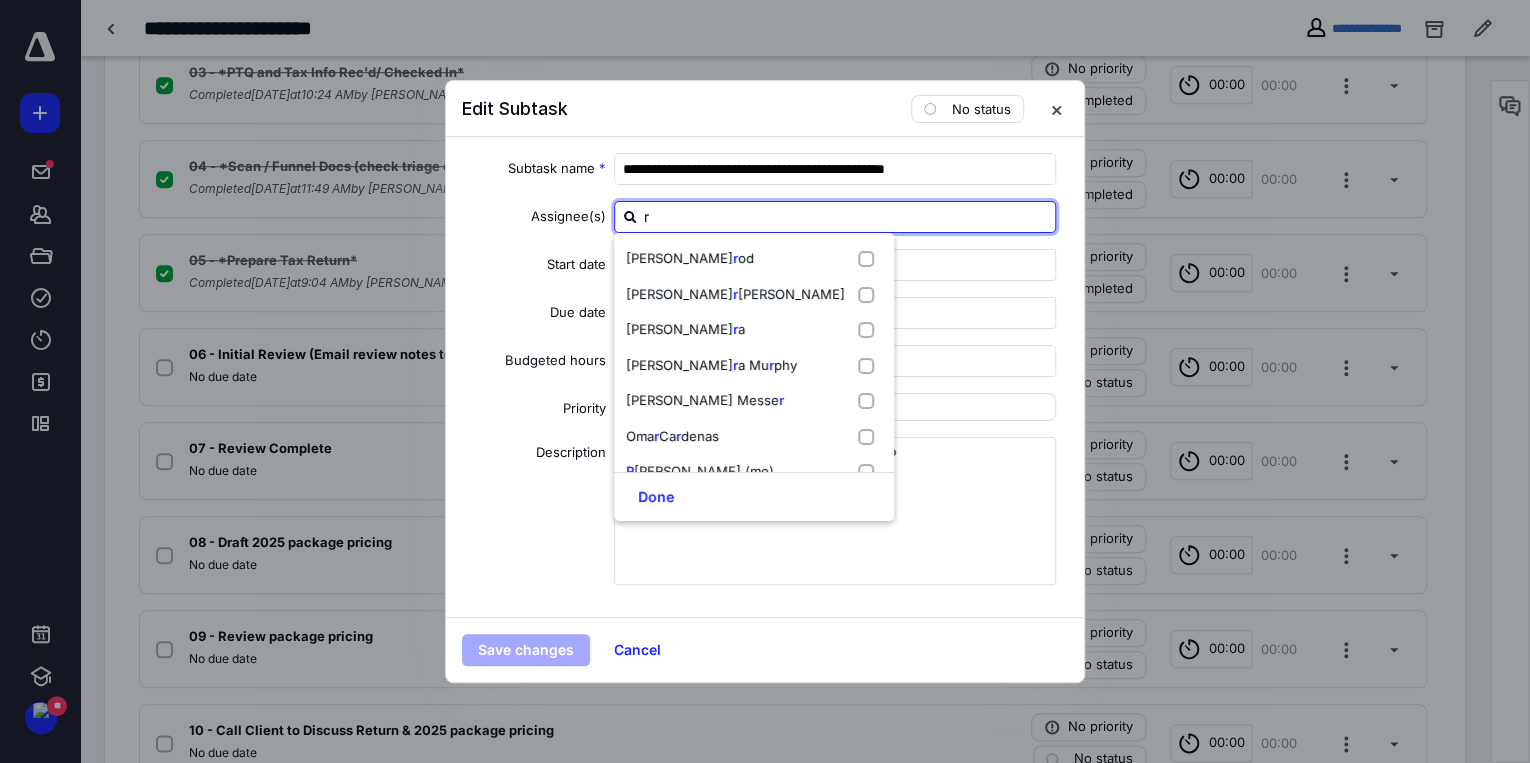 type on "ro" 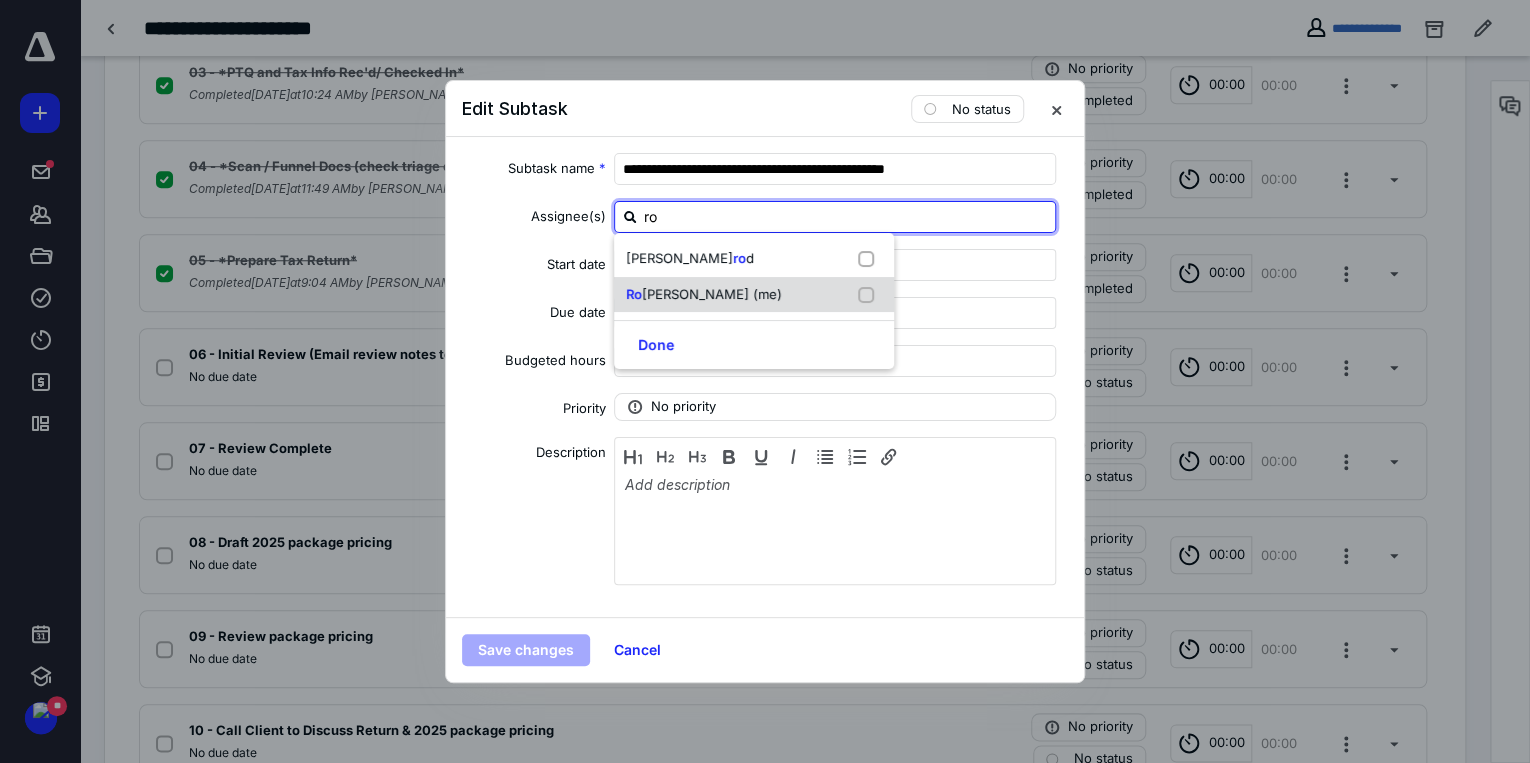 click on "Ro lly Hofstedt (me)" at bounding box center [754, 295] 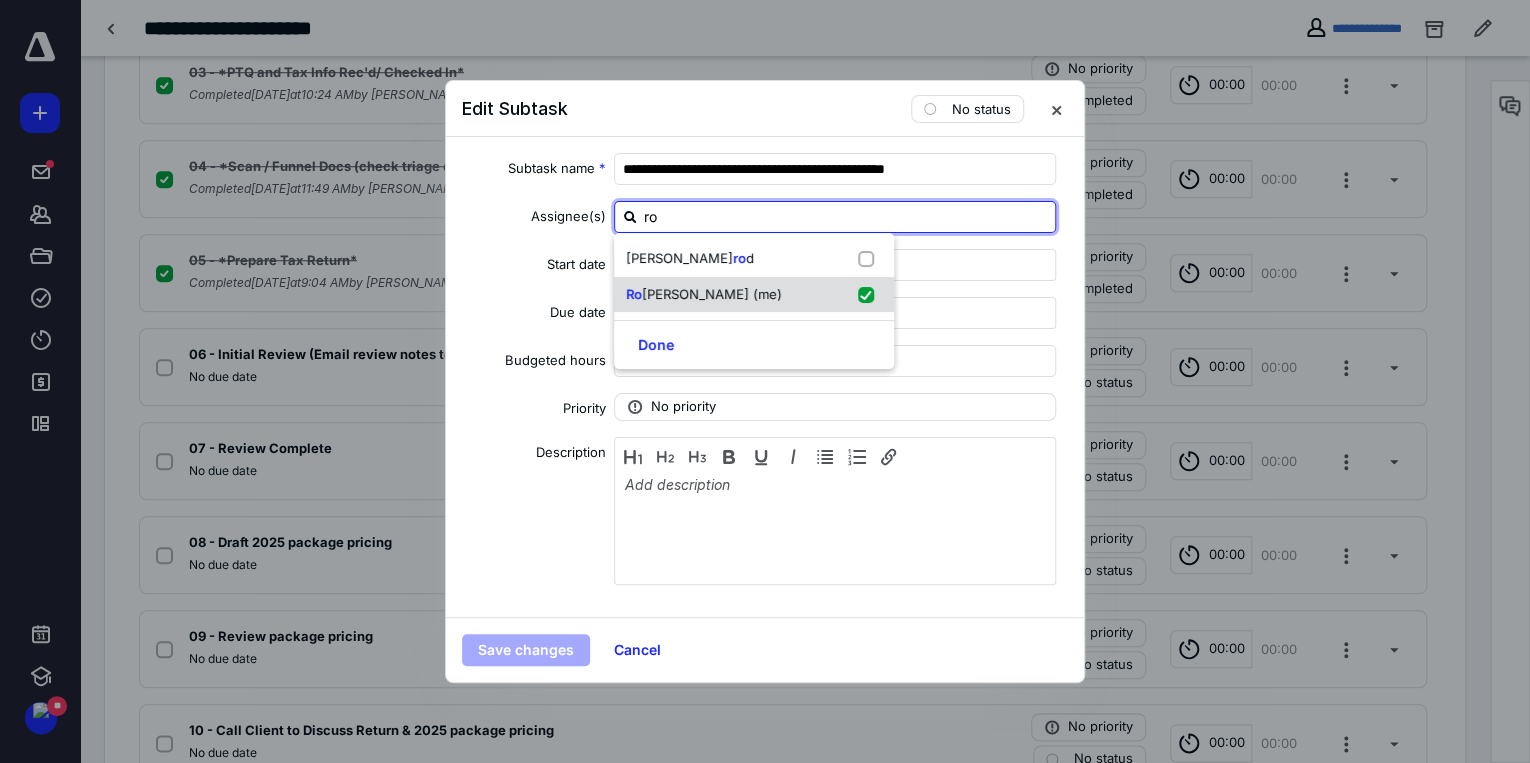 checkbox on "true" 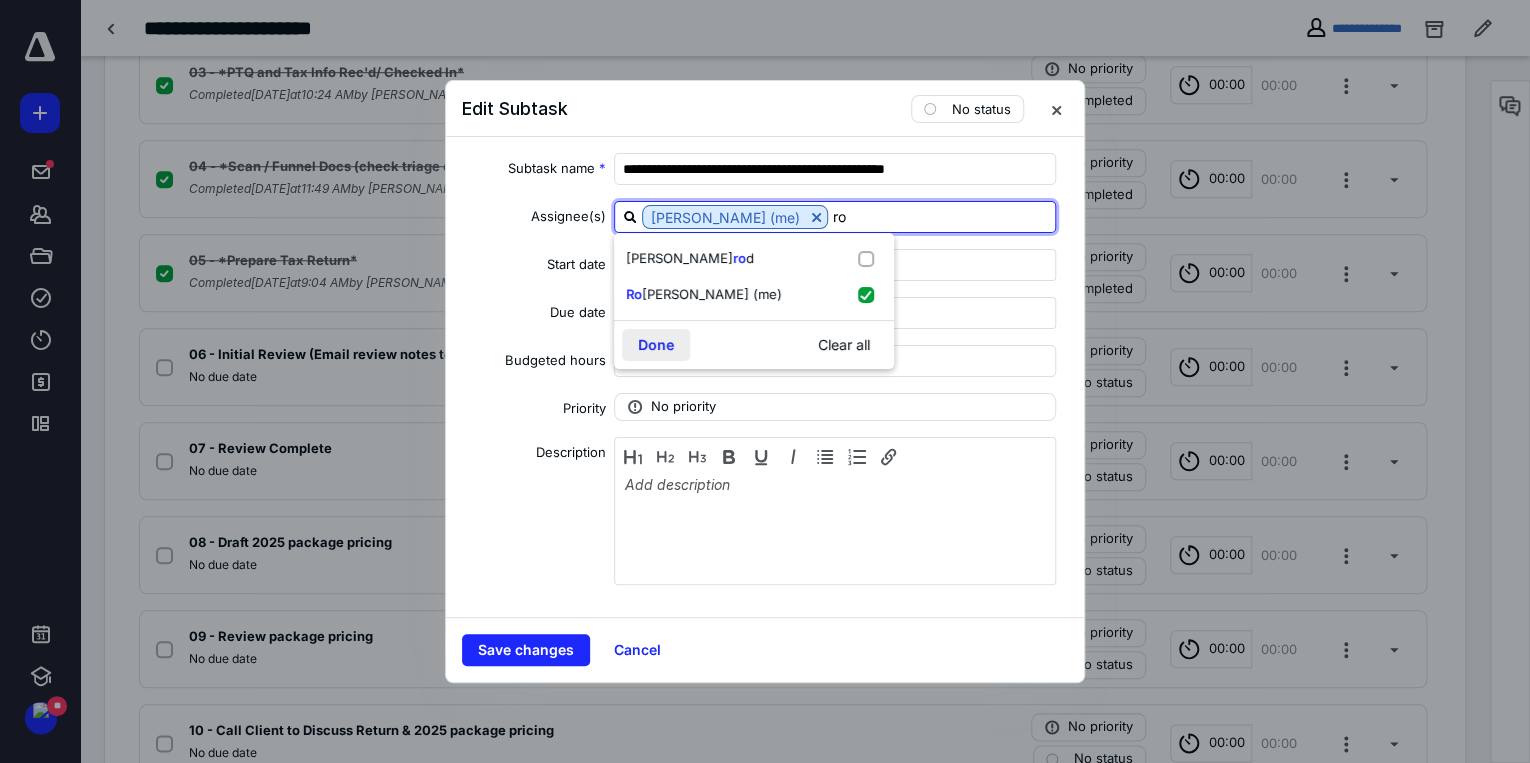 type on "ro" 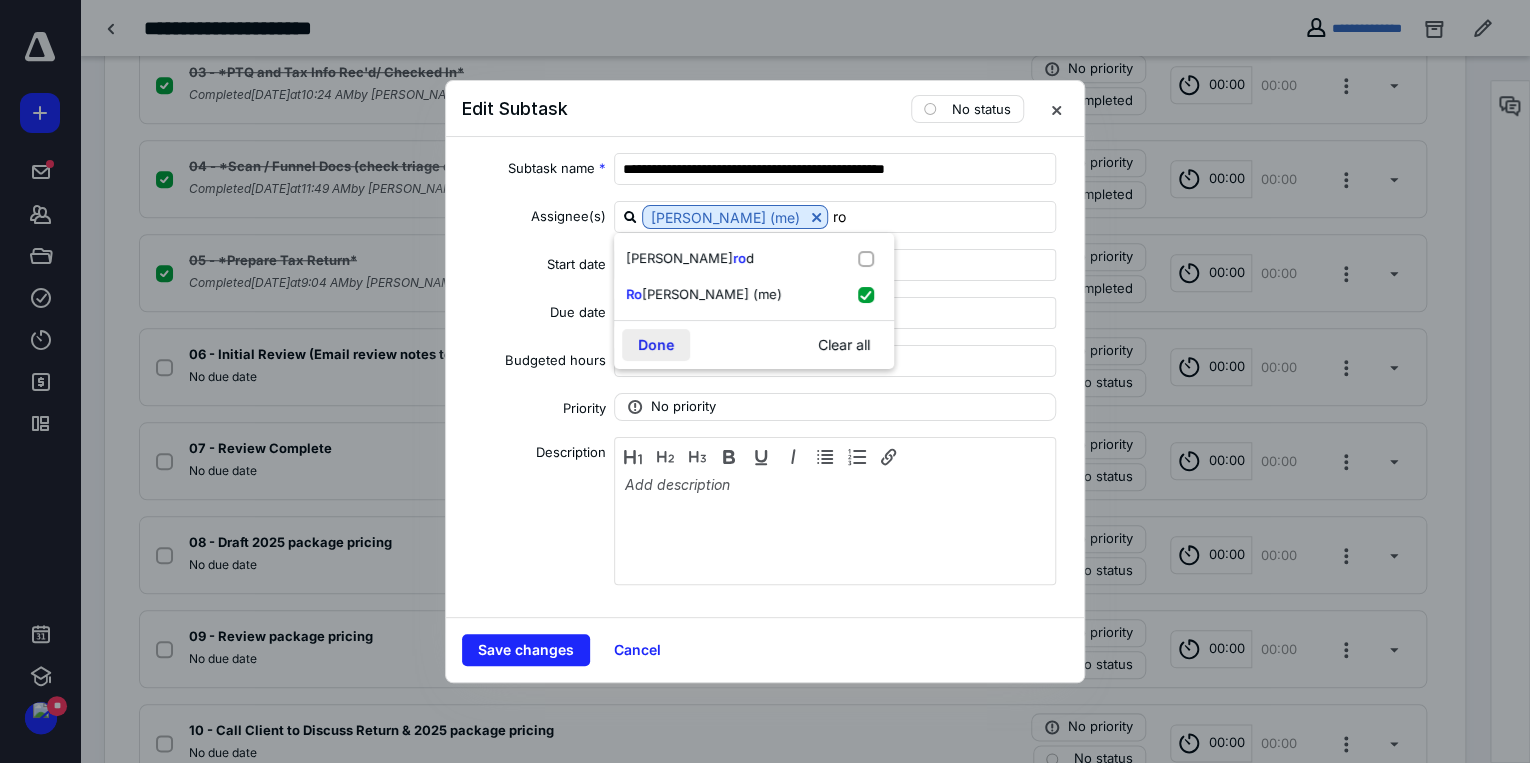 click on "Done" at bounding box center (656, 345) 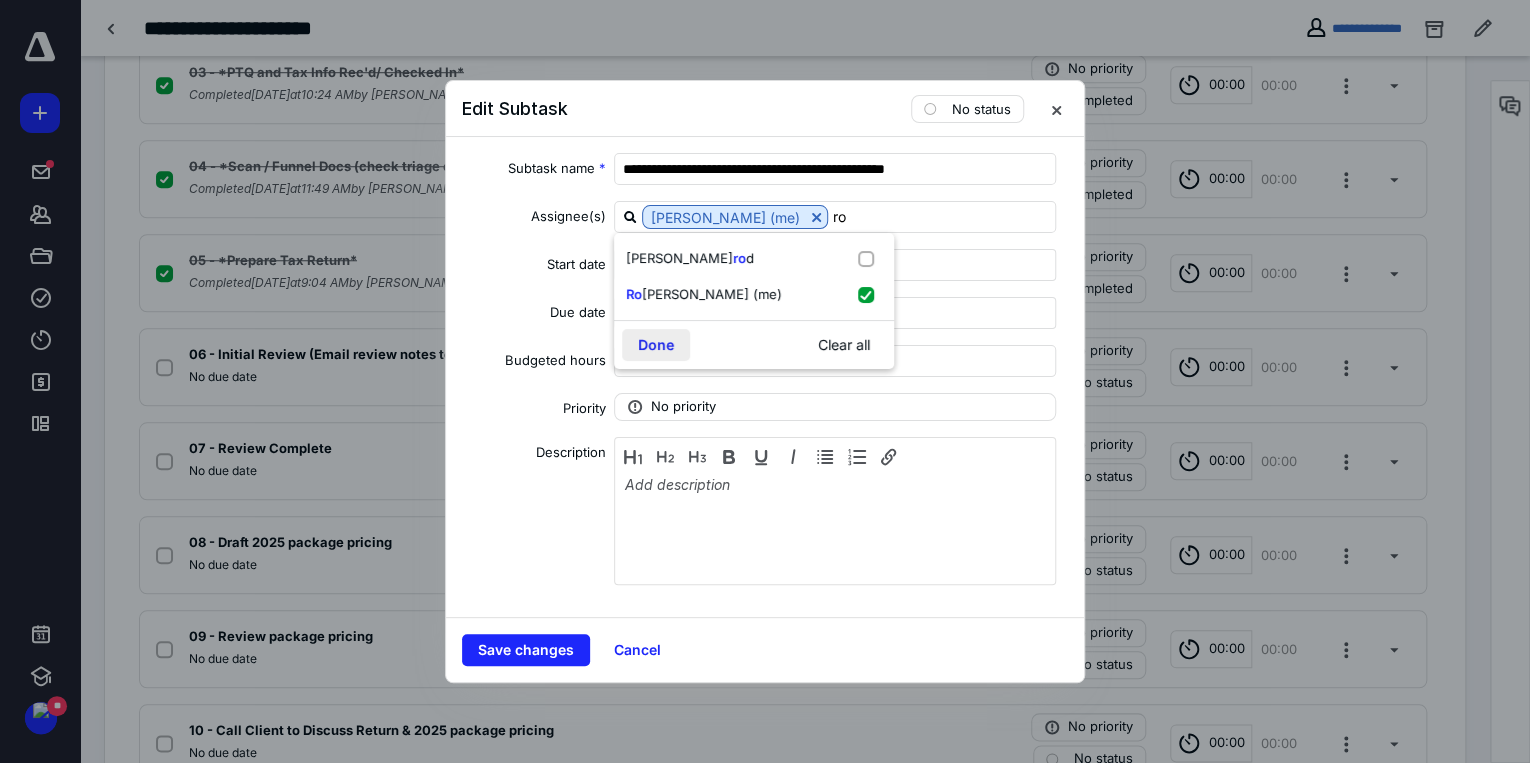 type 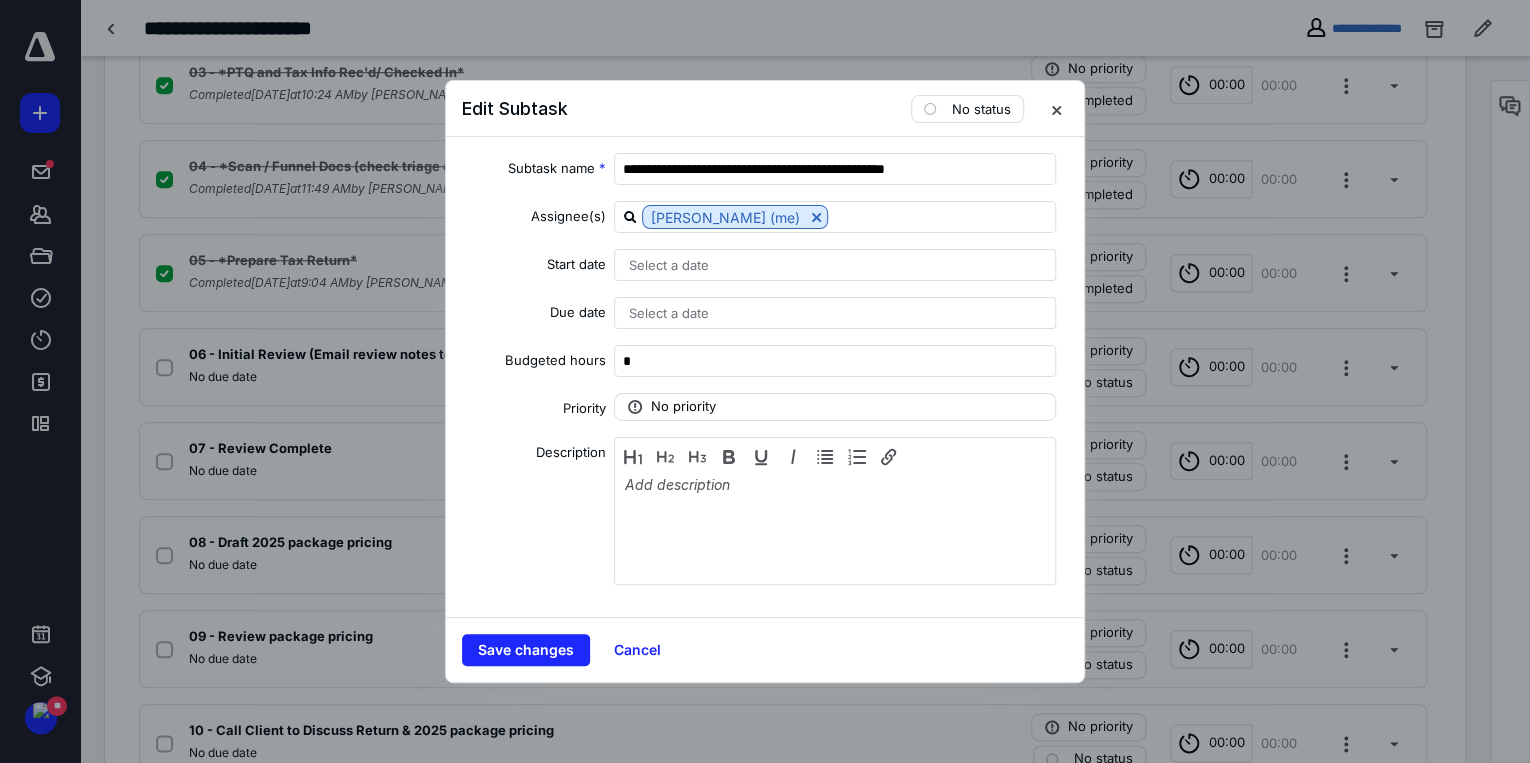 drag, startPoint x: 524, startPoint y: 656, endPoint x: 501, endPoint y: 607, distance: 54.129475 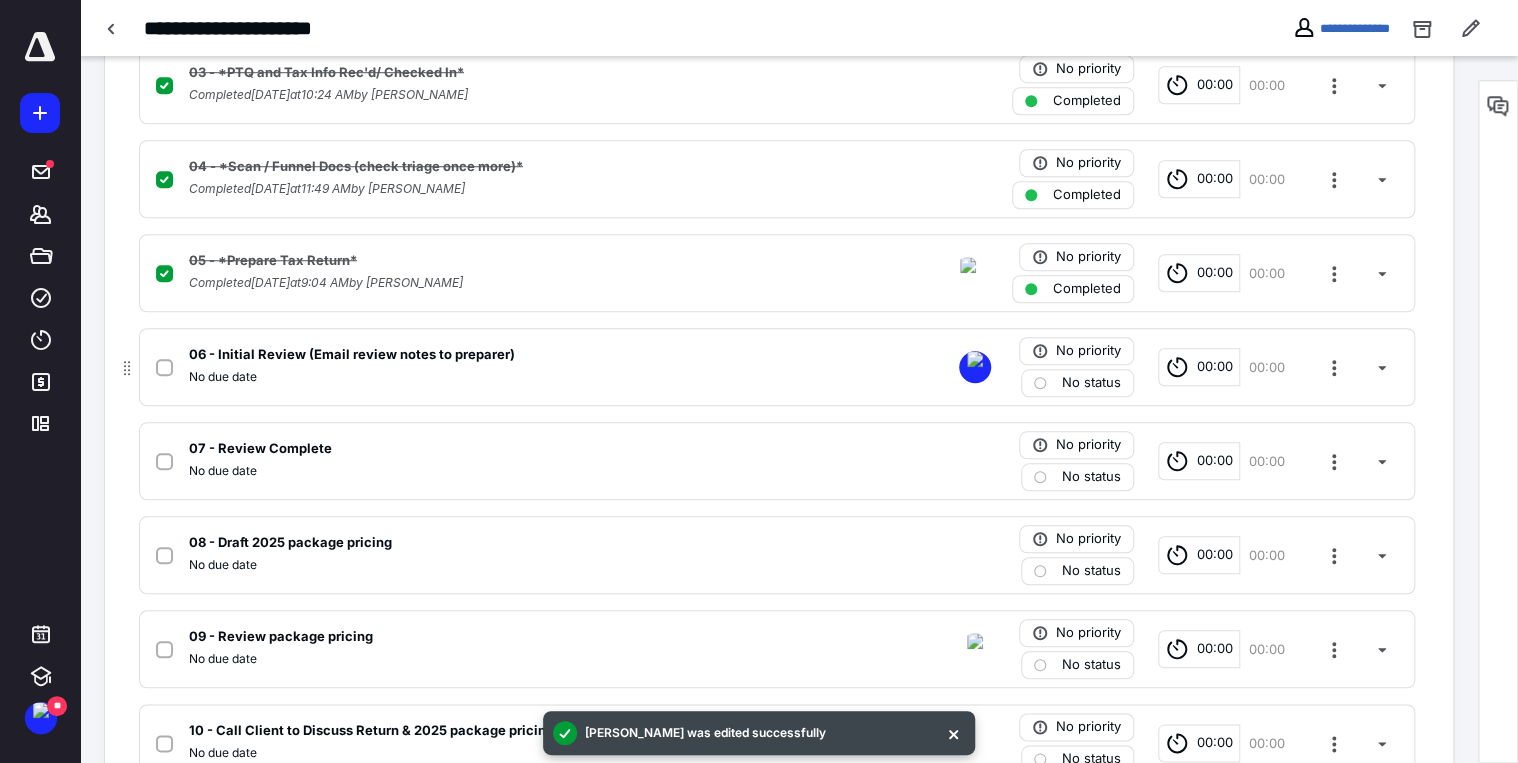 click at bounding box center (164, 368) 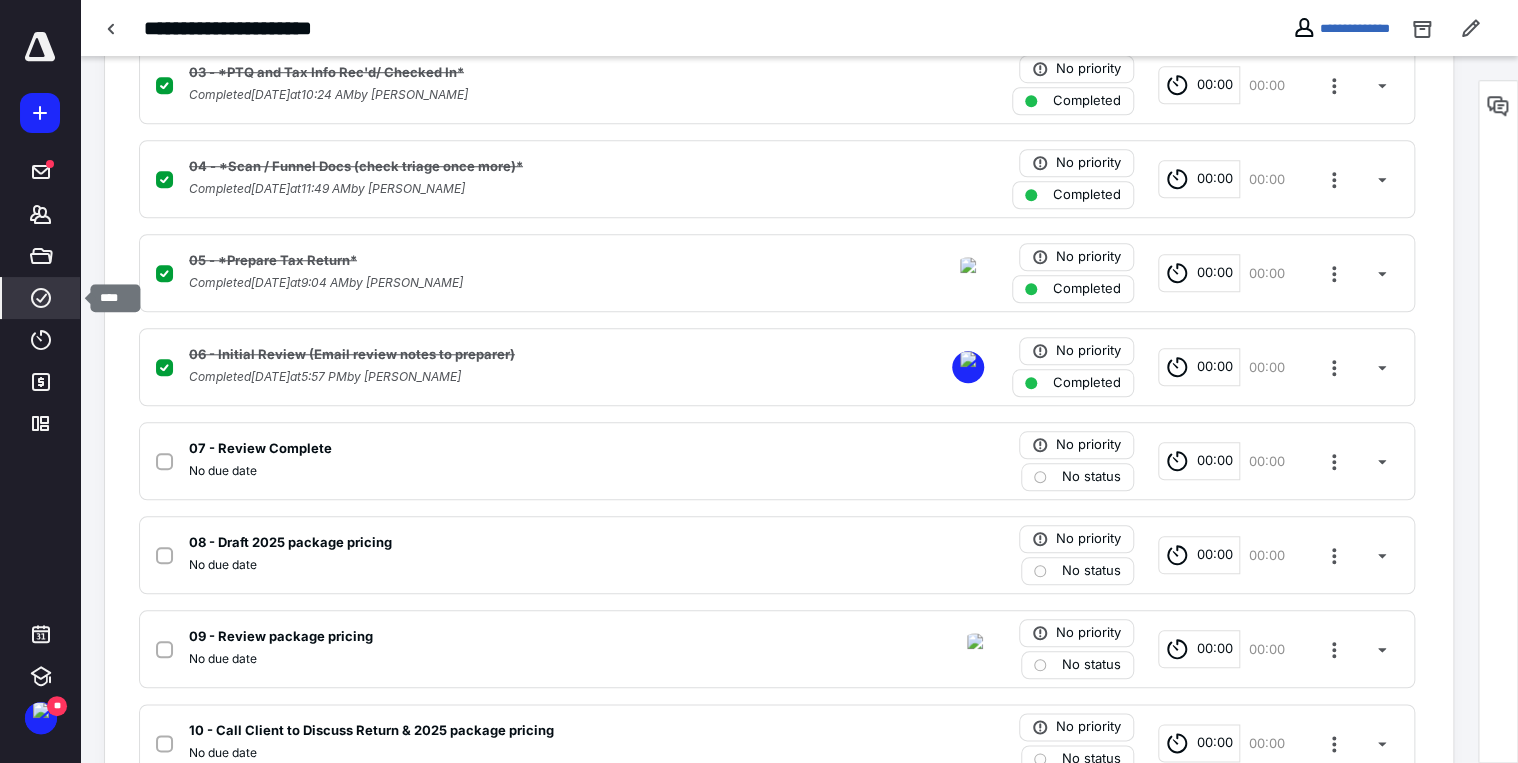 click 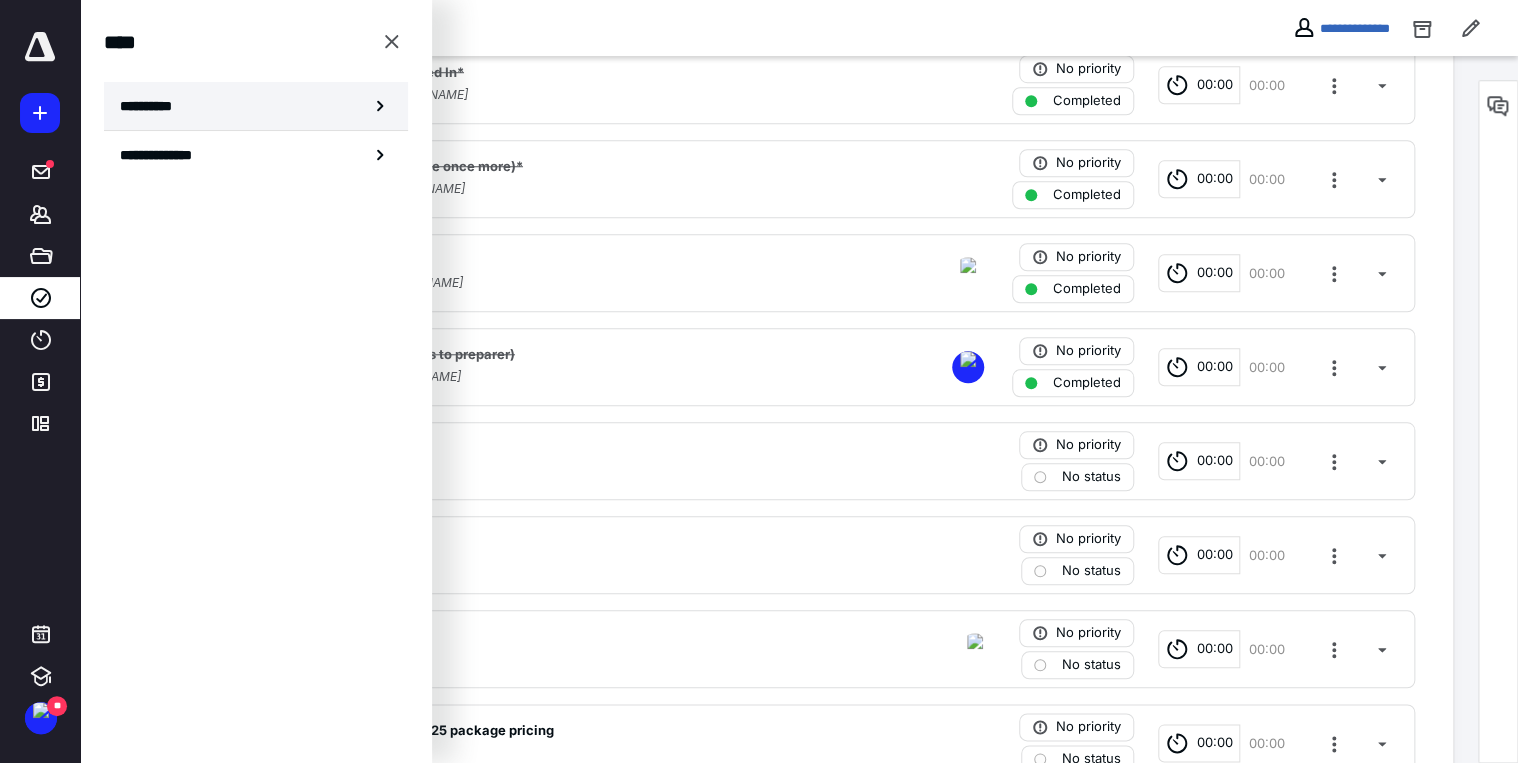 click on "**********" at bounding box center [256, 106] 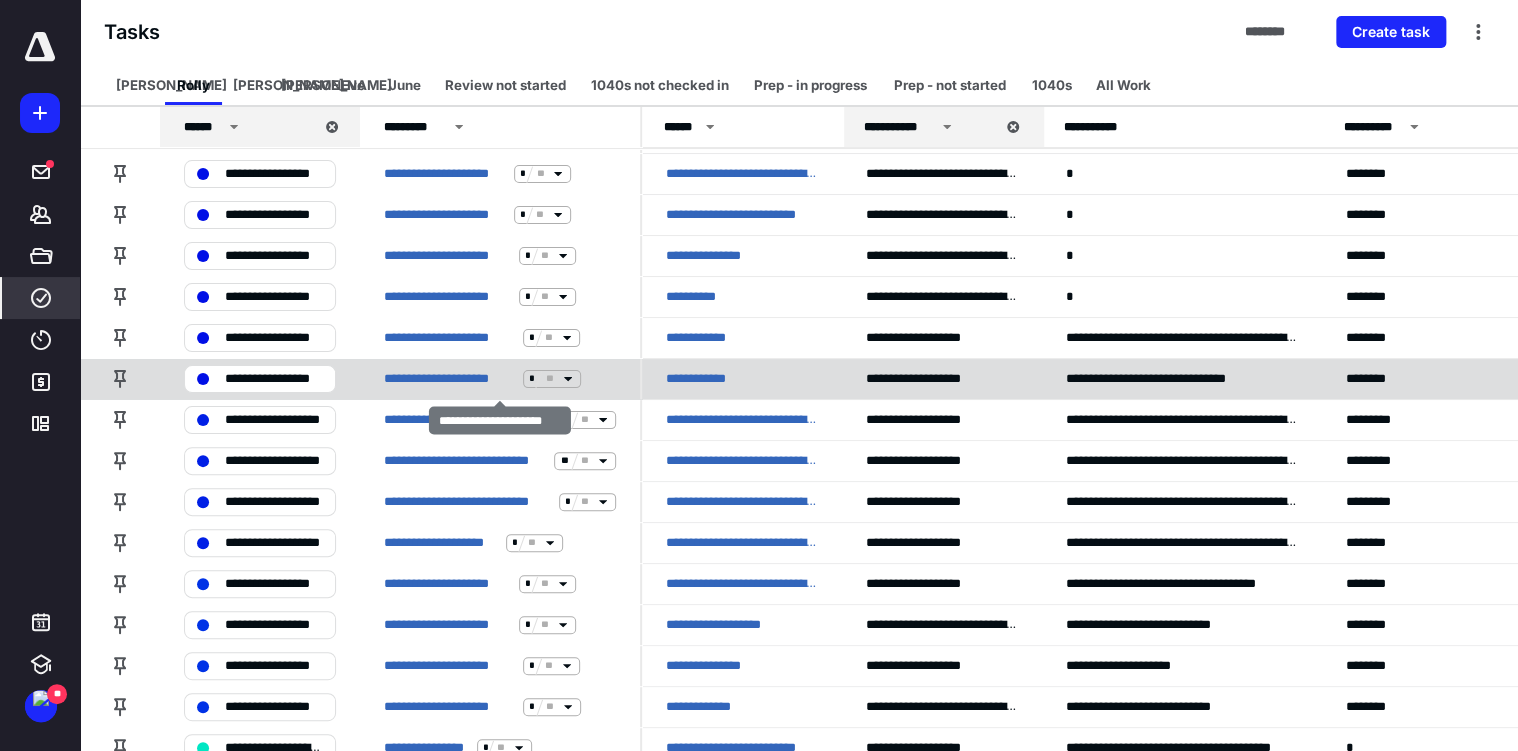 scroll, scrollTop: 74, scrollLeft: 0, axis: vertical 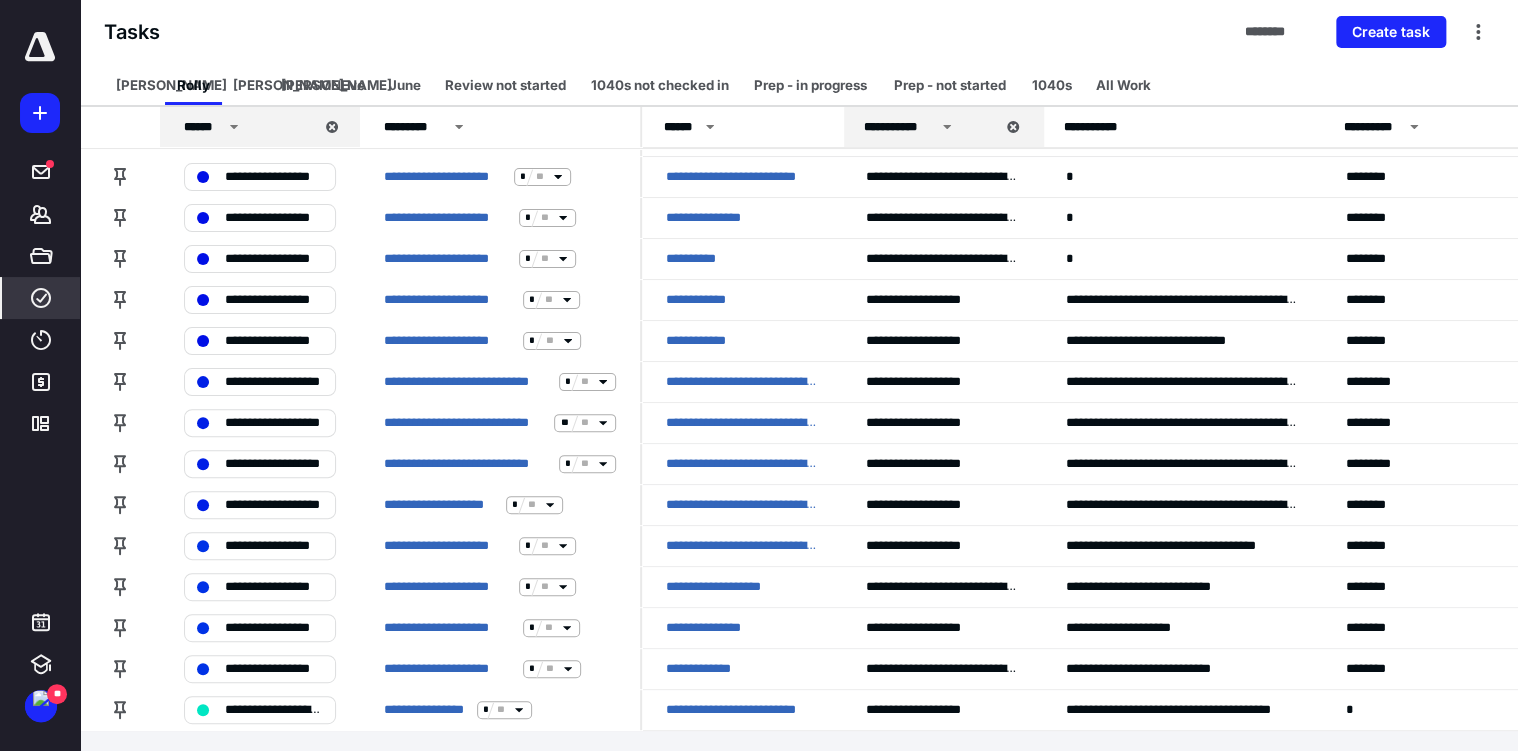 click on "Tasks ******** Create task" at bounding box center (799, 32) 